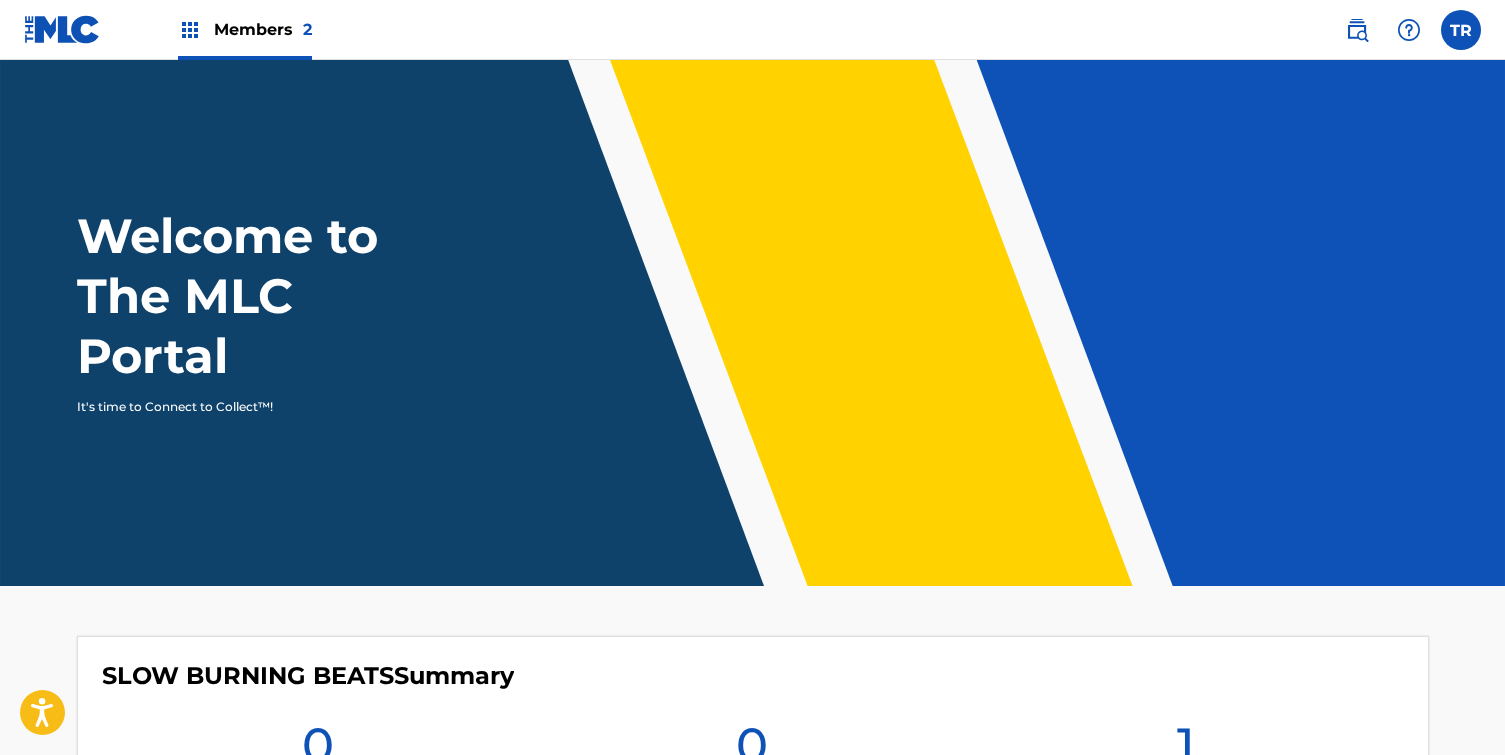 scroll, scrollTop: 0, scrollLeft: 0, axis: both 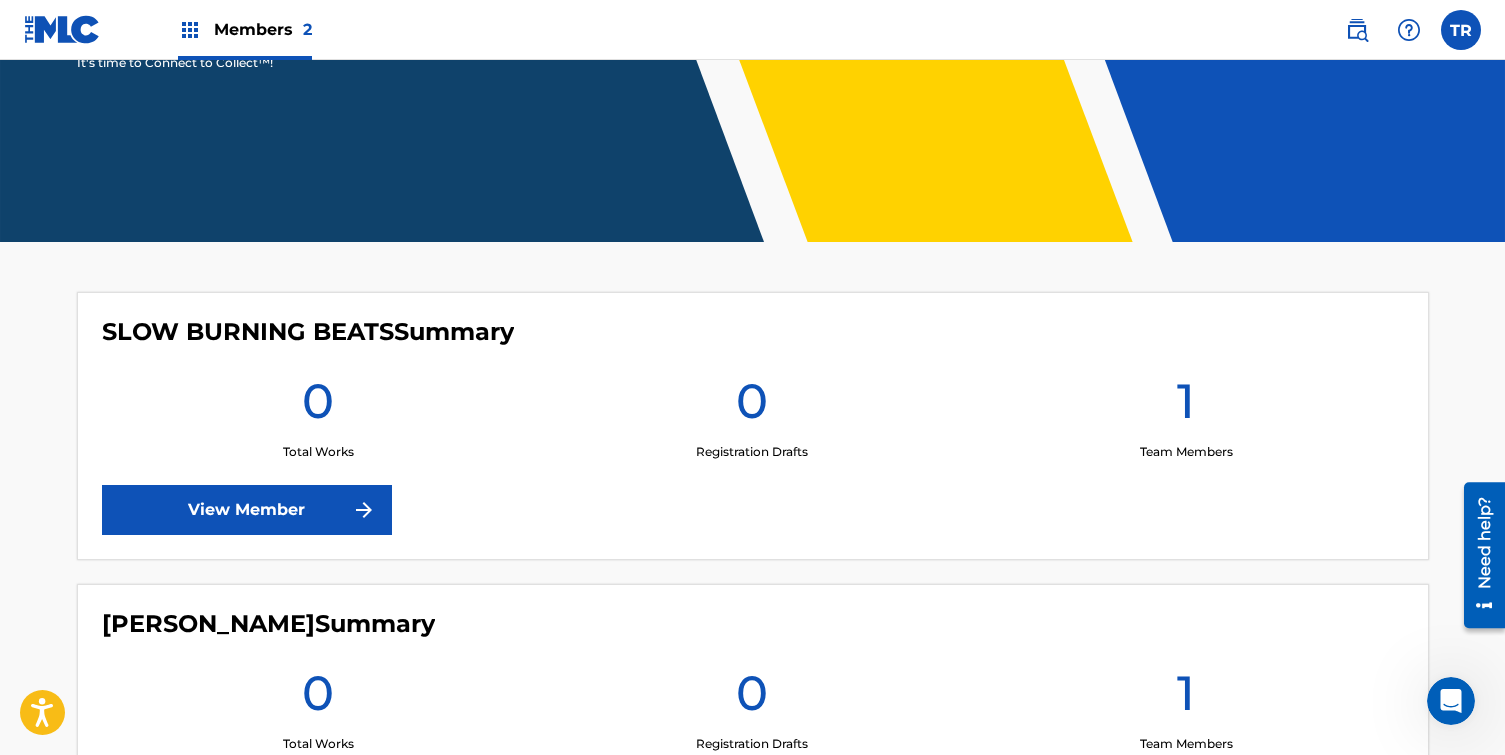 click on "View Member" at bounding box center [247, 510] 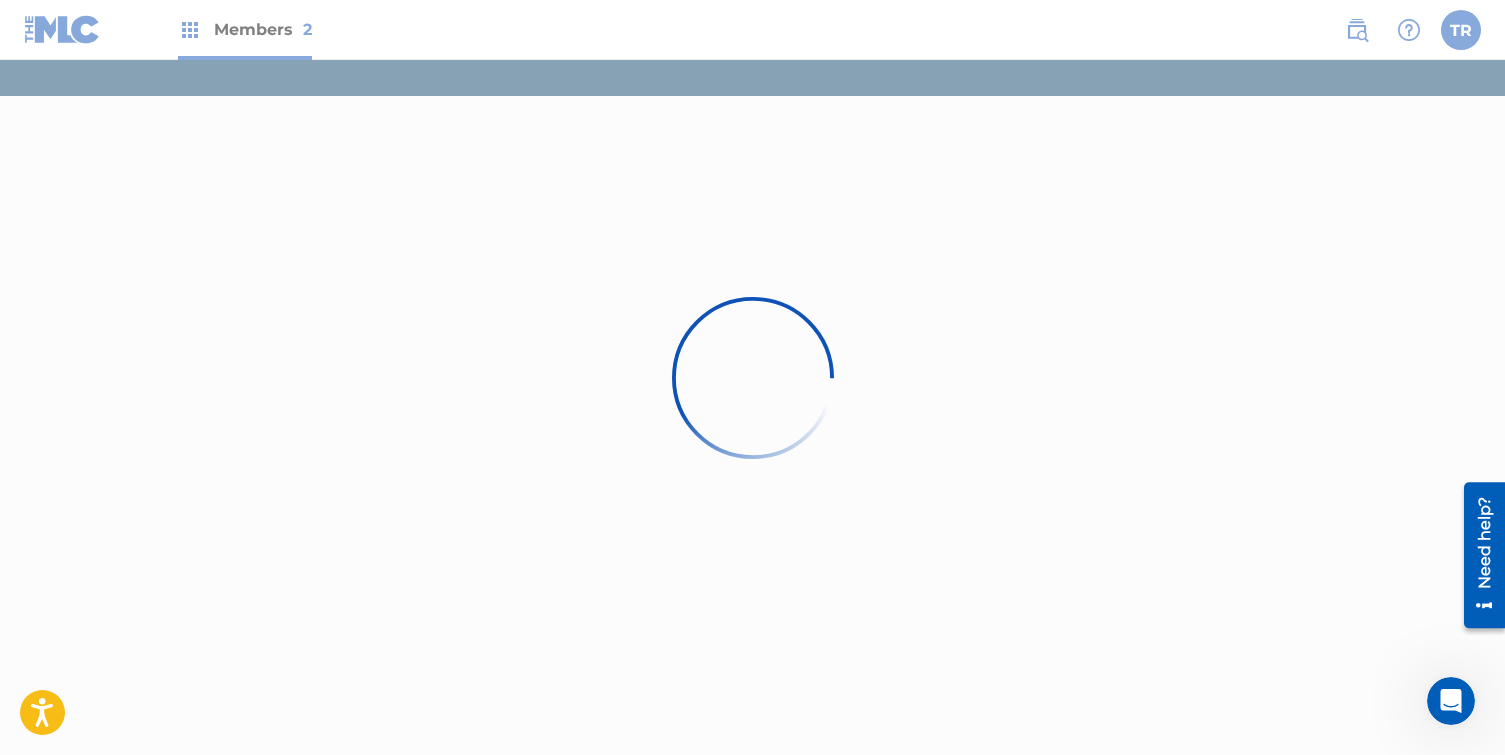 scroll, scrollTop: 0, scrollLeft: 0, axis: both 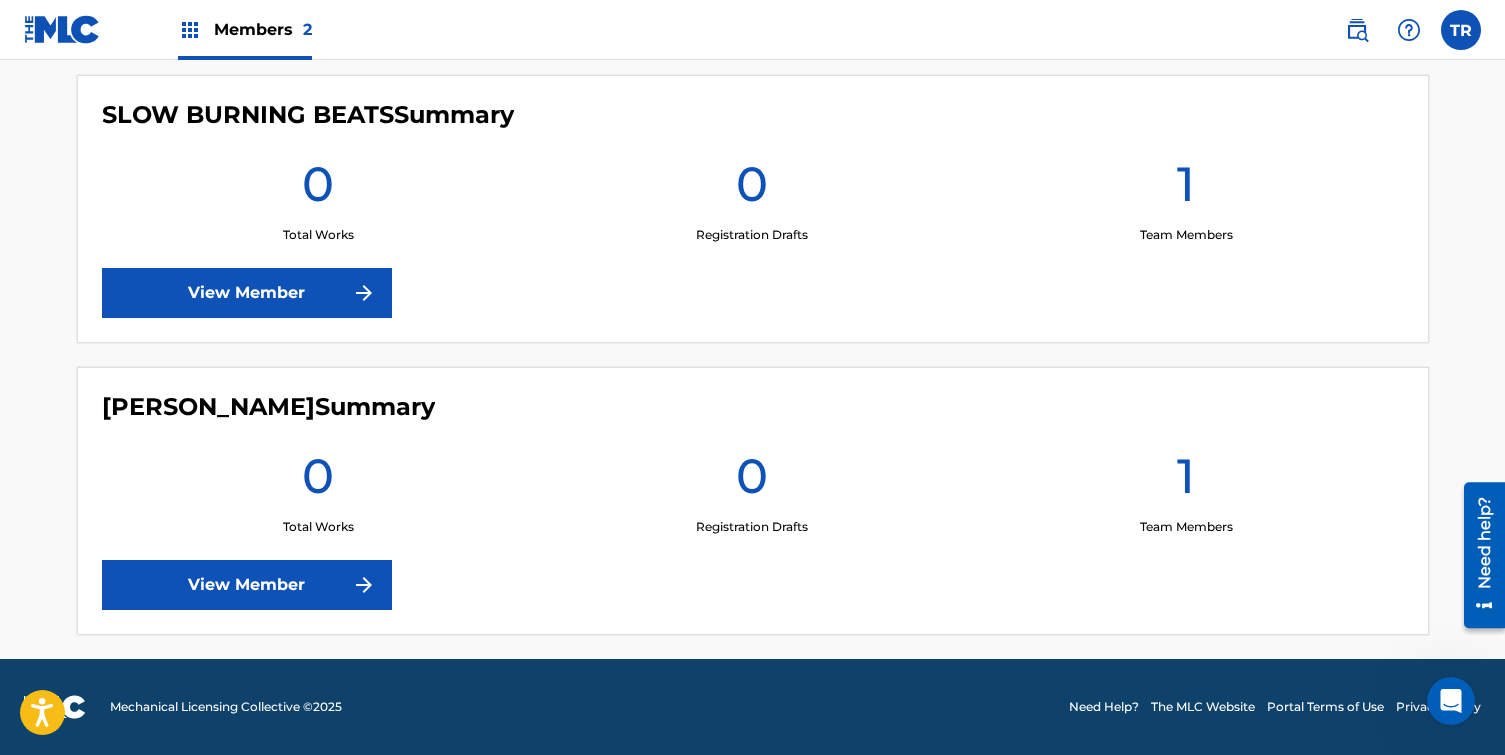 click on "View Member" at bounding box center (247, 585) 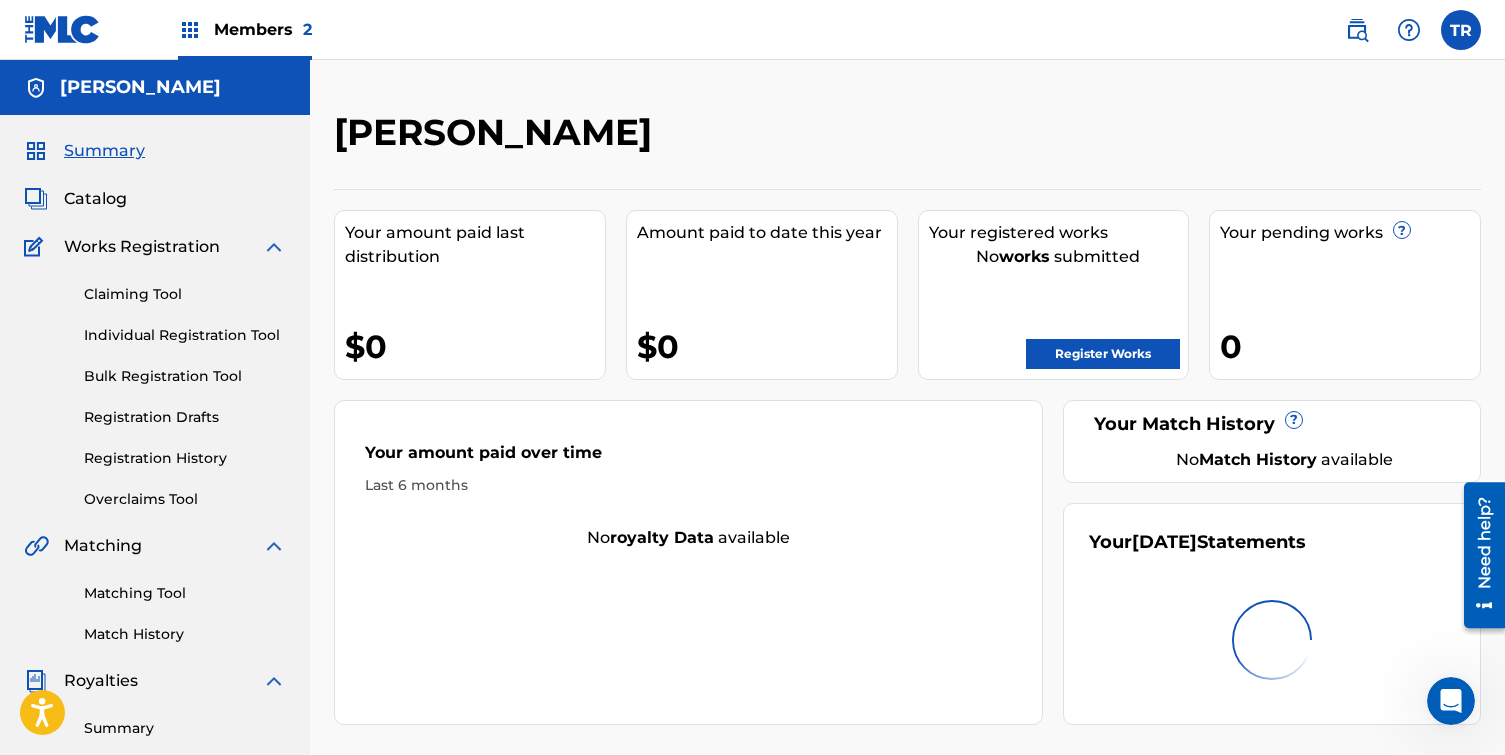scroll, scrollTop: 561, scrollLeft: 0, axis: vertical 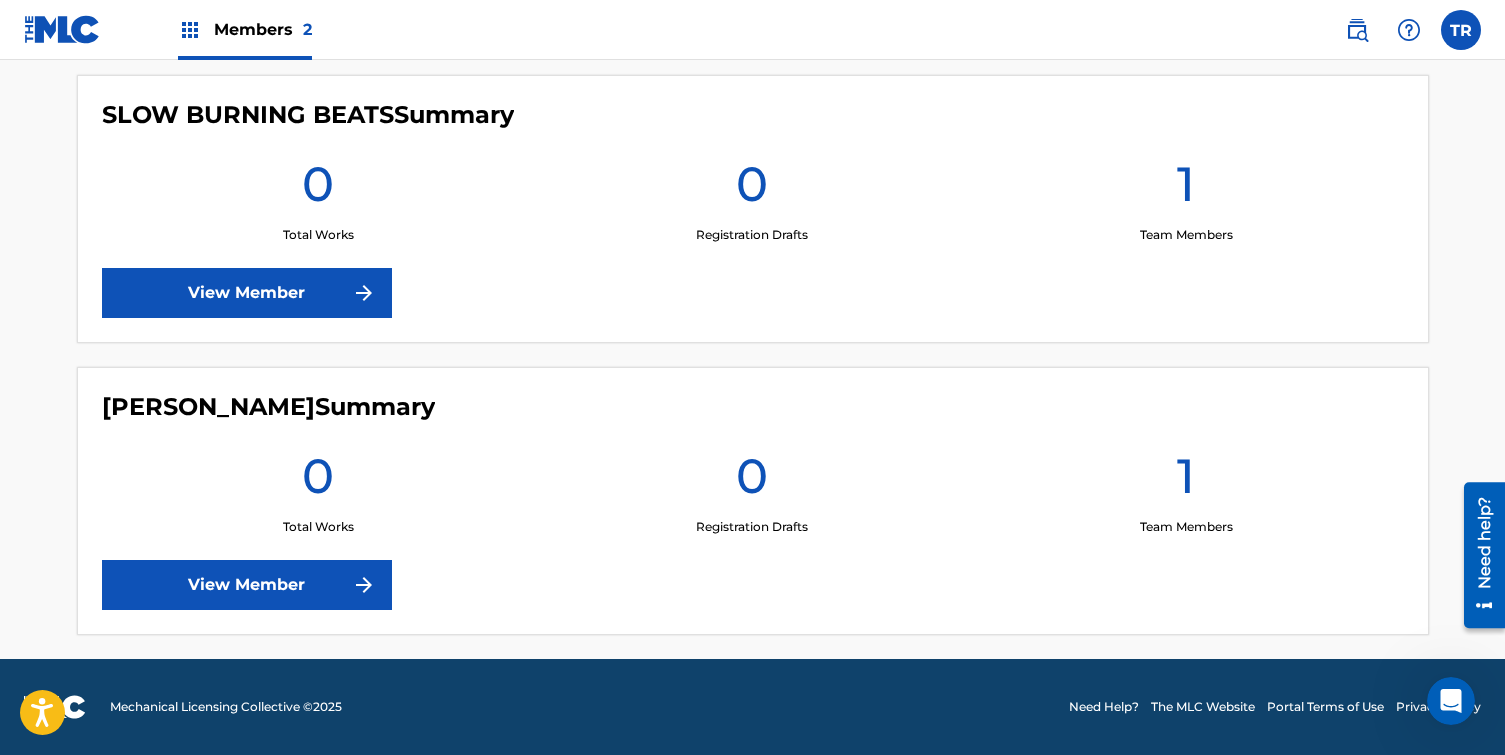 click on "View Member" at bounding box center [247, 293] 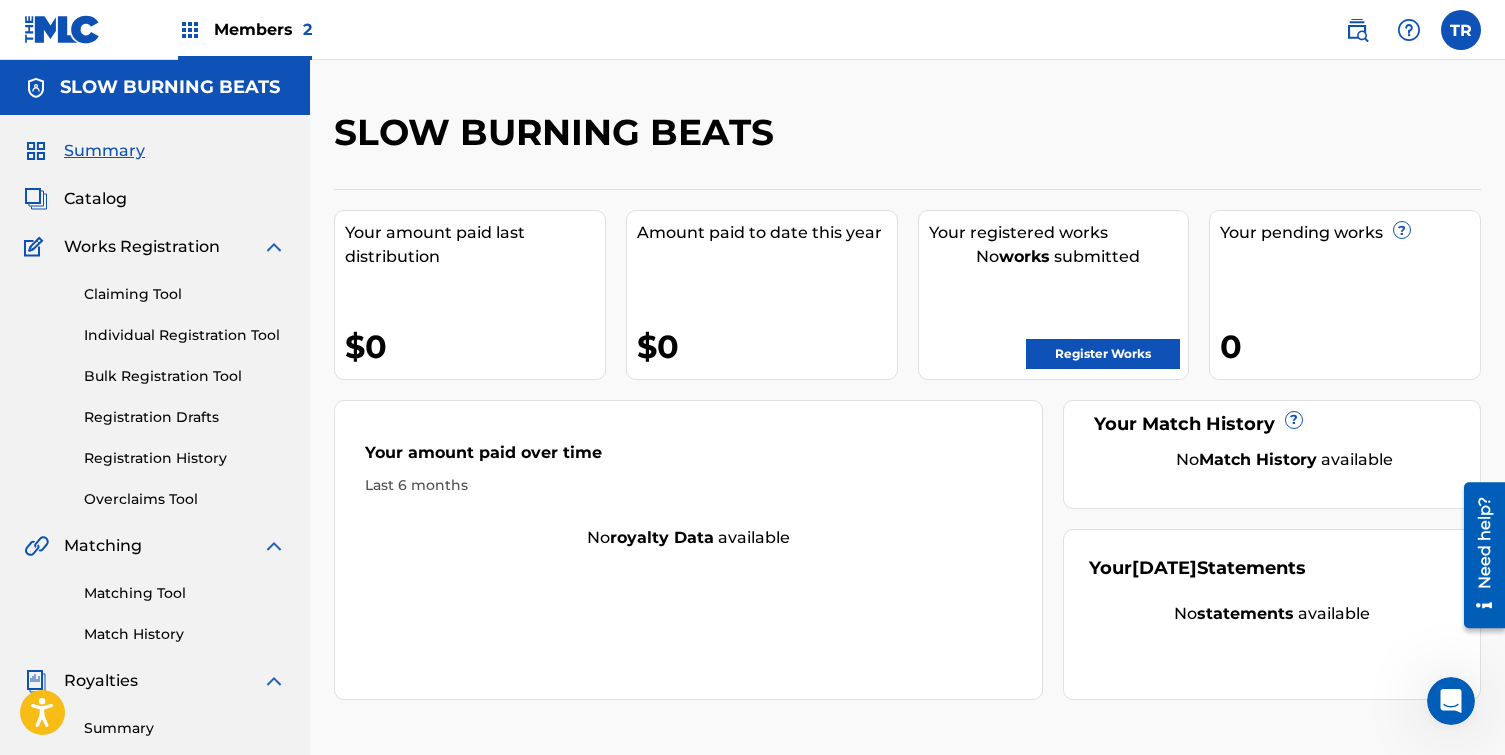click on "Matching Tool" at bounding box center (185, 593) 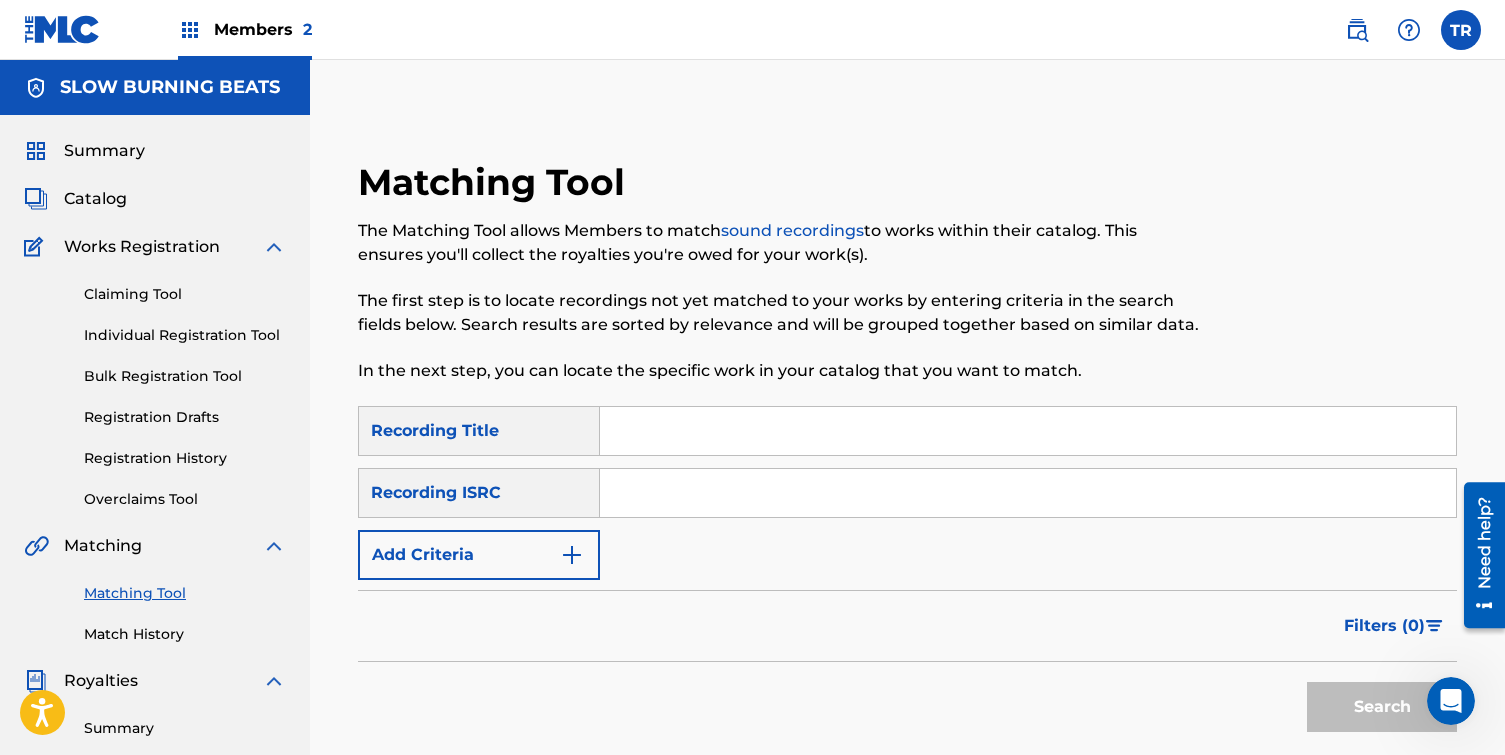click at bounding box center (1028, 431) 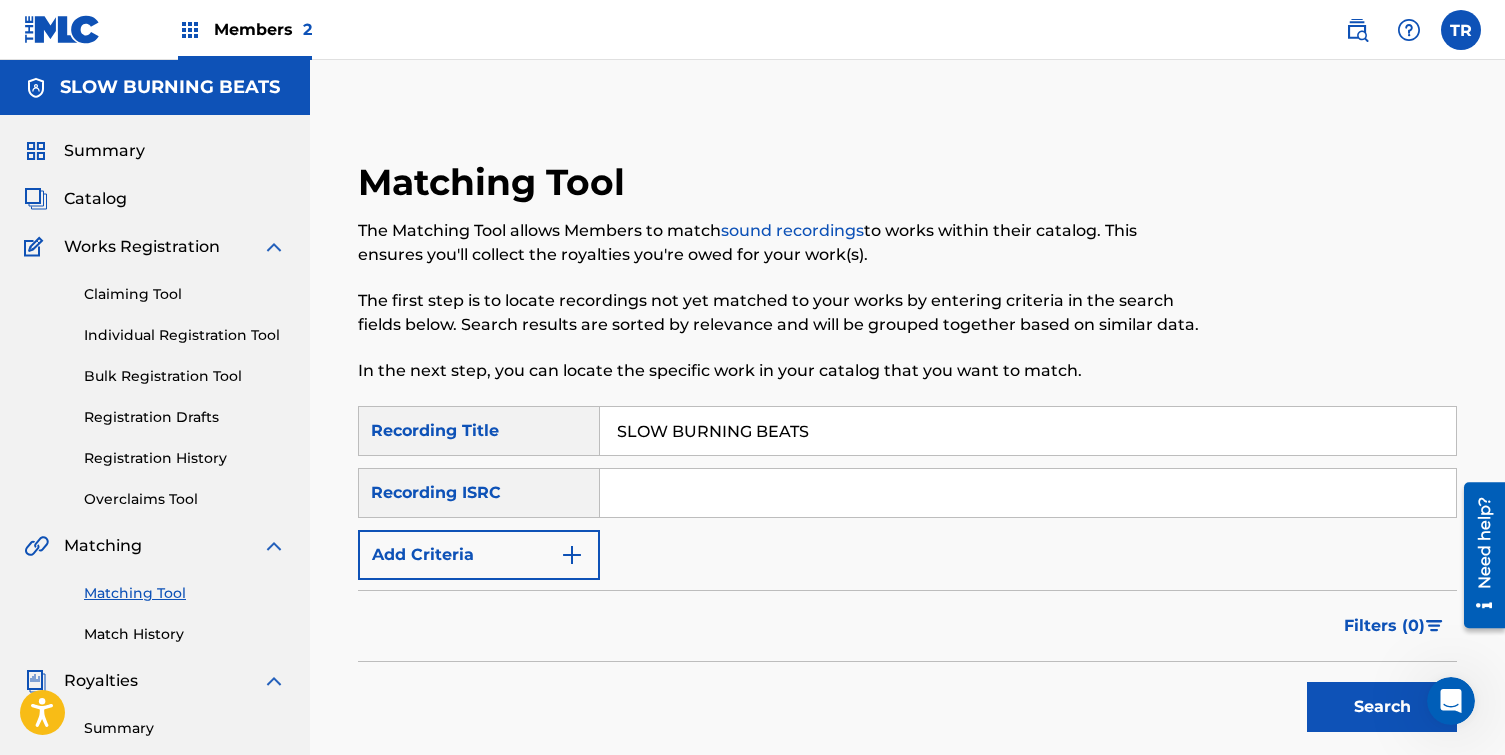 click on "Search" at bounding box center [1382, 707] 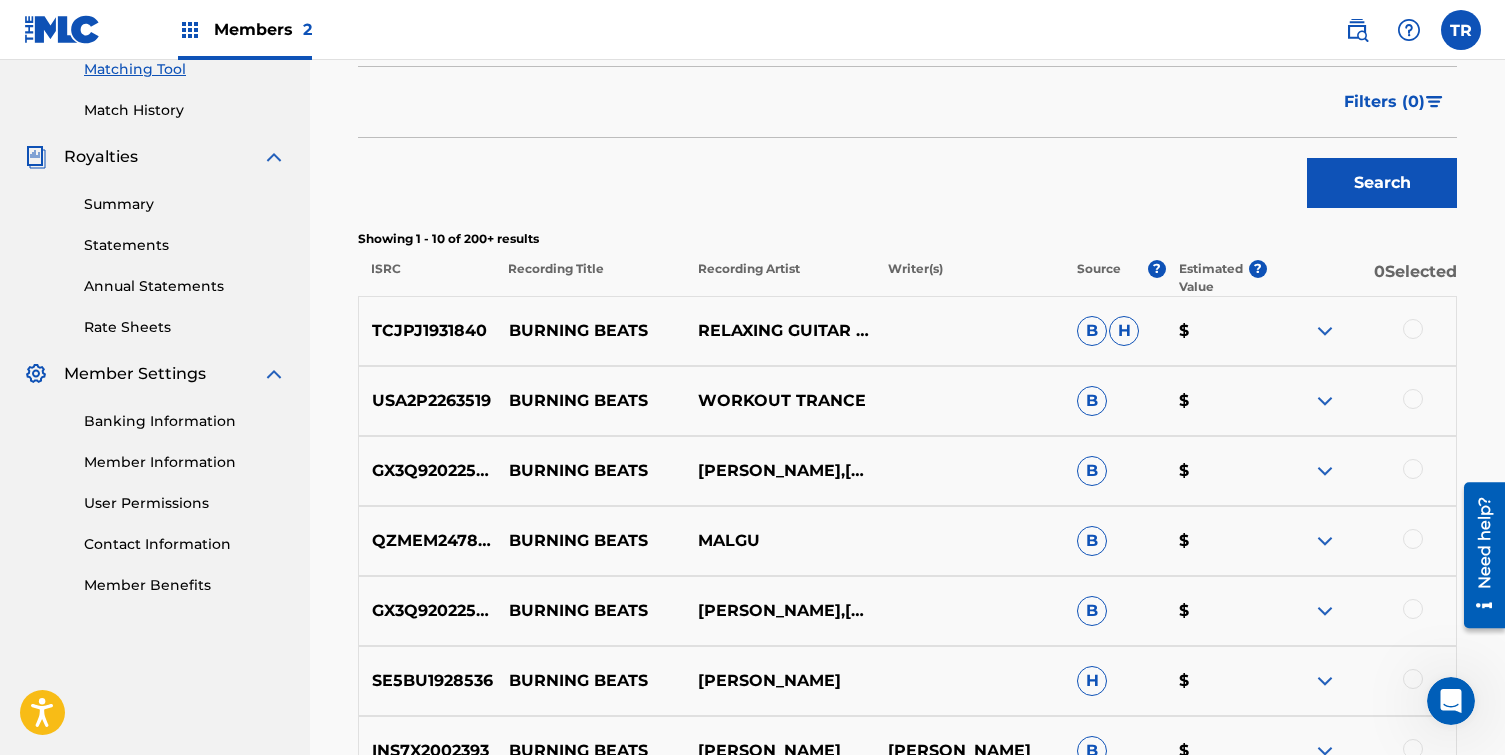 scroll, scrollTop: 537, scrollLeft: 0, axis: vertical 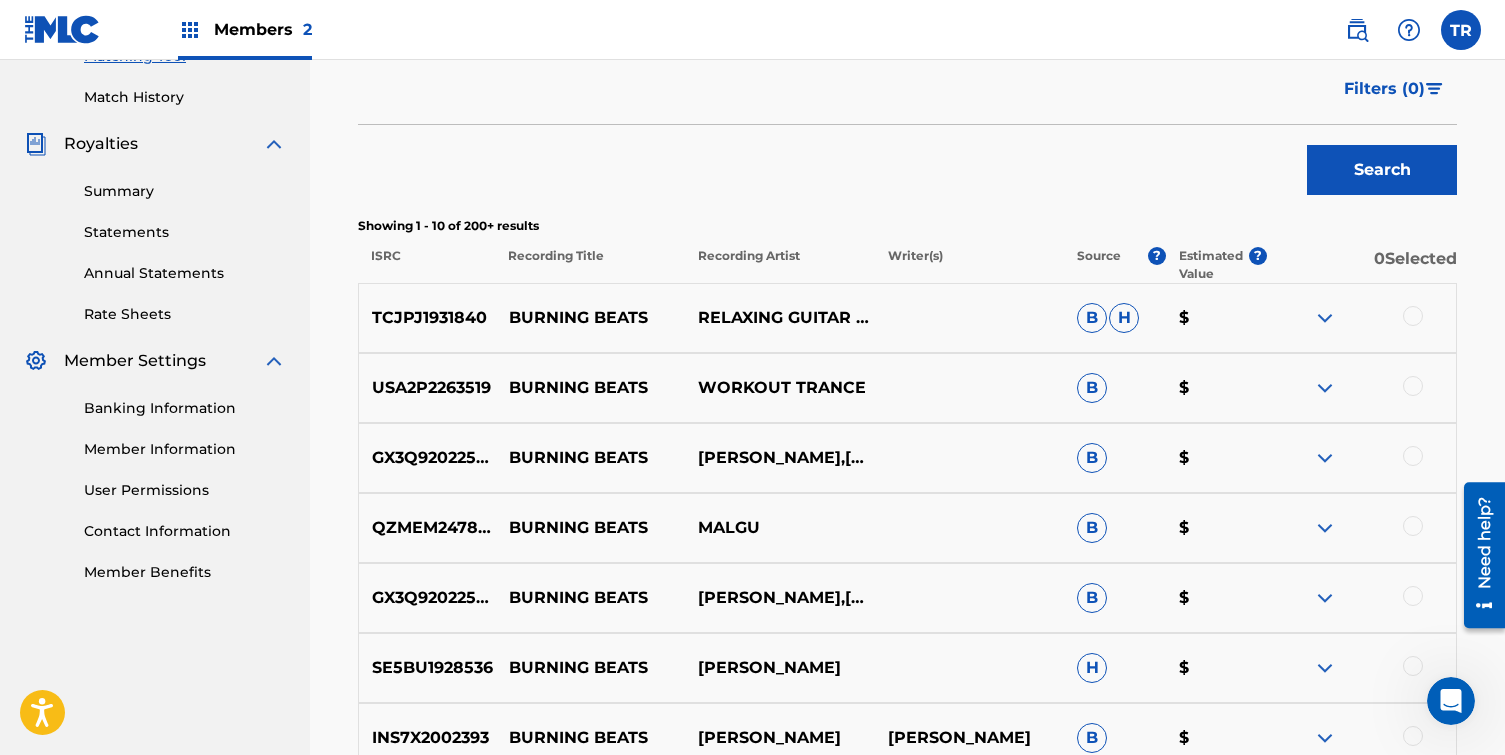 click on "BURNING BEATS" at bounding box center (590, 318) 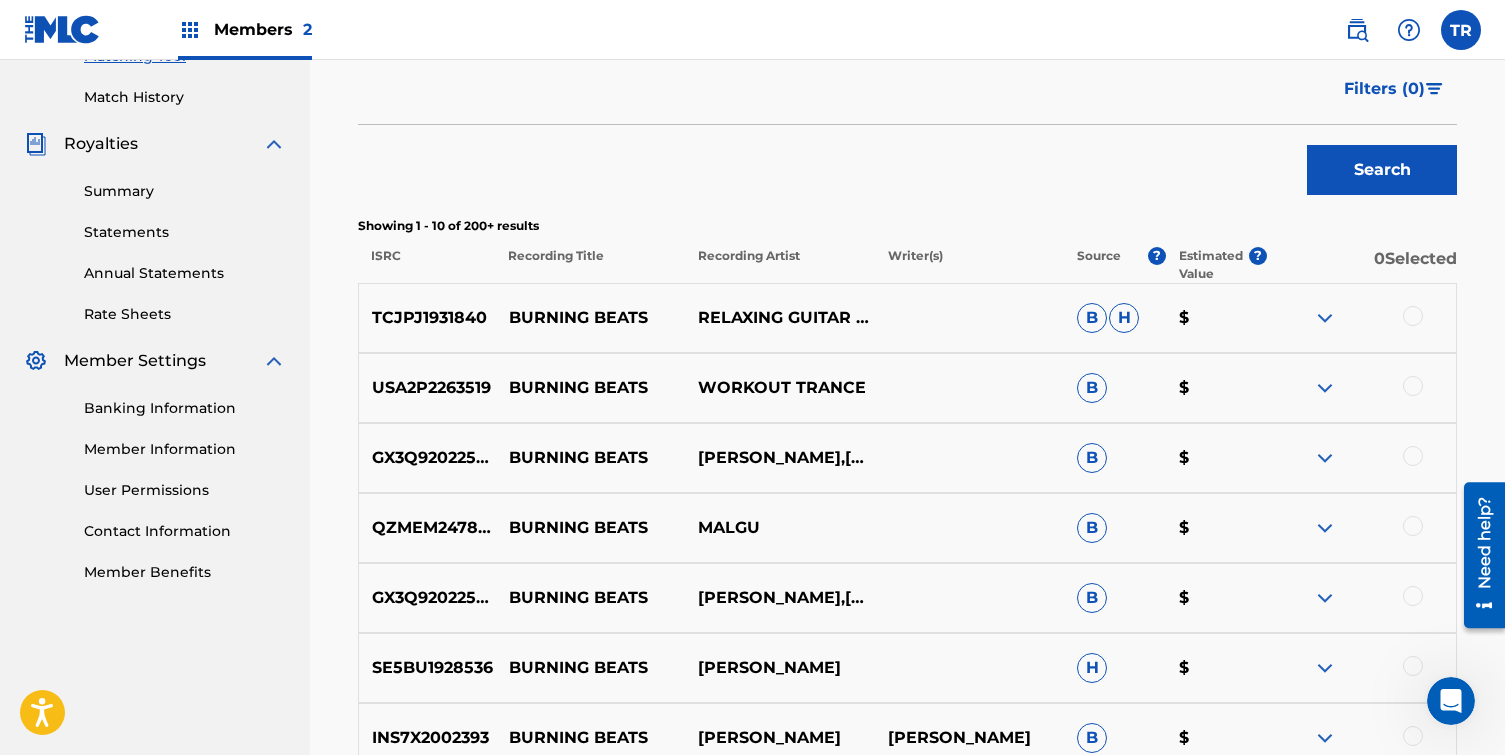 click at bounding box center [1361, 318] 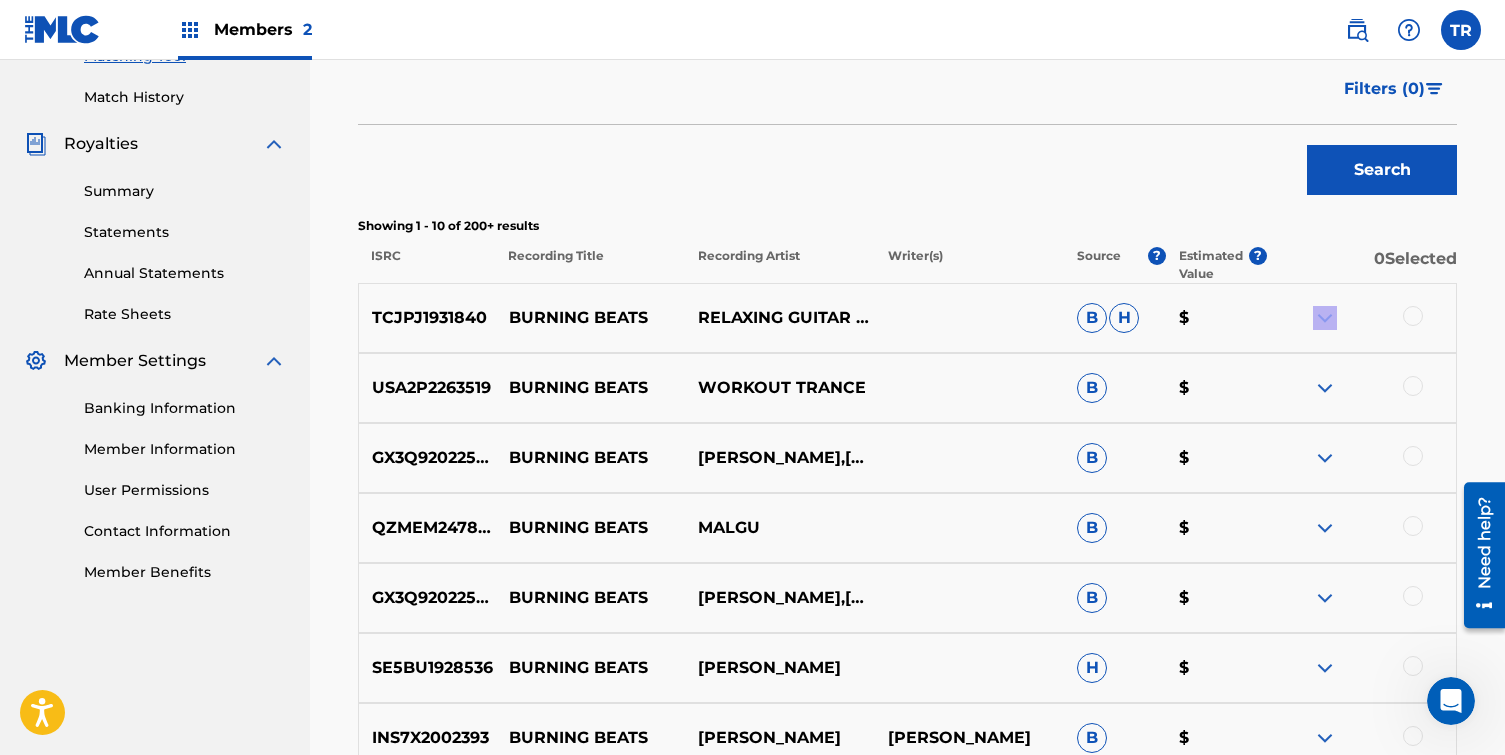 click at bounding box center [1361, 318] 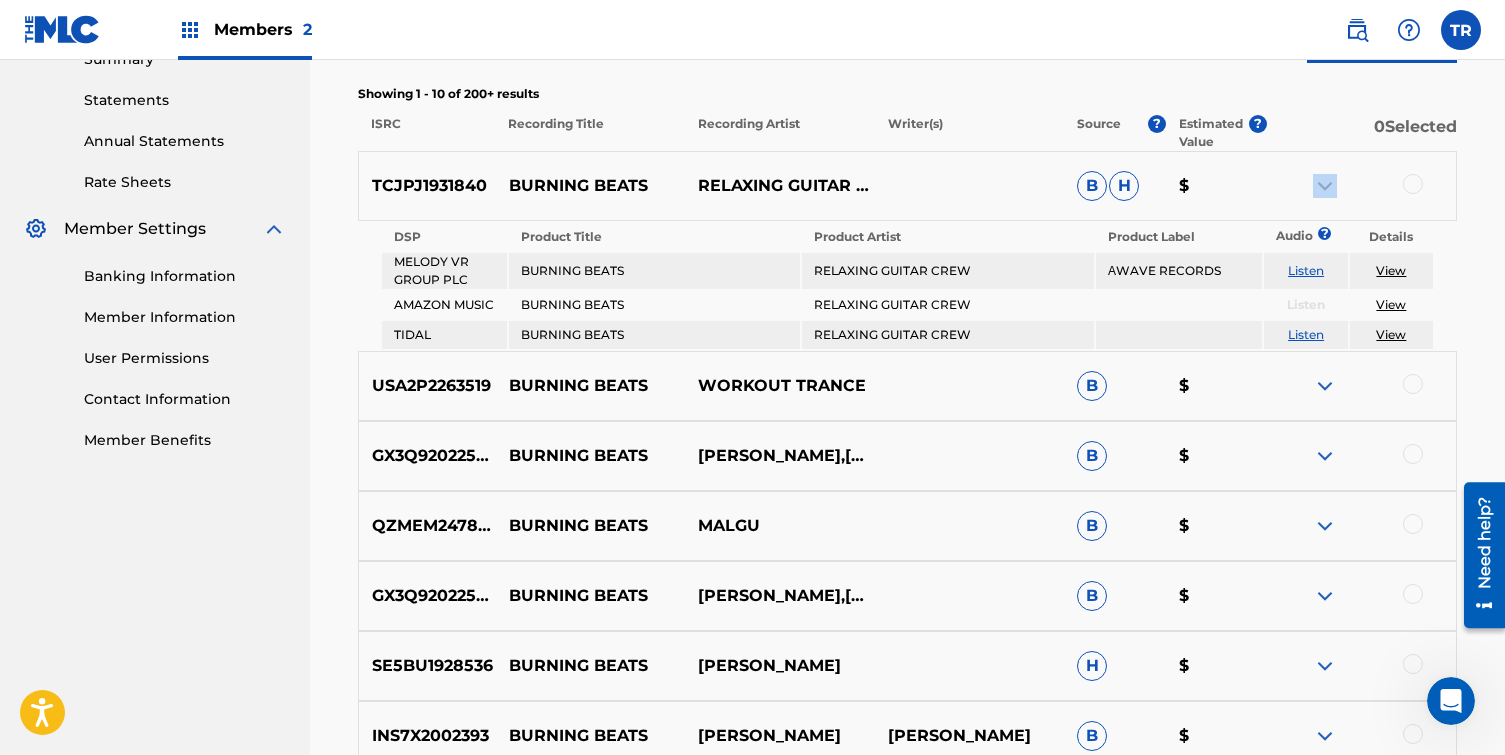 scroll, scrollTop: 680, scrollLeft: 0, axis: vertical 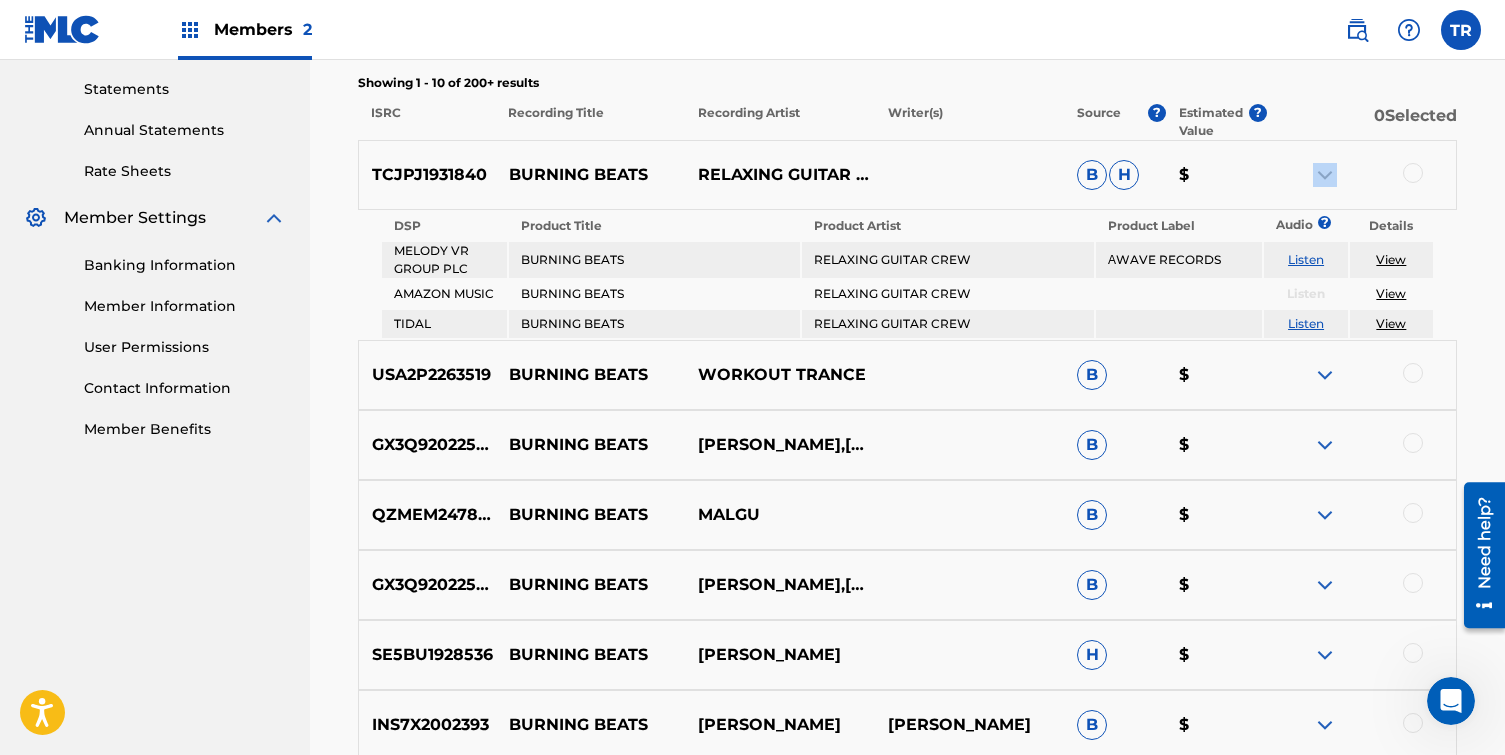 click at bounding box center [1325, 375] 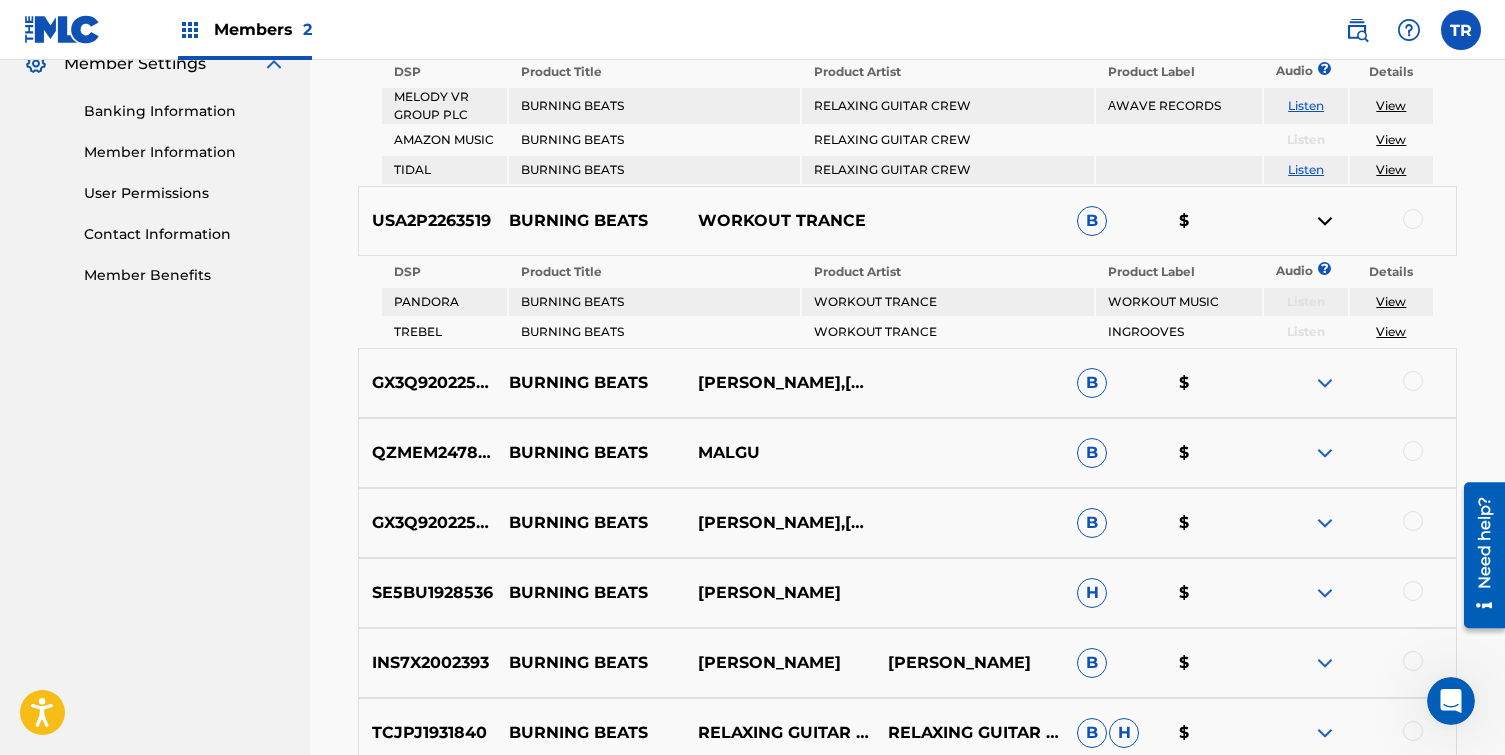 scroll, scrollTop: 836, scrollLeft: 0, axis: vertical 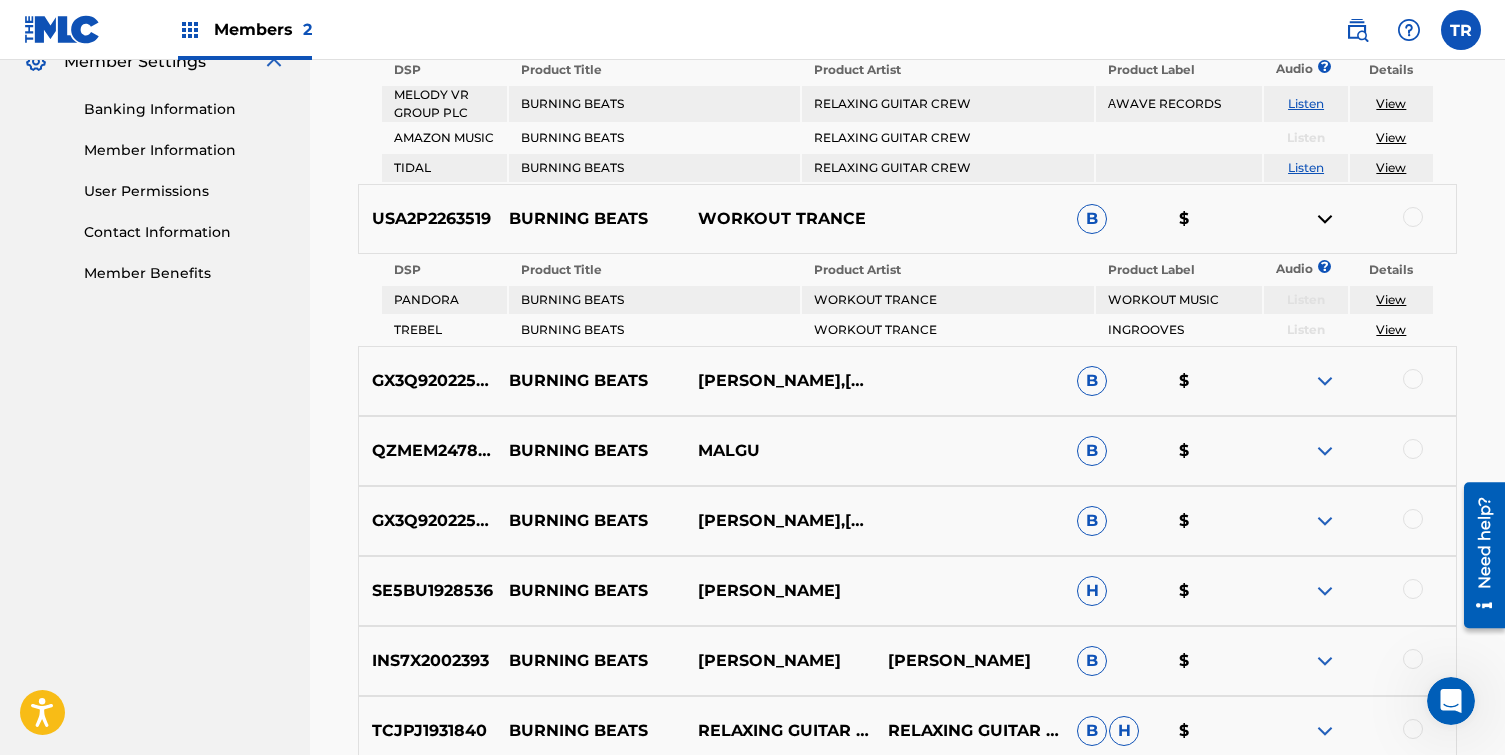 click at bounding box center [1325, 381] 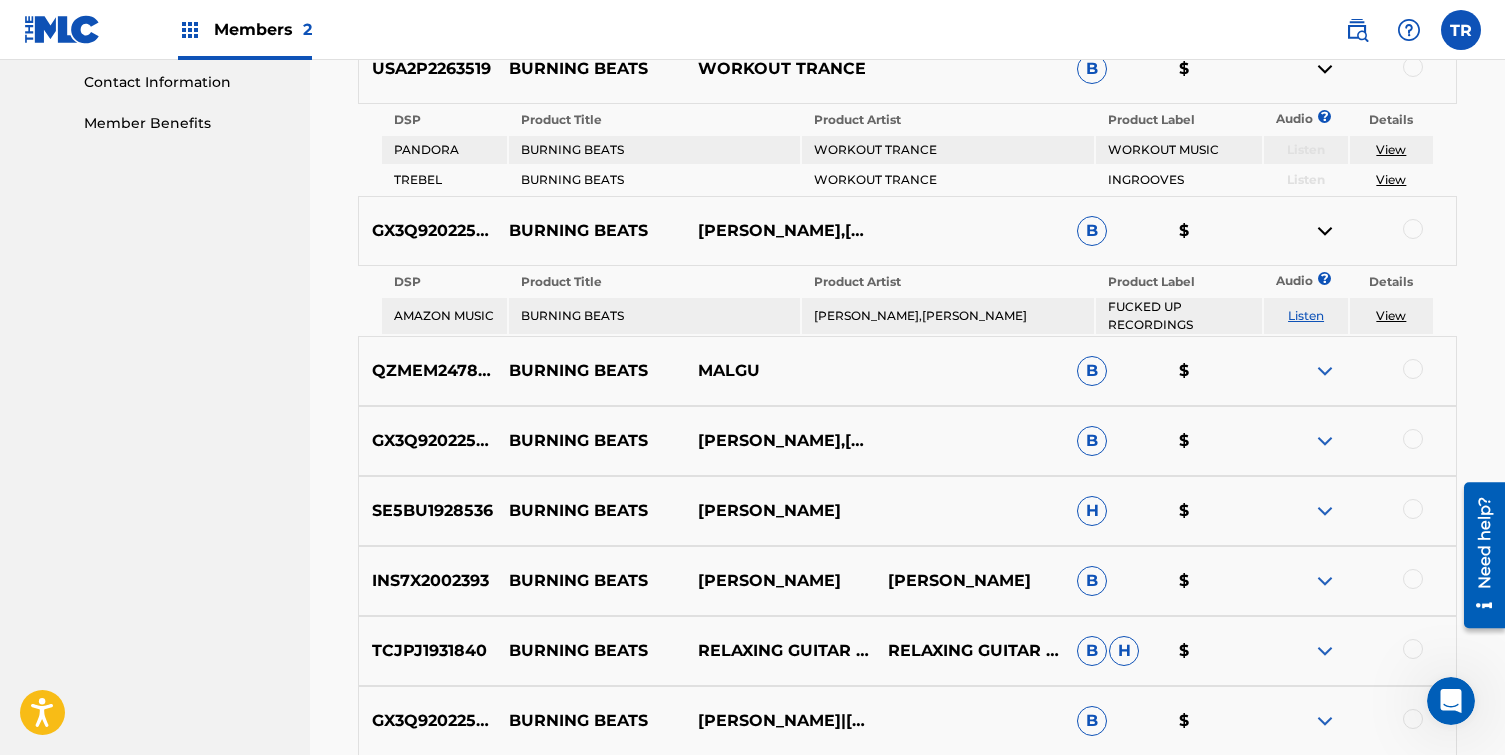 scroll, scrollTop: 989, scrollLeft: 0, axis: vertical 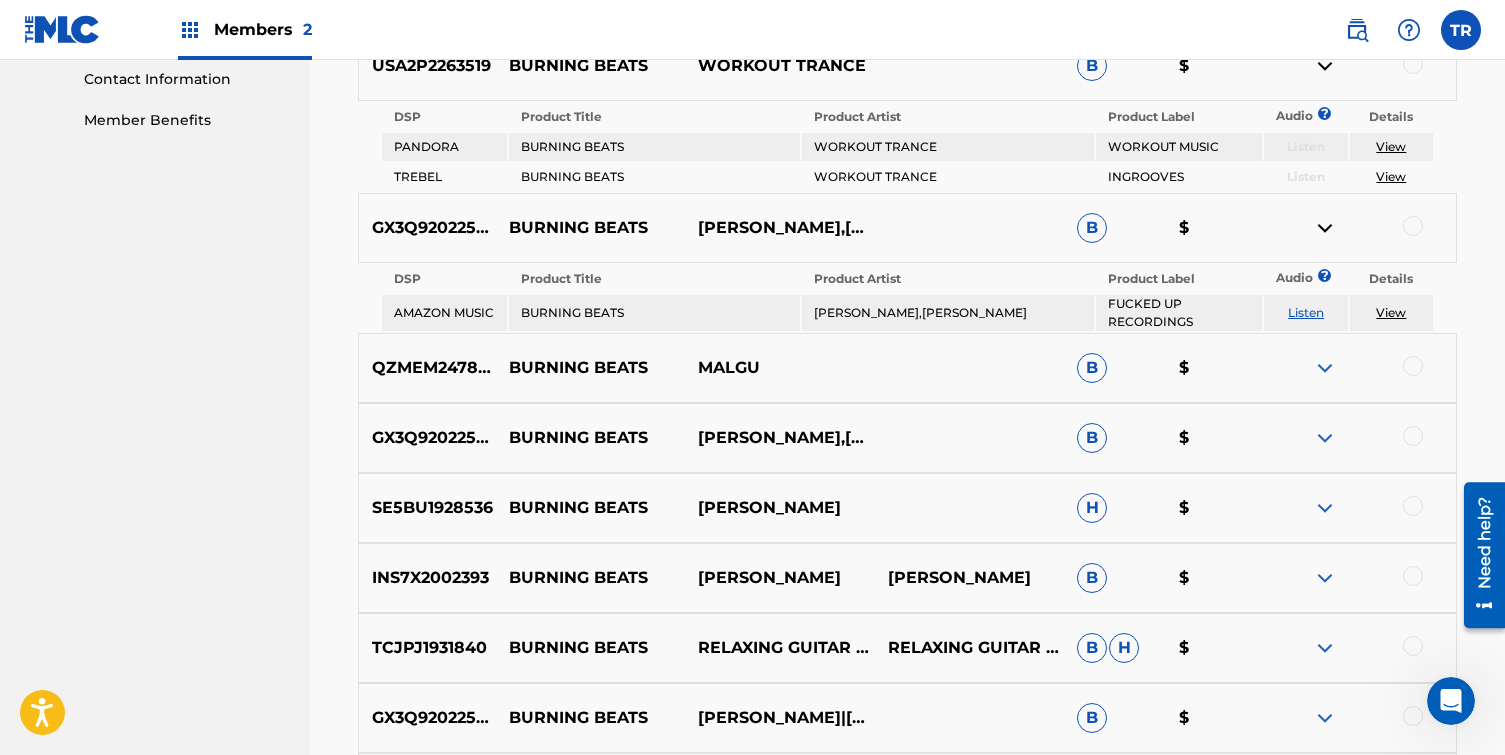 click at bounding box center [1325, 368] 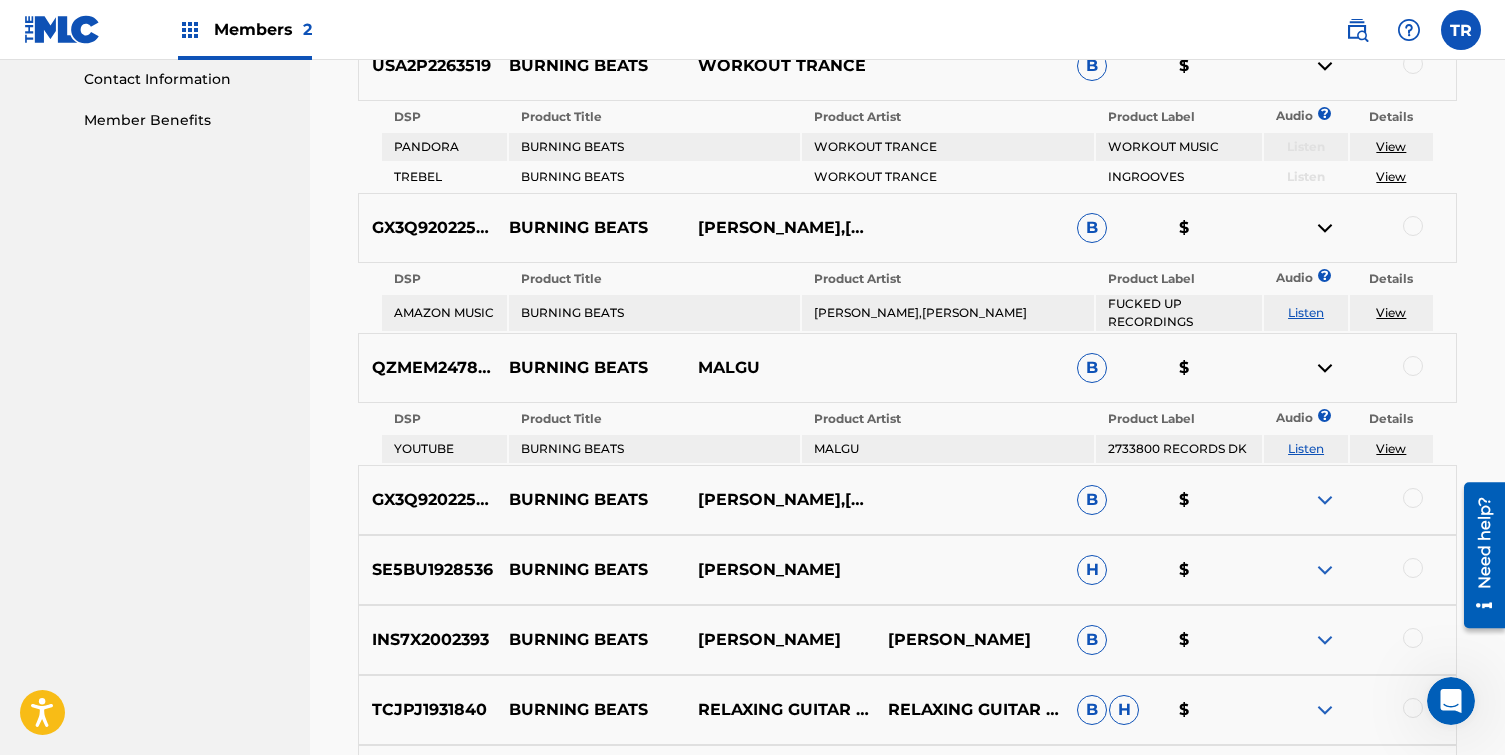 click at bounding box center (1325, 500) 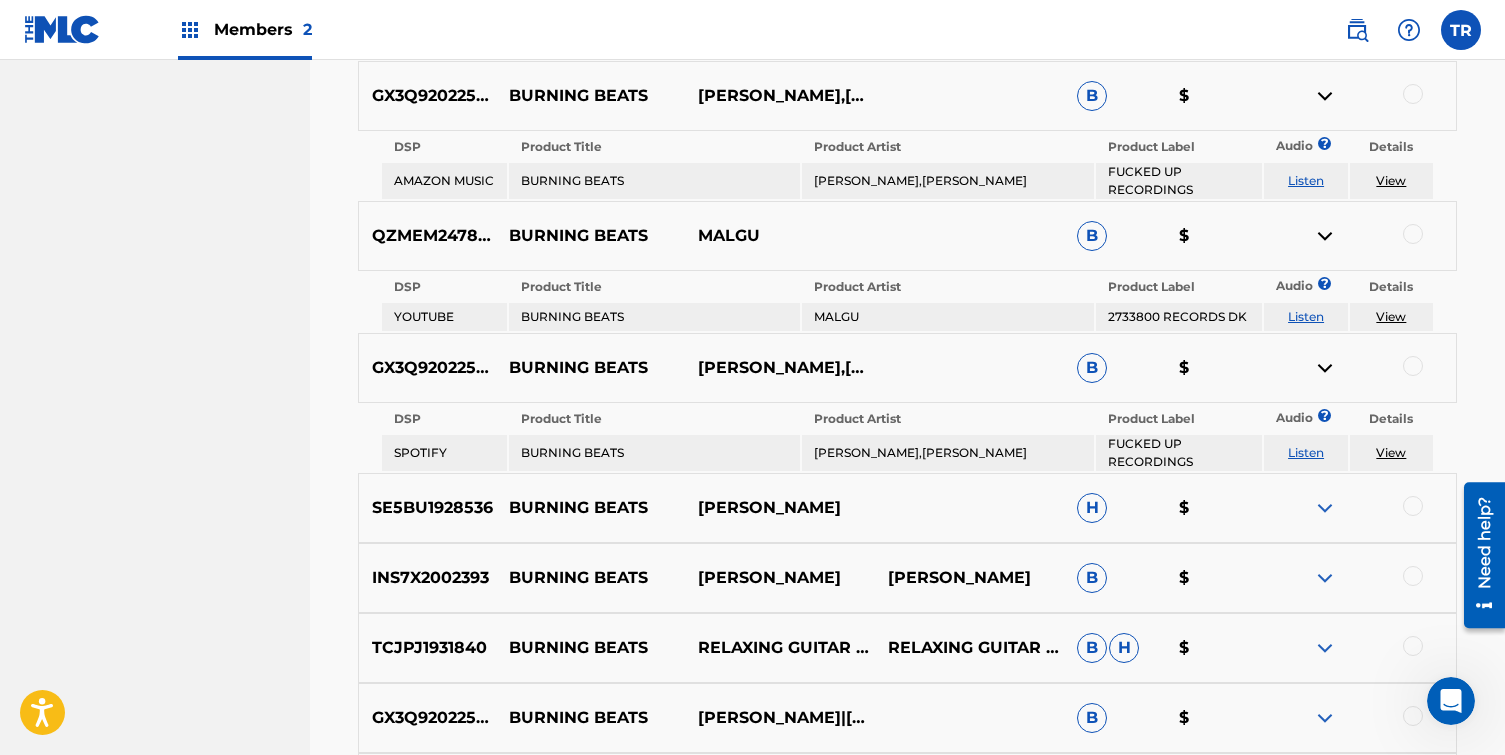 scroll, scrollTop: 1126, scrollLeft: 0, axis: vertical 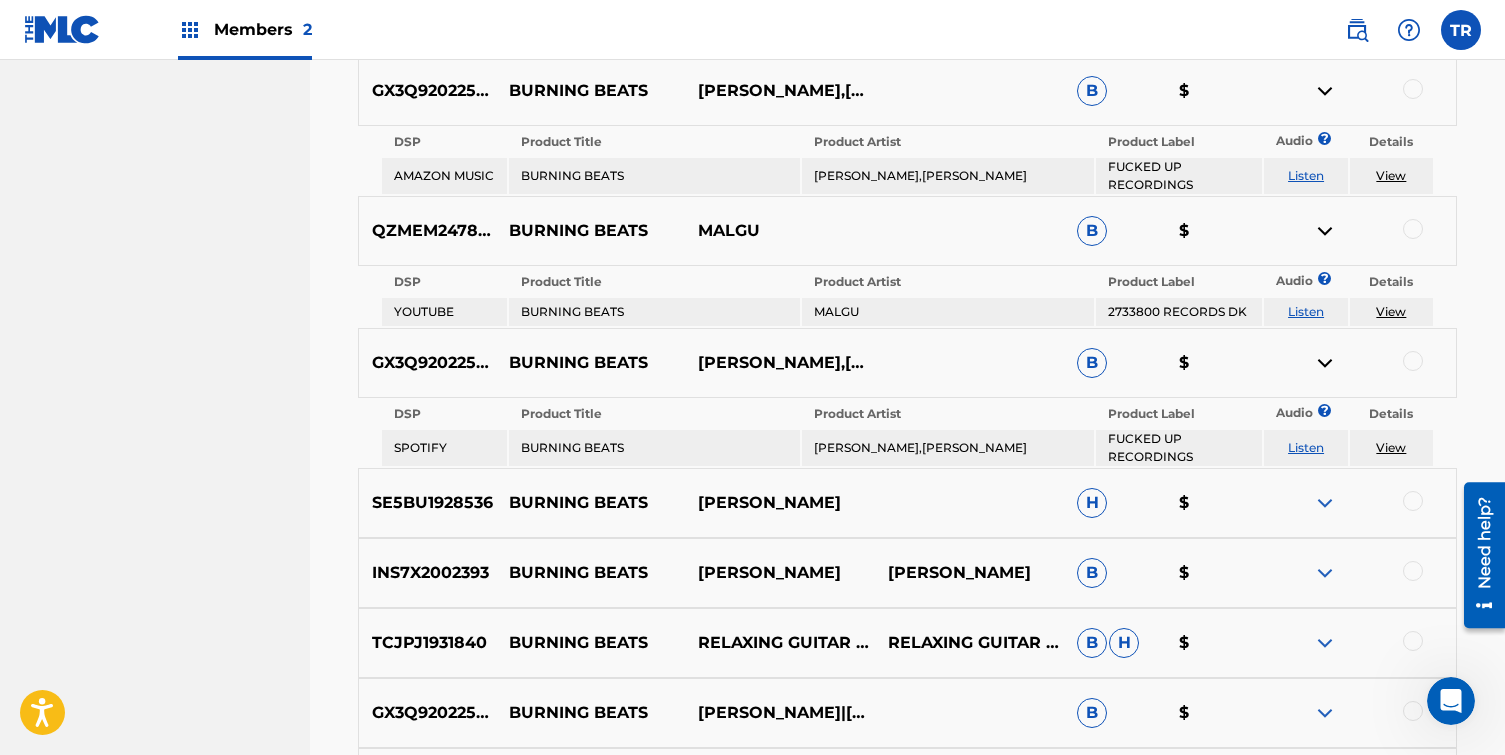 click at bounding box center [1325, 503] 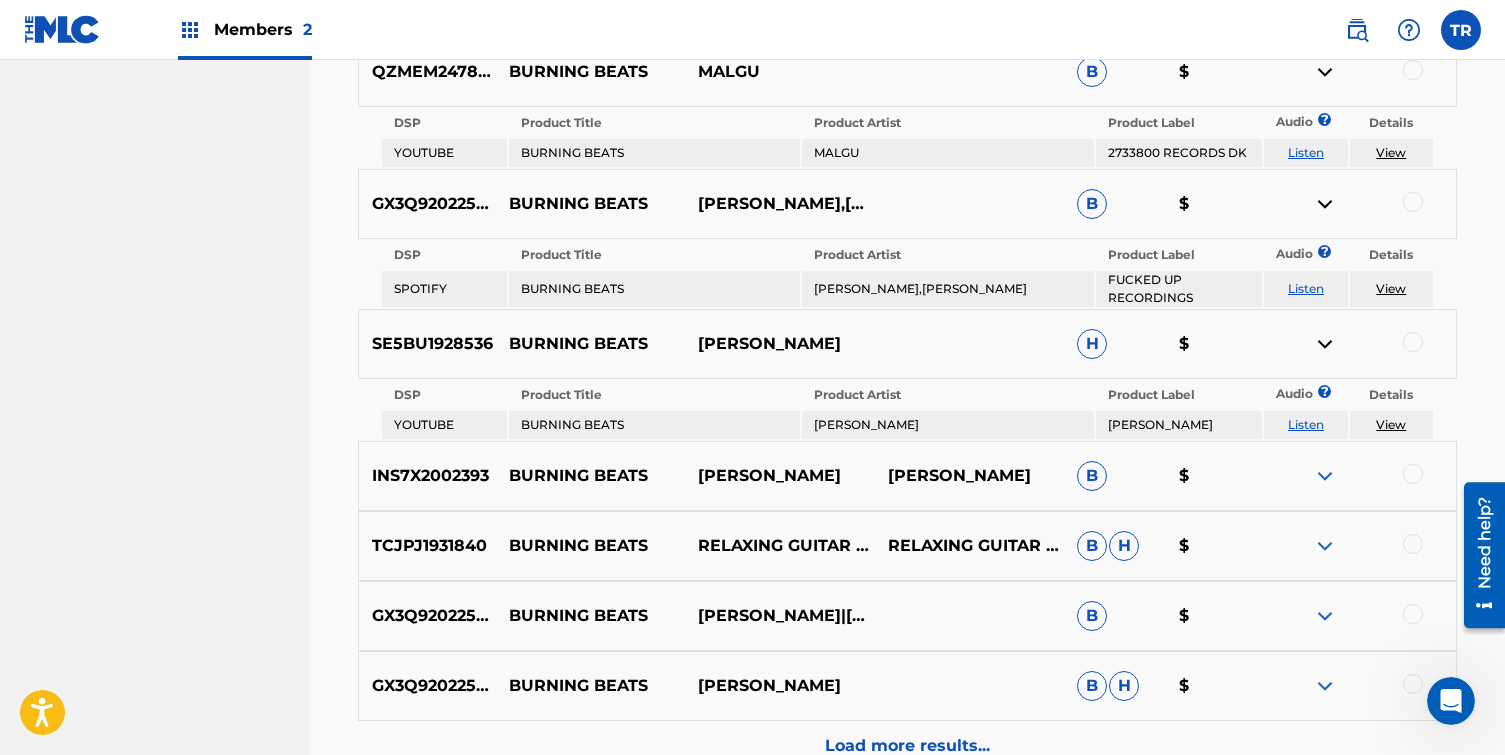 scroll, scrollTop: 1288, scrollLeft: 0, axis: vertical 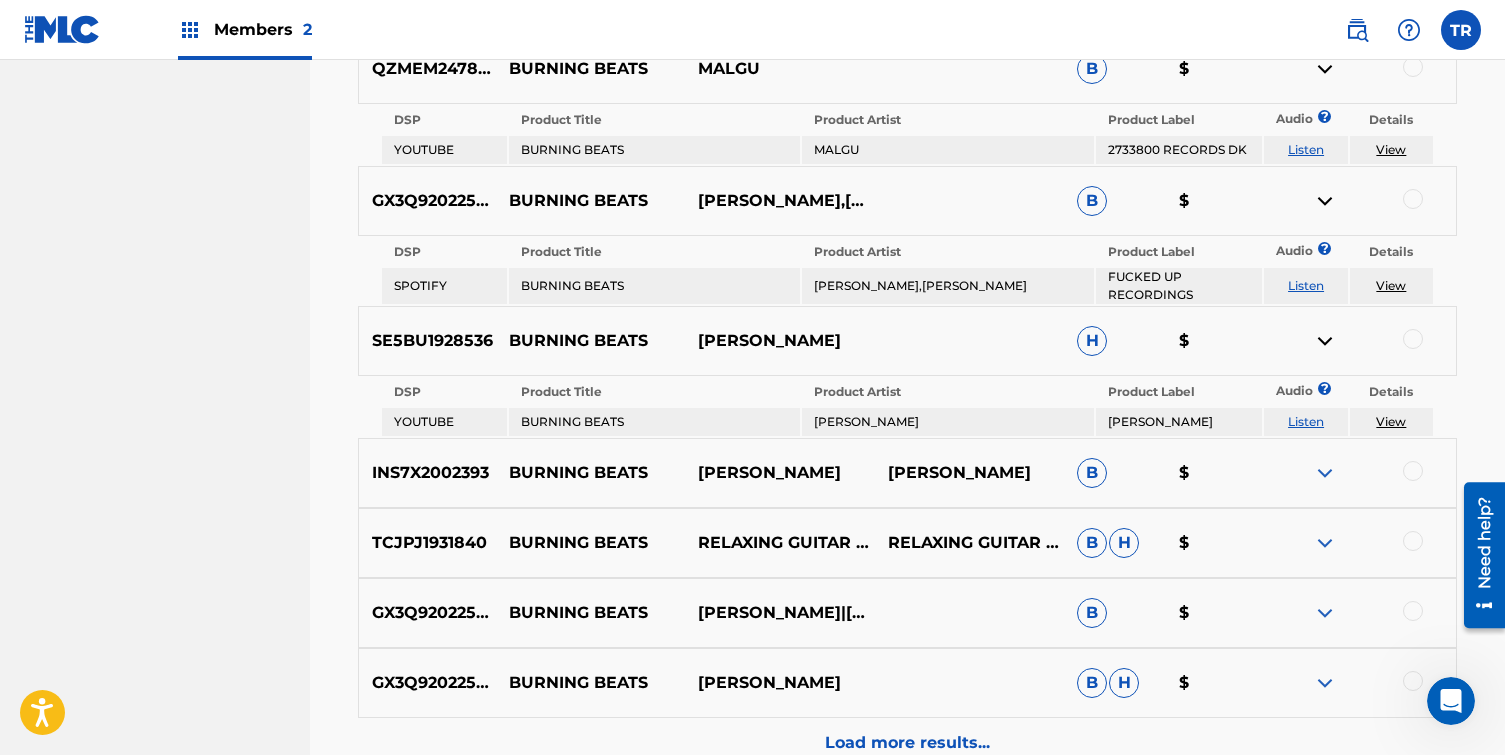 click on "INS7X2002393 BURNING BEATS ANNA LOPEZ NISHANT B $" at bounding box center (907, 473) 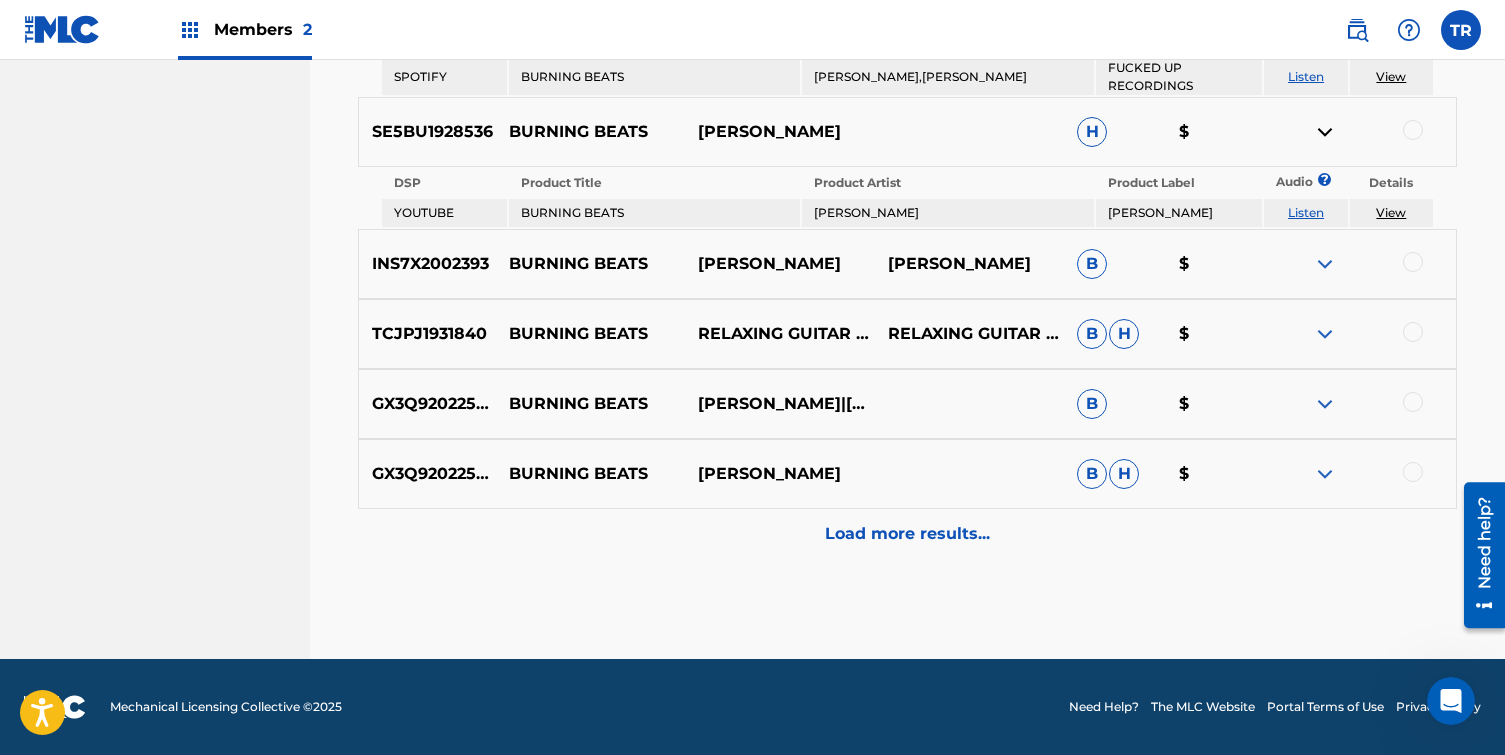 click on "Load more results..." at bounding box center [907, 534] 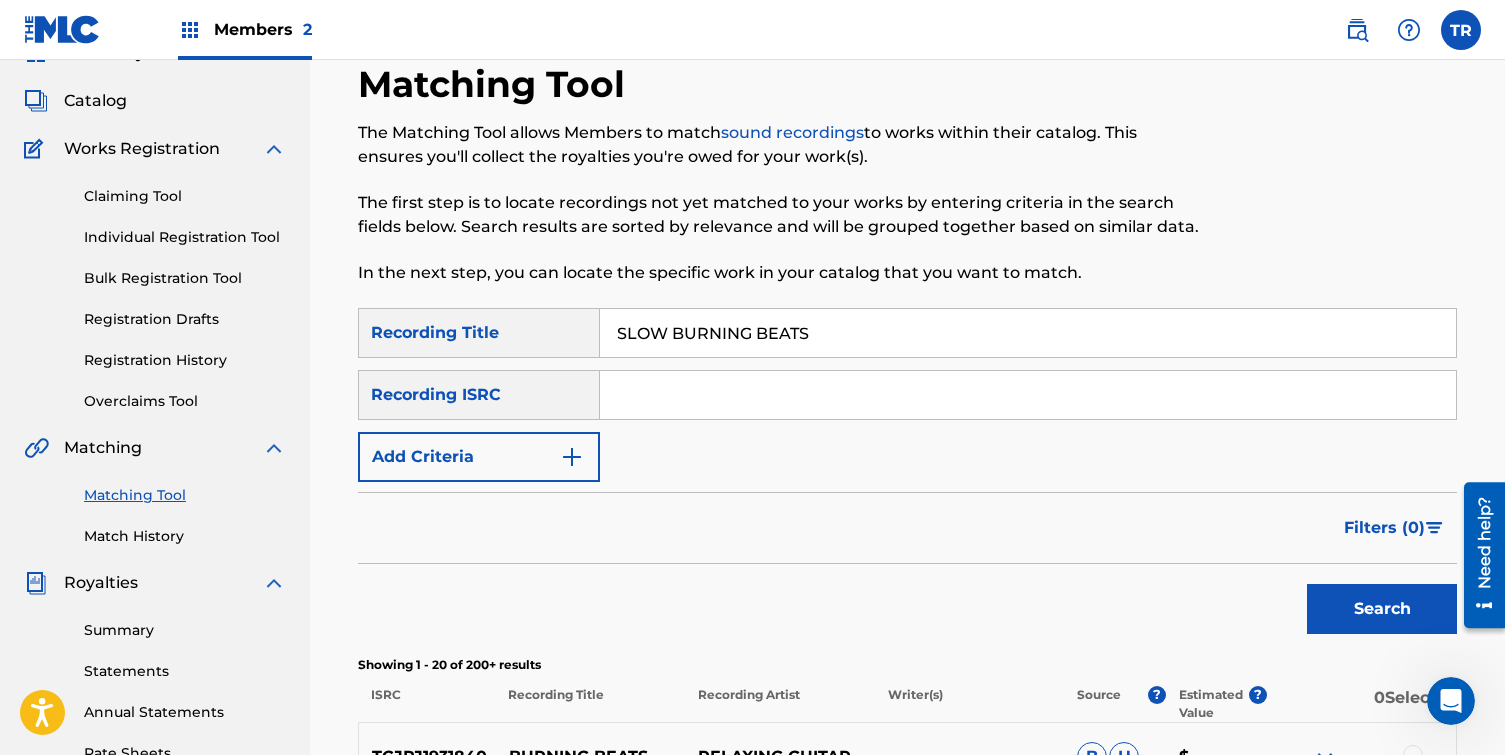 scroll, scrollTop: 0, scrollLeft: 0, axis: both 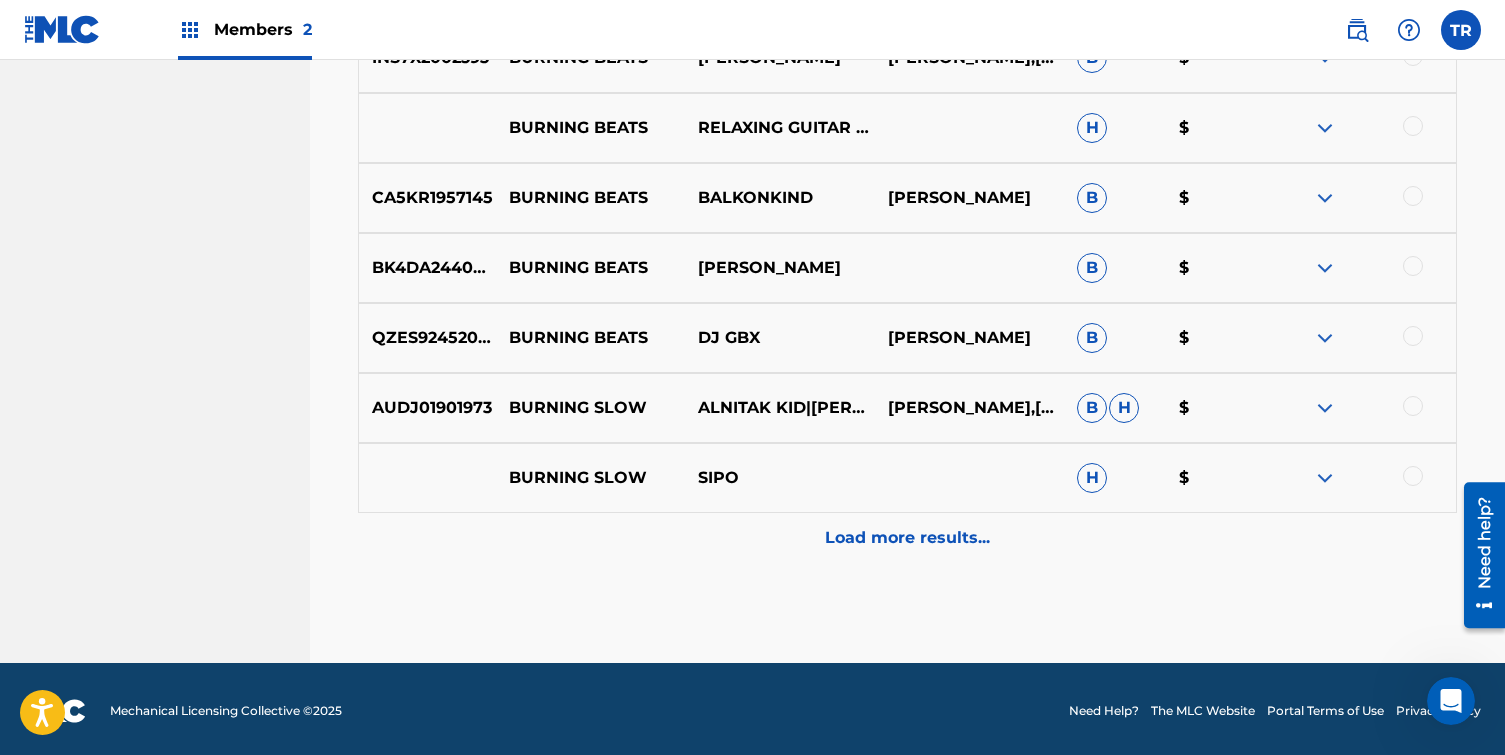 click on "Load more results..." at bounding box center (907, 538) 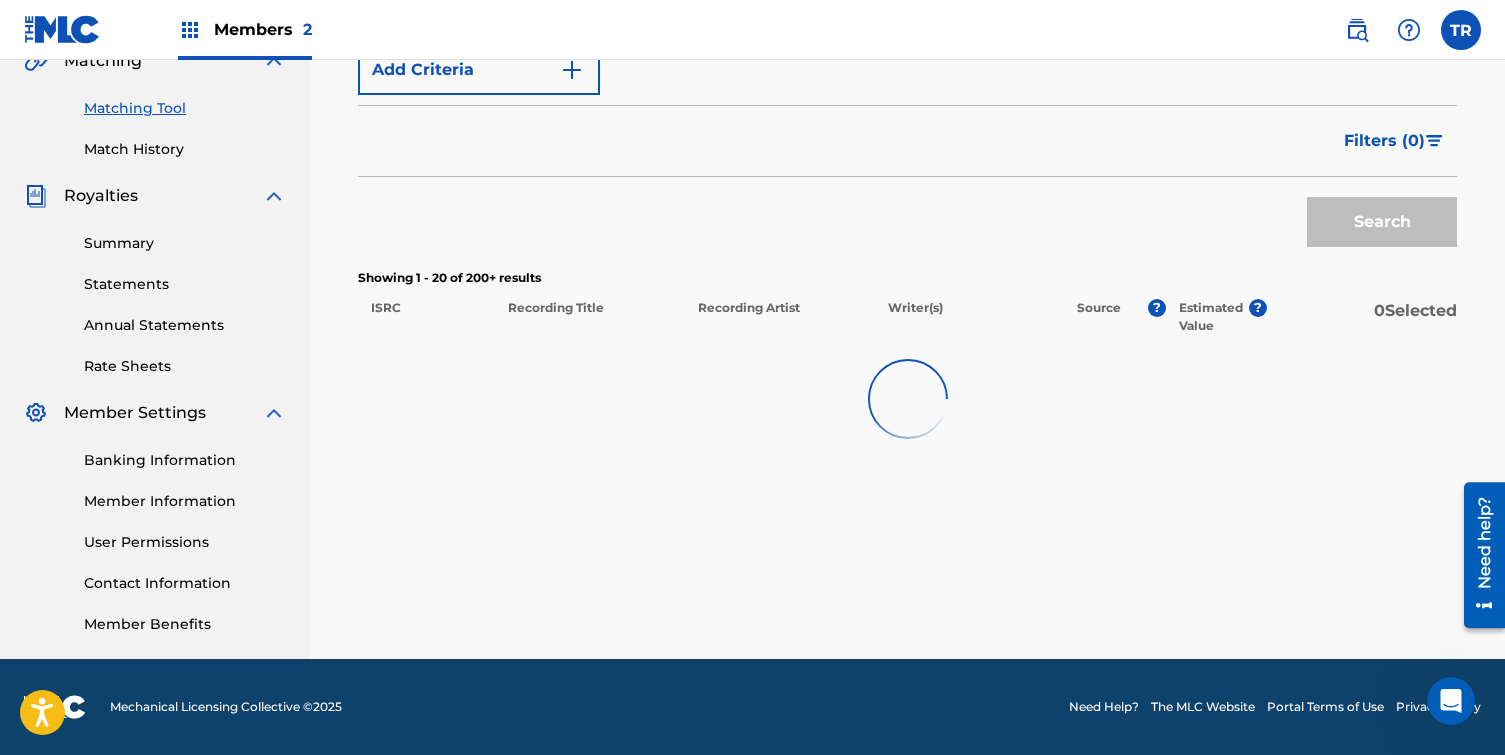 scroll, scrollTop: 1707, scrollLeft: 0, axis: vertical 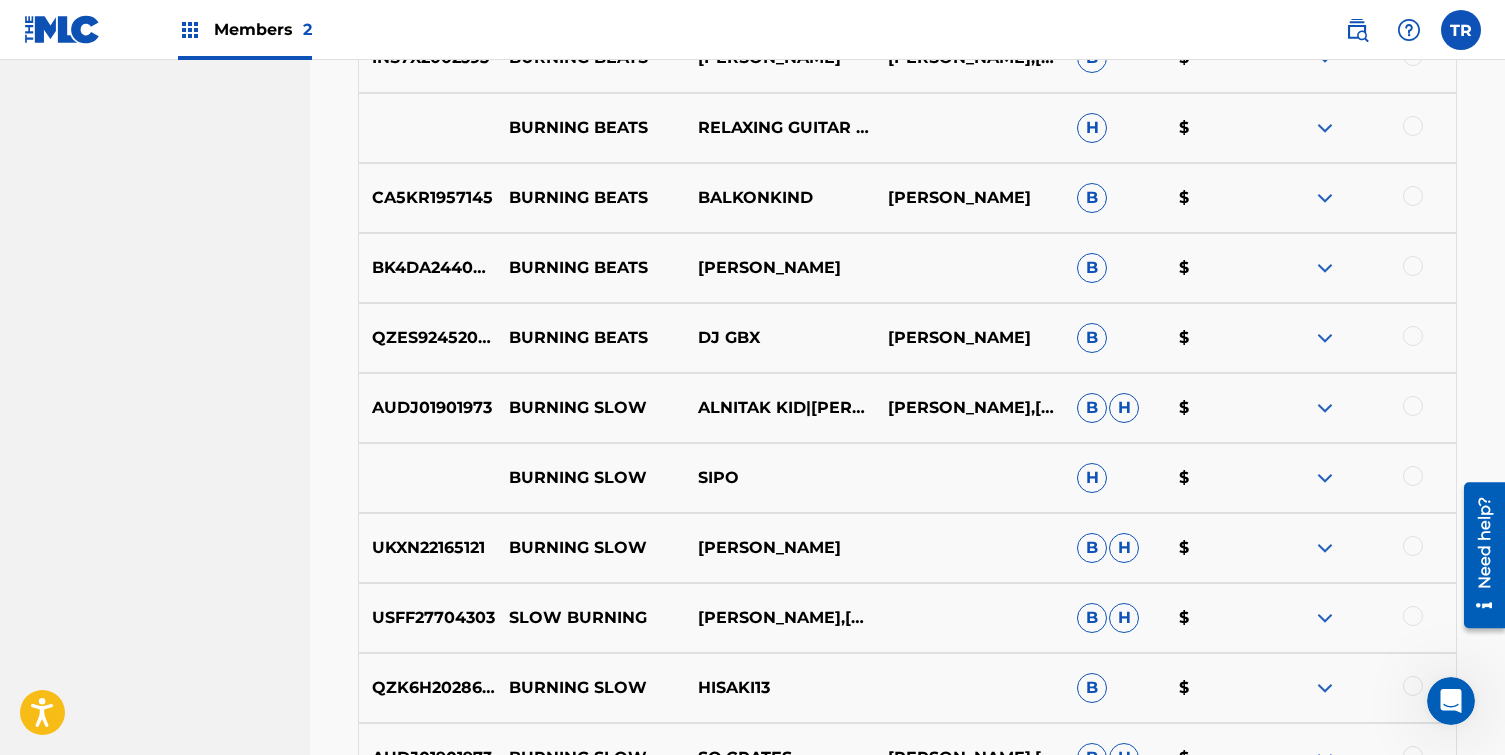 click at bounding box center (1325, 618) 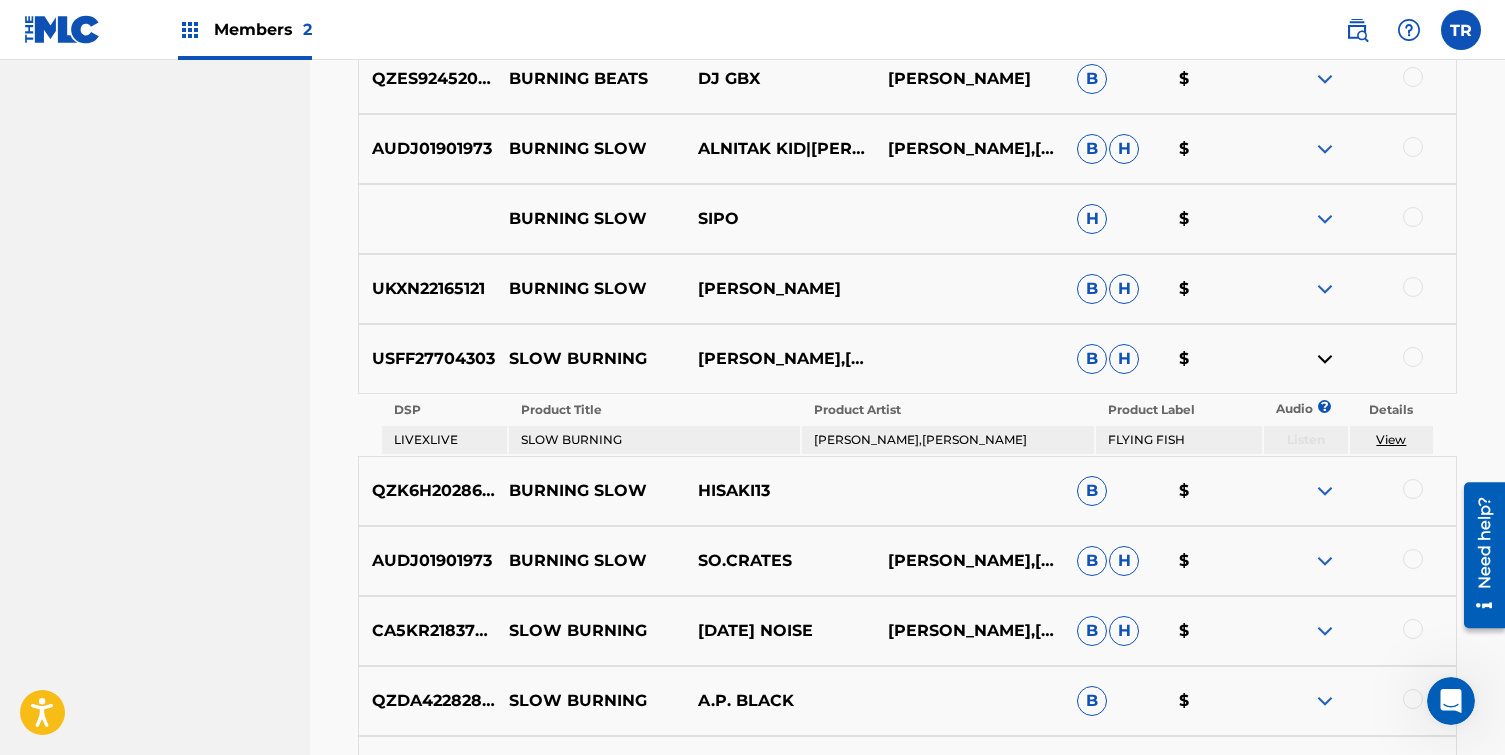 scroll, scrollTop: 1995, scrollLeft: 0, axis: vertical 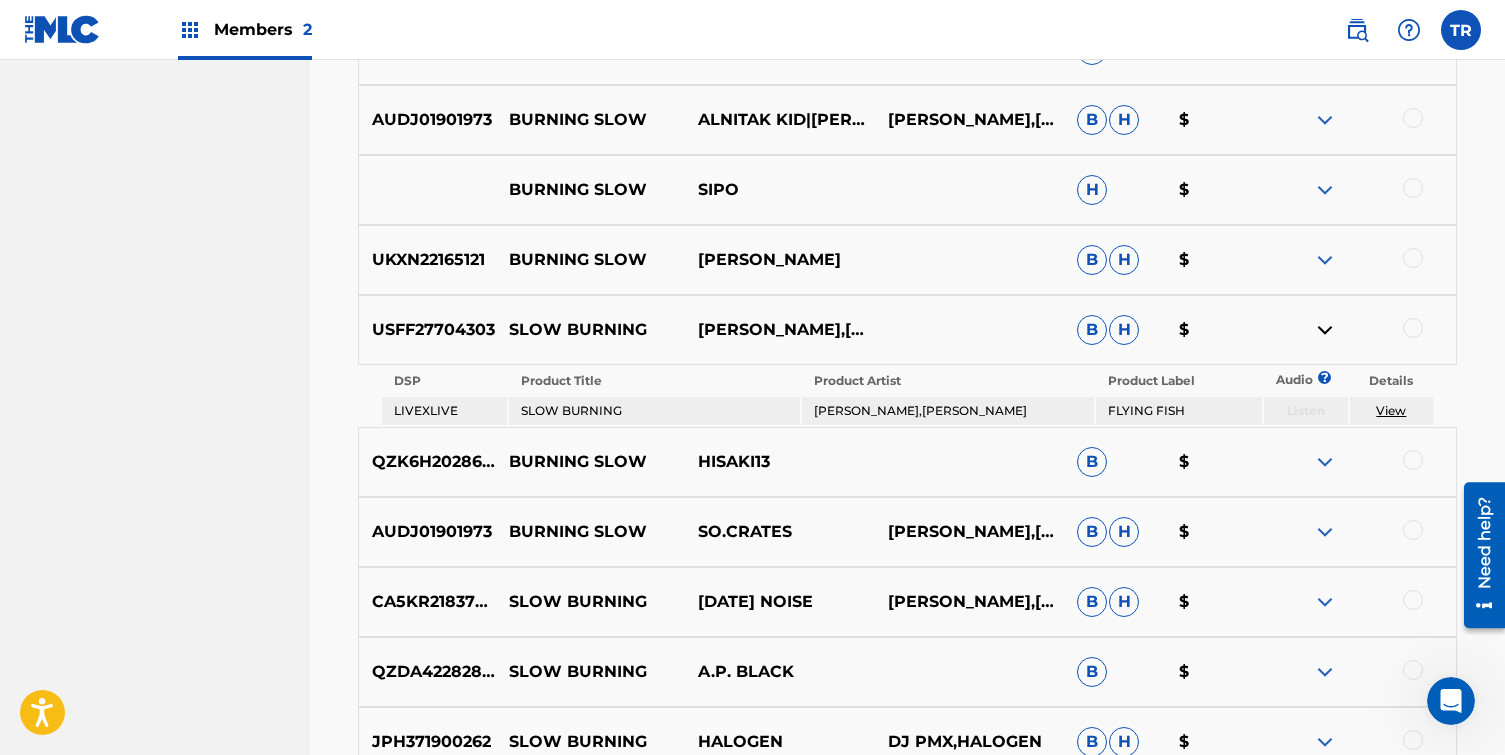 click at bounding box center (1325, 602) 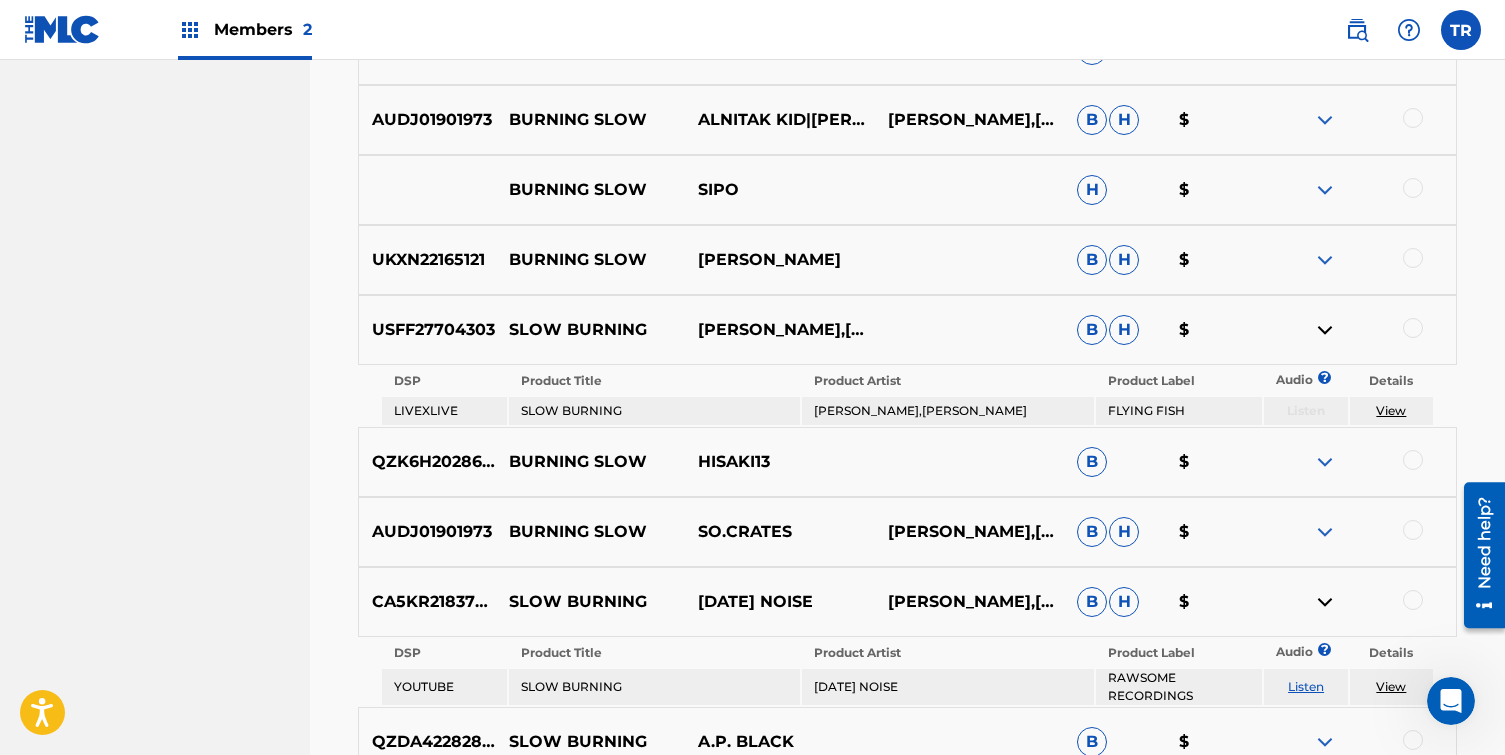click at bounding box center [1325, 602] 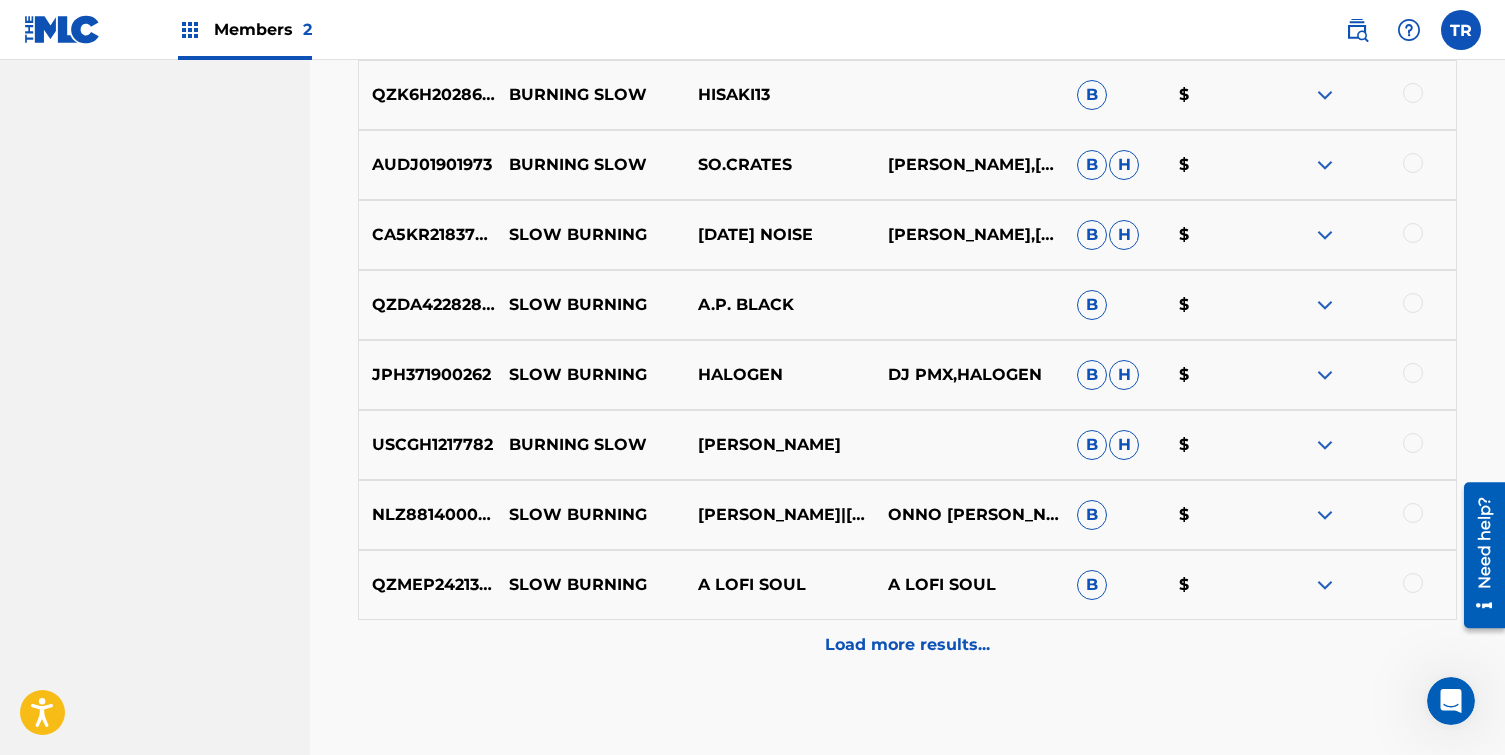 scroll, scrollTop: 2378, scrollLeft: 0, axis: vertical 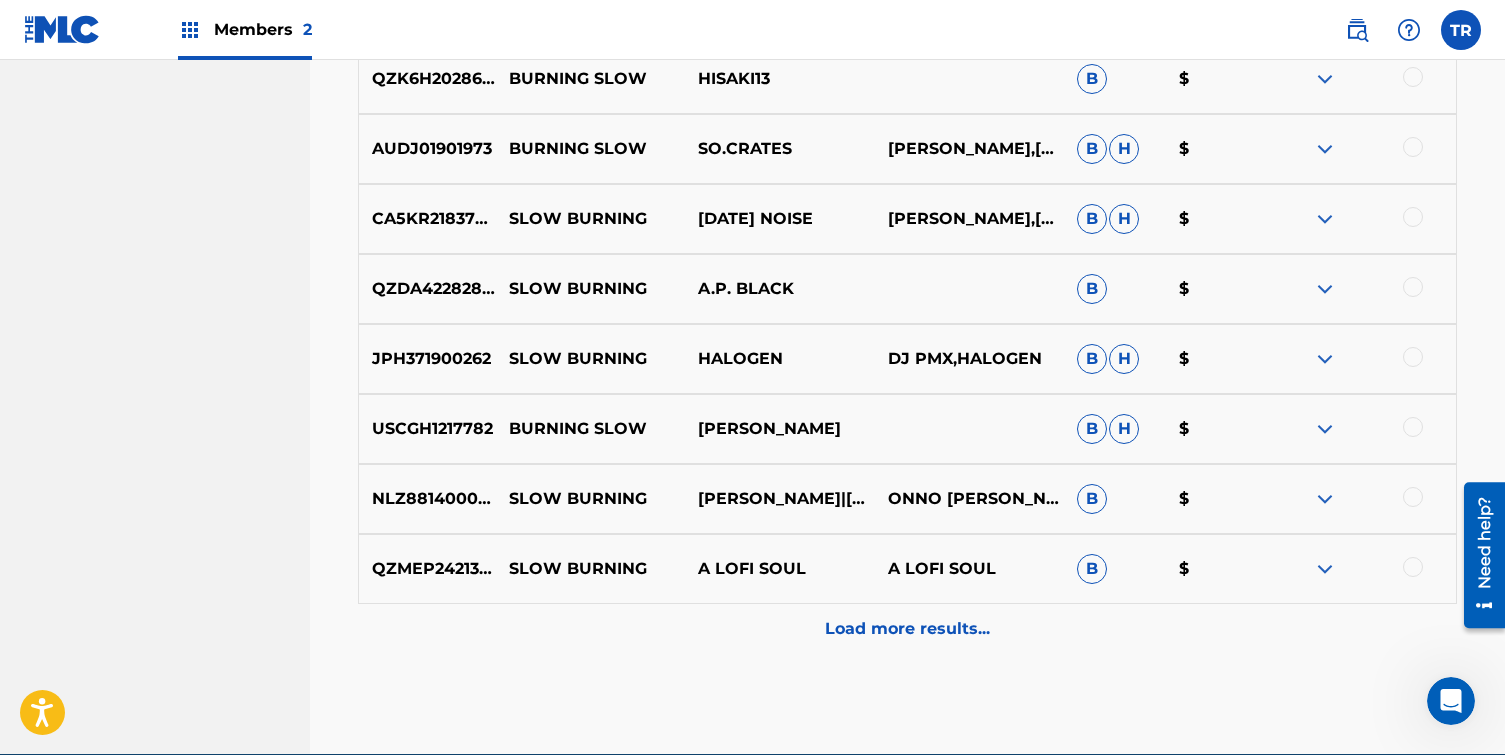 click on "Load more results..." at bounding box center (907, 629) 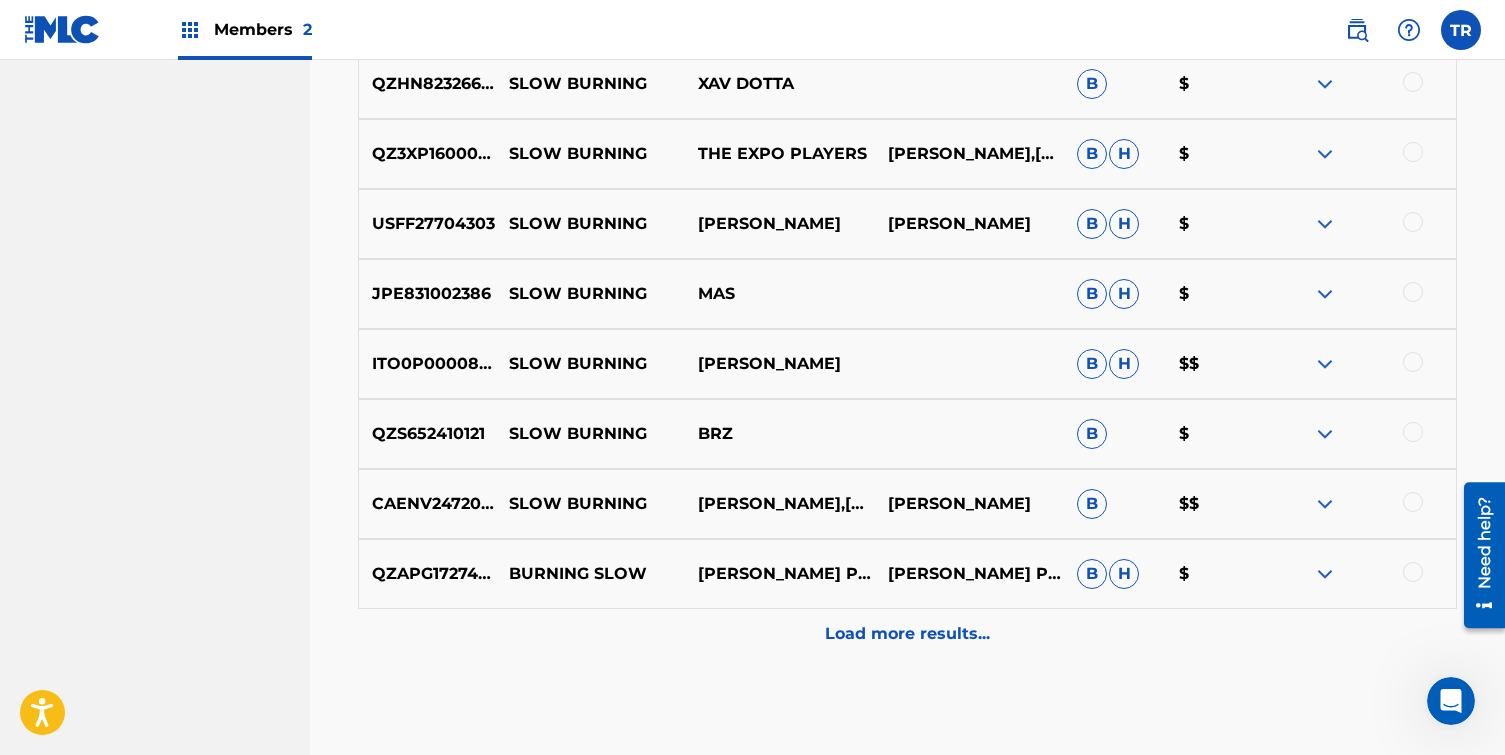 scroll, scrollTop: 3111, scrollLeft: 0, axis: vertical 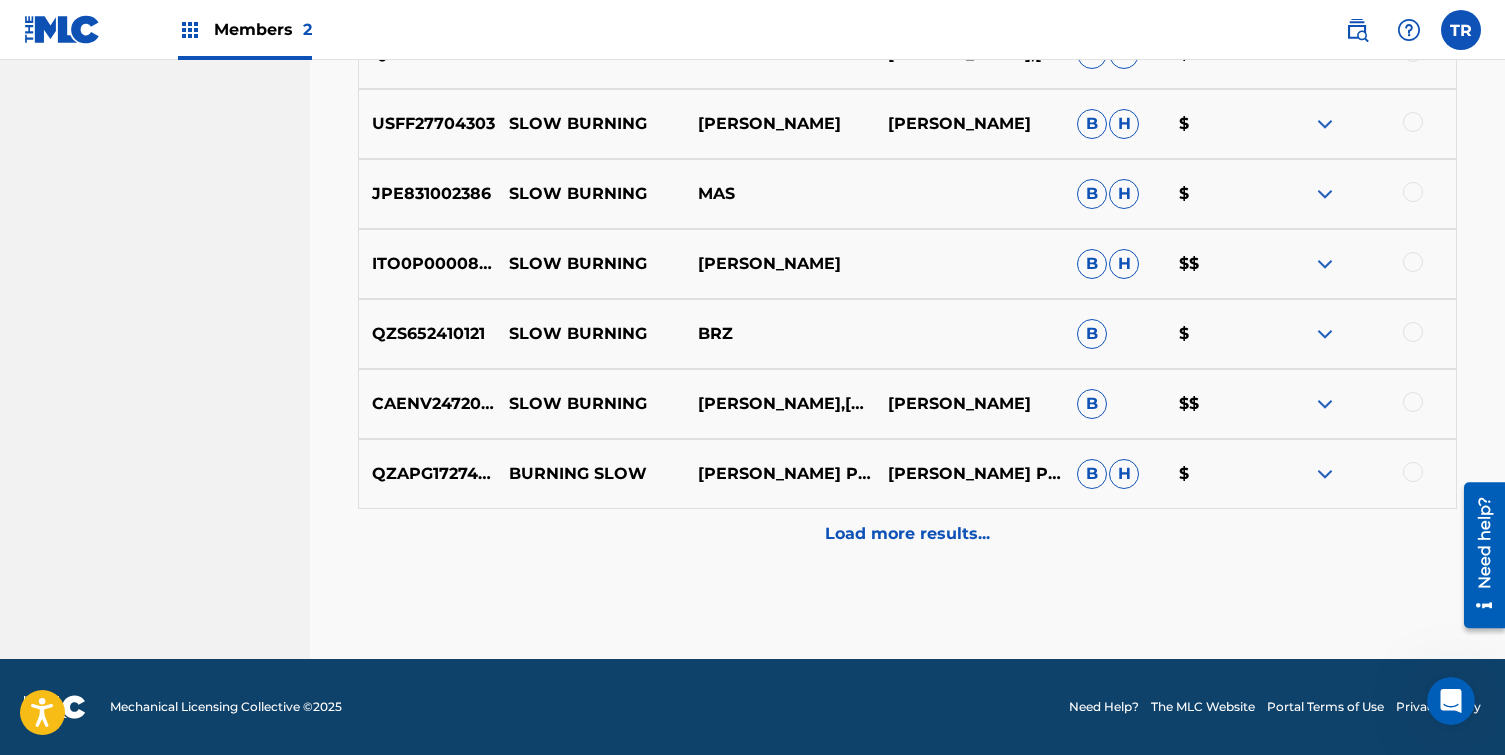 click on "Load more results..." at bounding box center (907, 534) 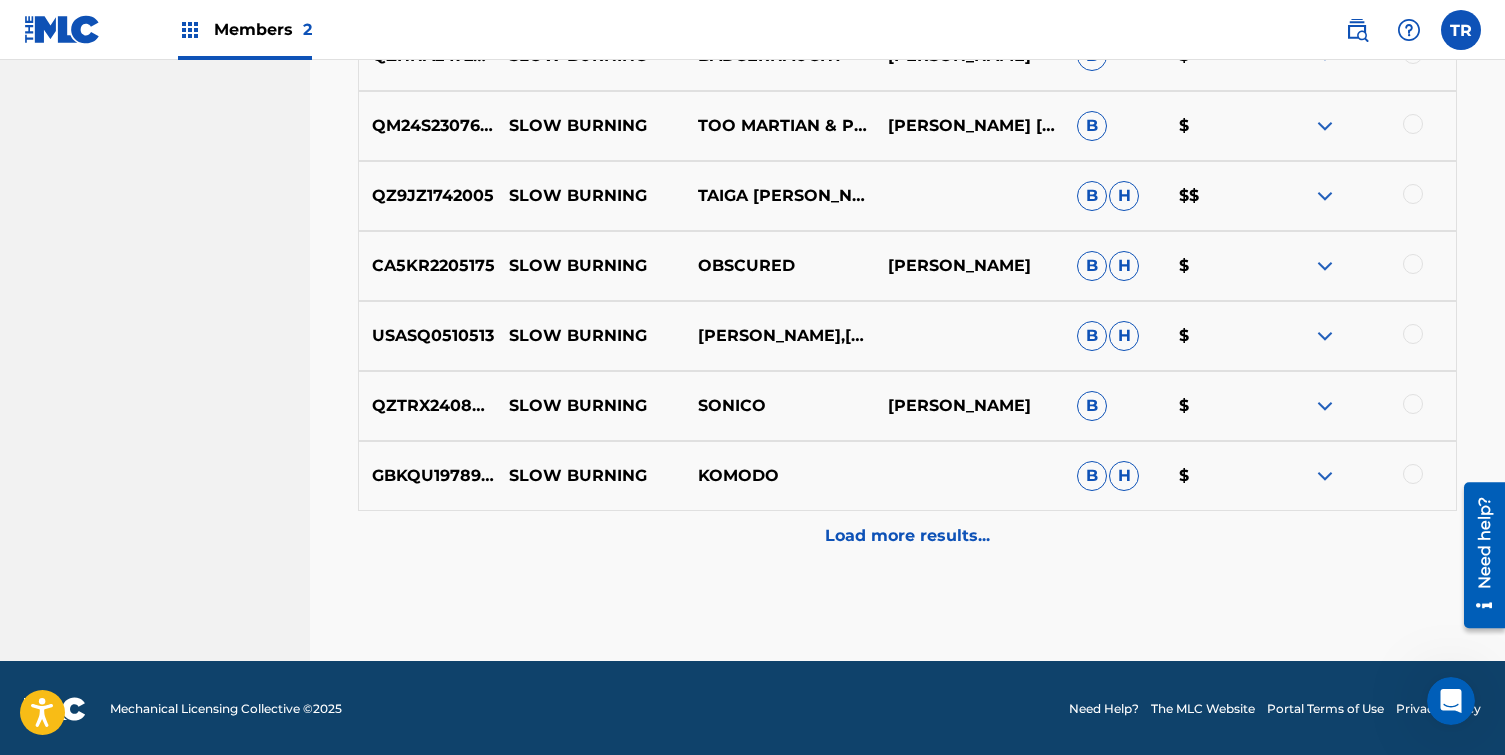 scroll, scrollTop: 3811, scrollLeft: 0, axis: vertical 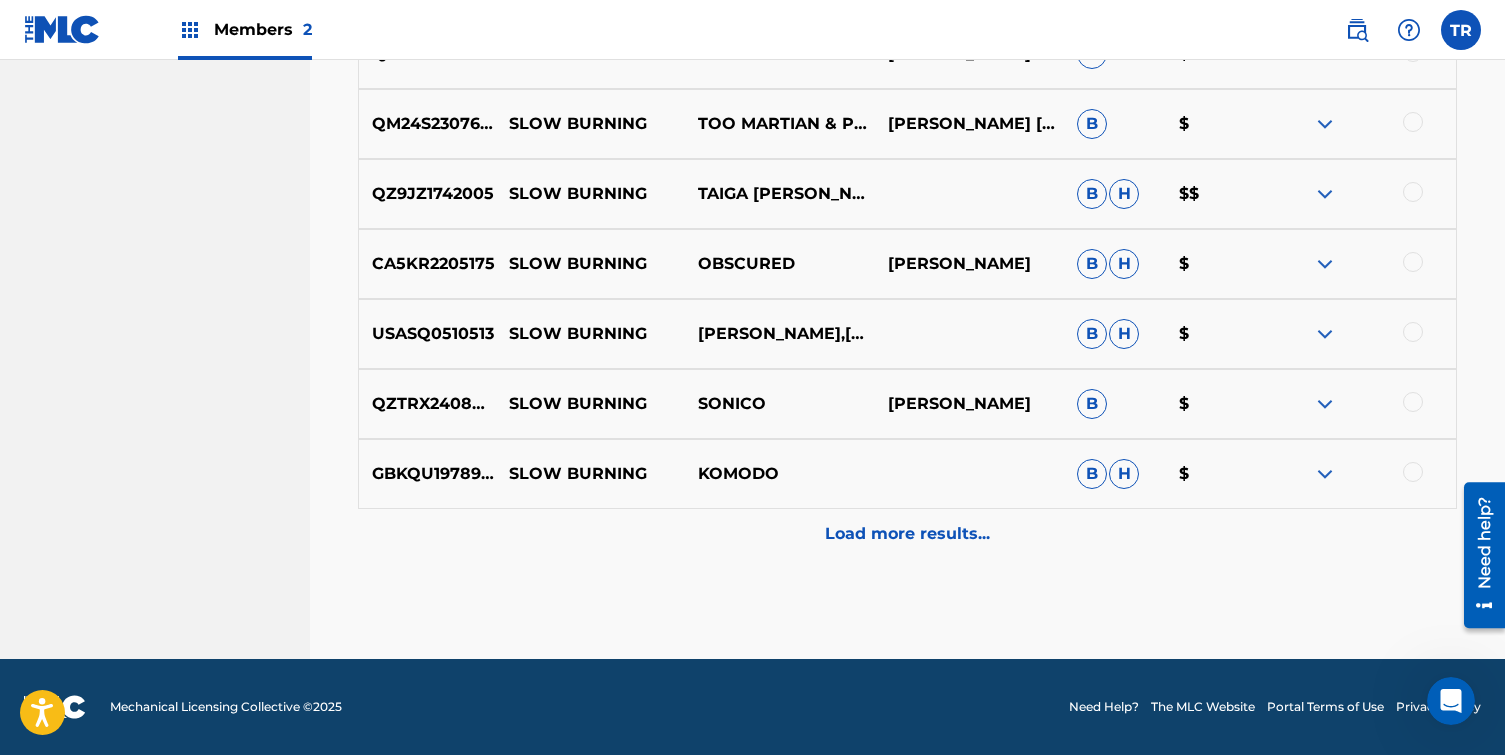 click on "Load more results..." at bounding box center [907, 534] 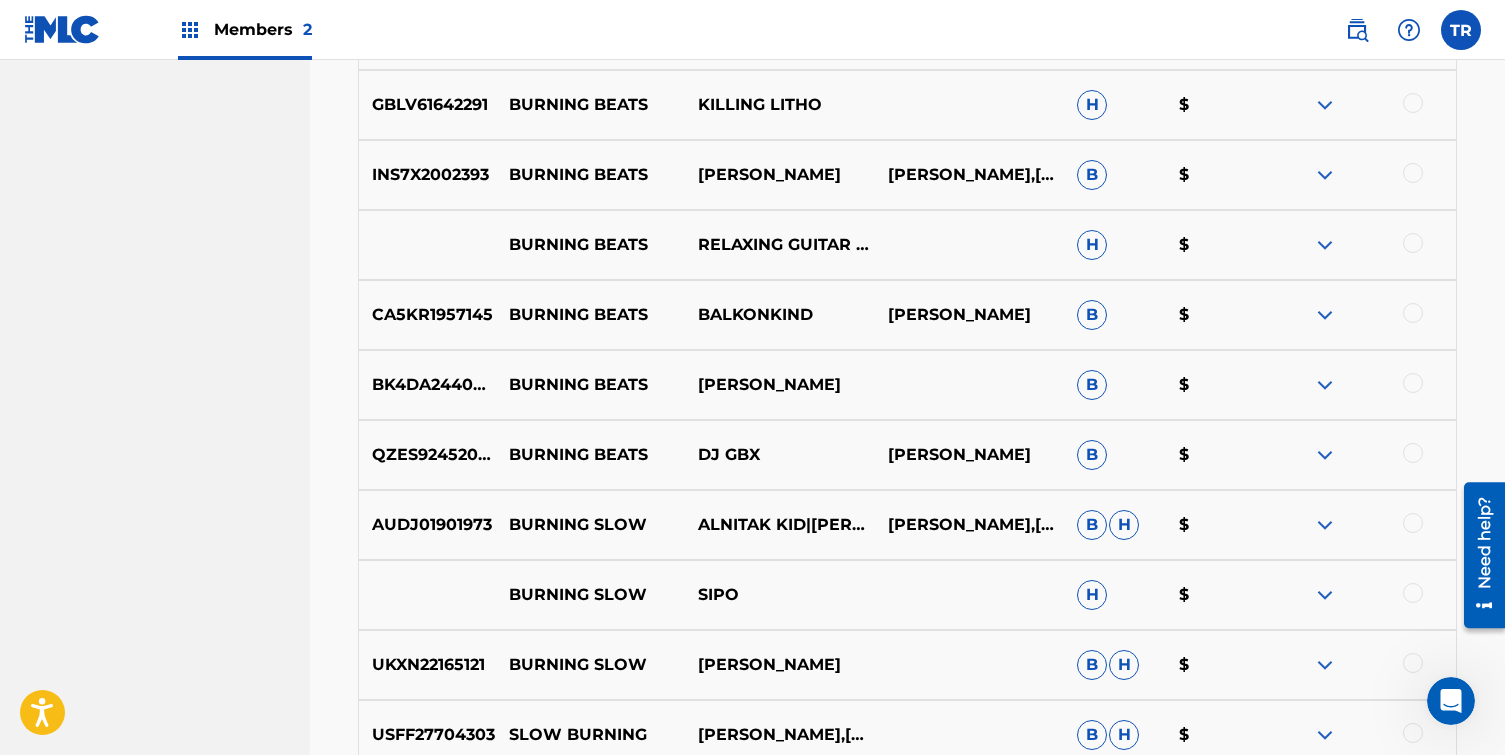 scroll, scrollTop: 0, scrollLeft: 0, axis: both 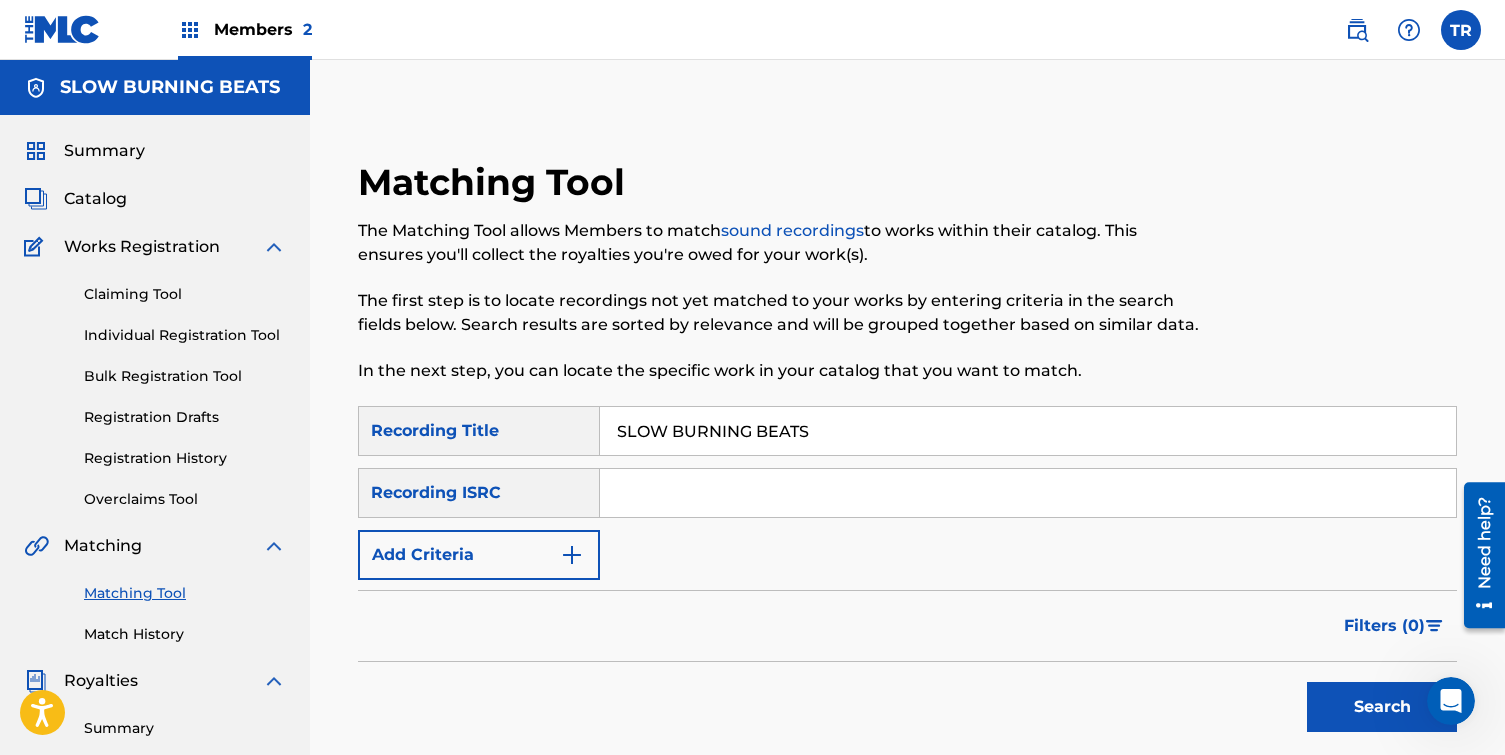click on "SLOW BURNING BEATS" at bounding box center (1028, 431) 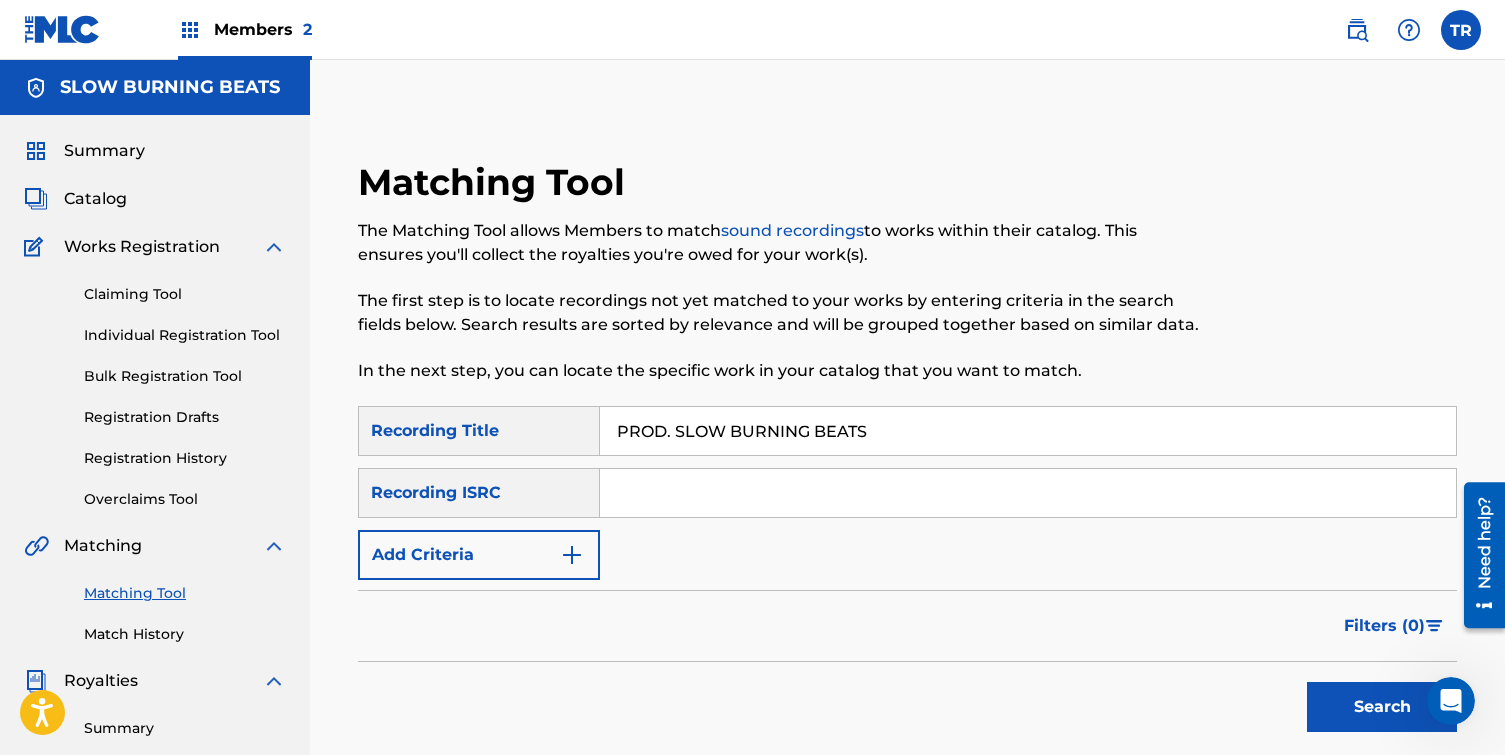 type on "PROD. SLOW BURNING BEATS" 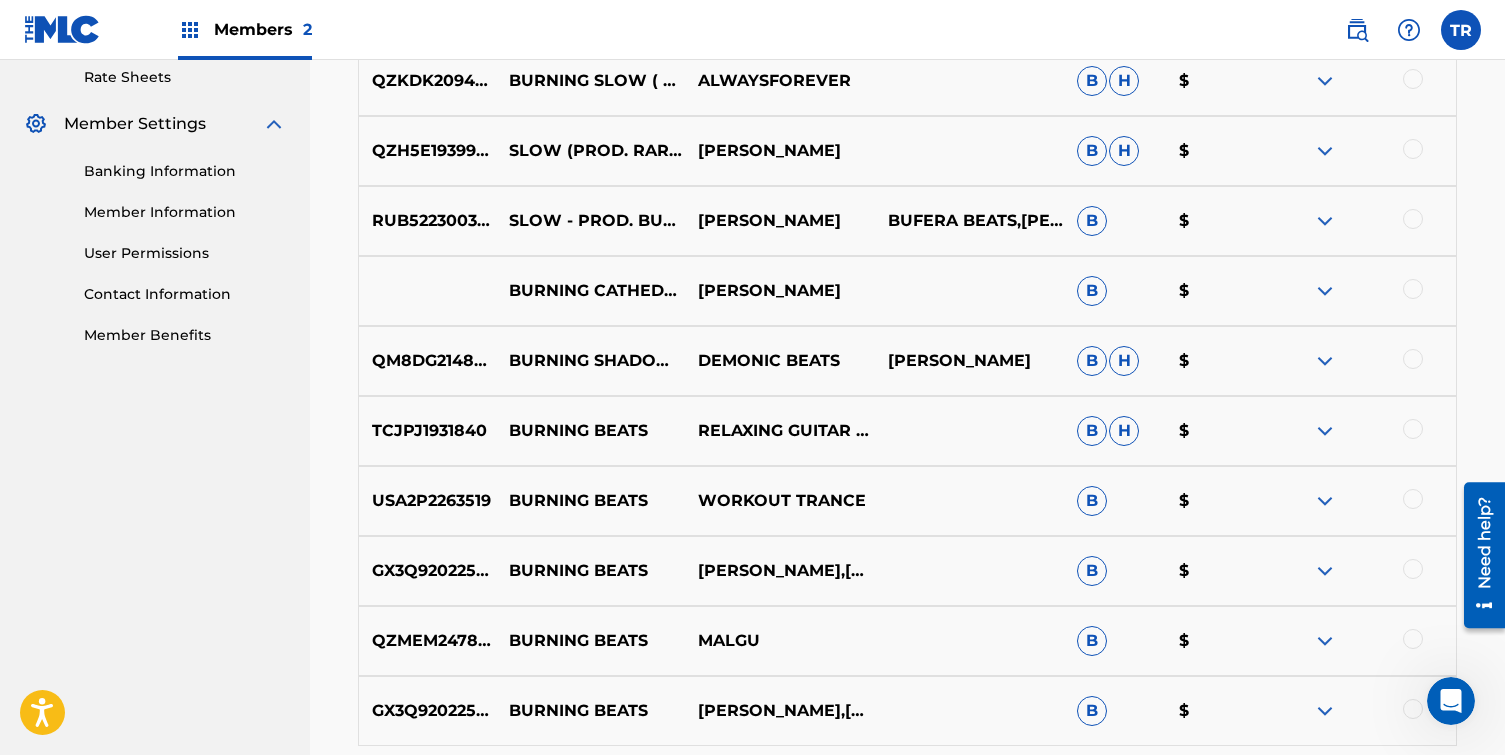 scroll, scrollTop: 775, scrollLeft: 0, axis: vertical 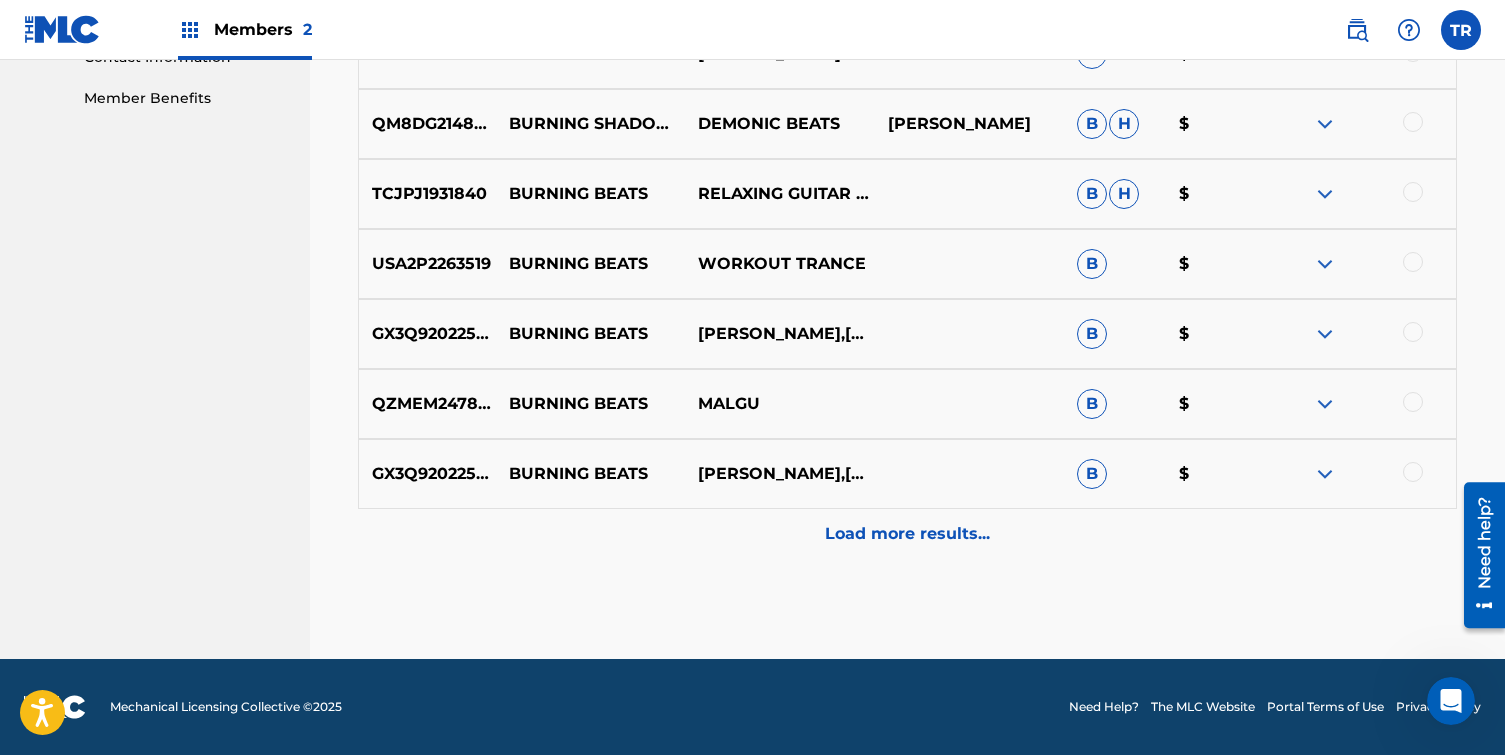 click on "Load more results..." at bounding box center (907, 534) 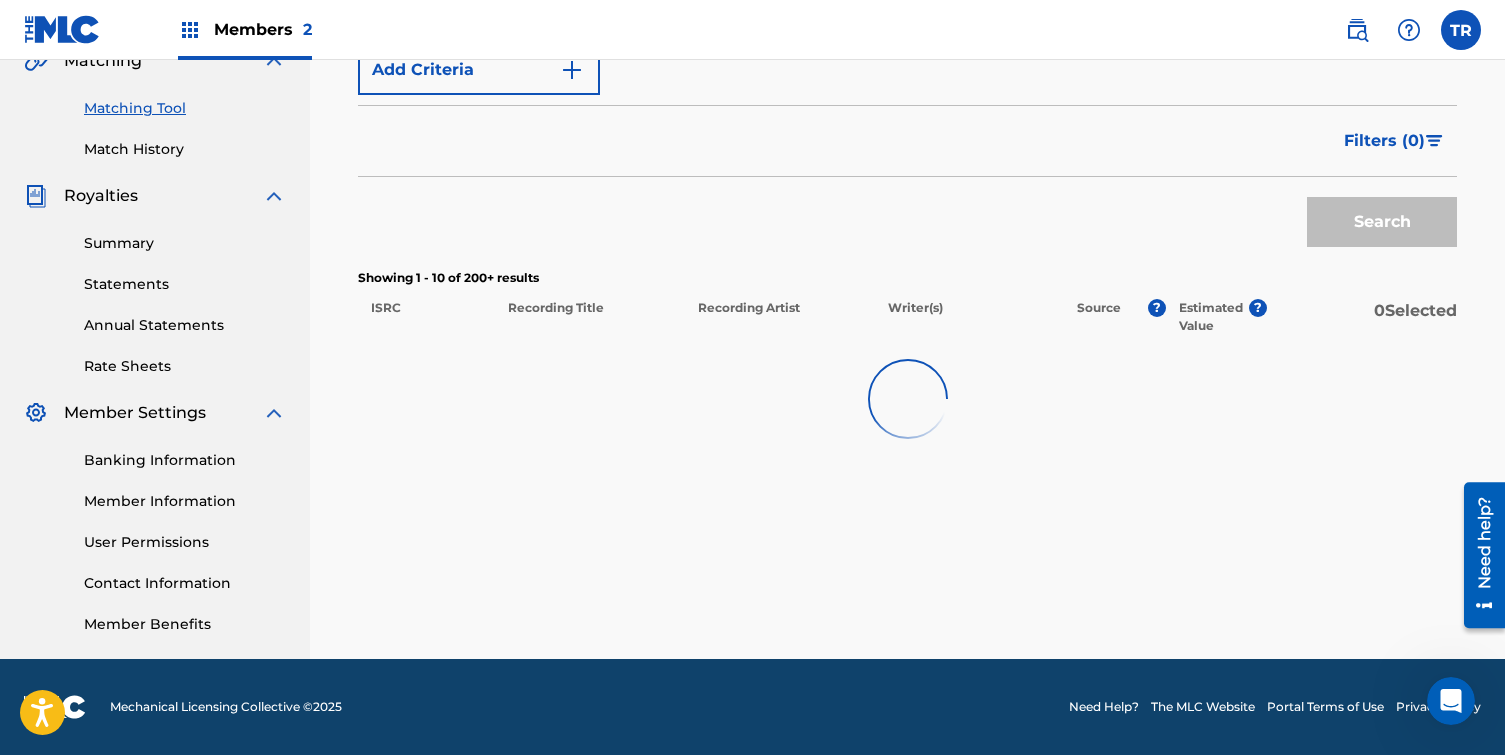 scroll, scrollTop: 1011, scrollLeft: 0, axis: vertical 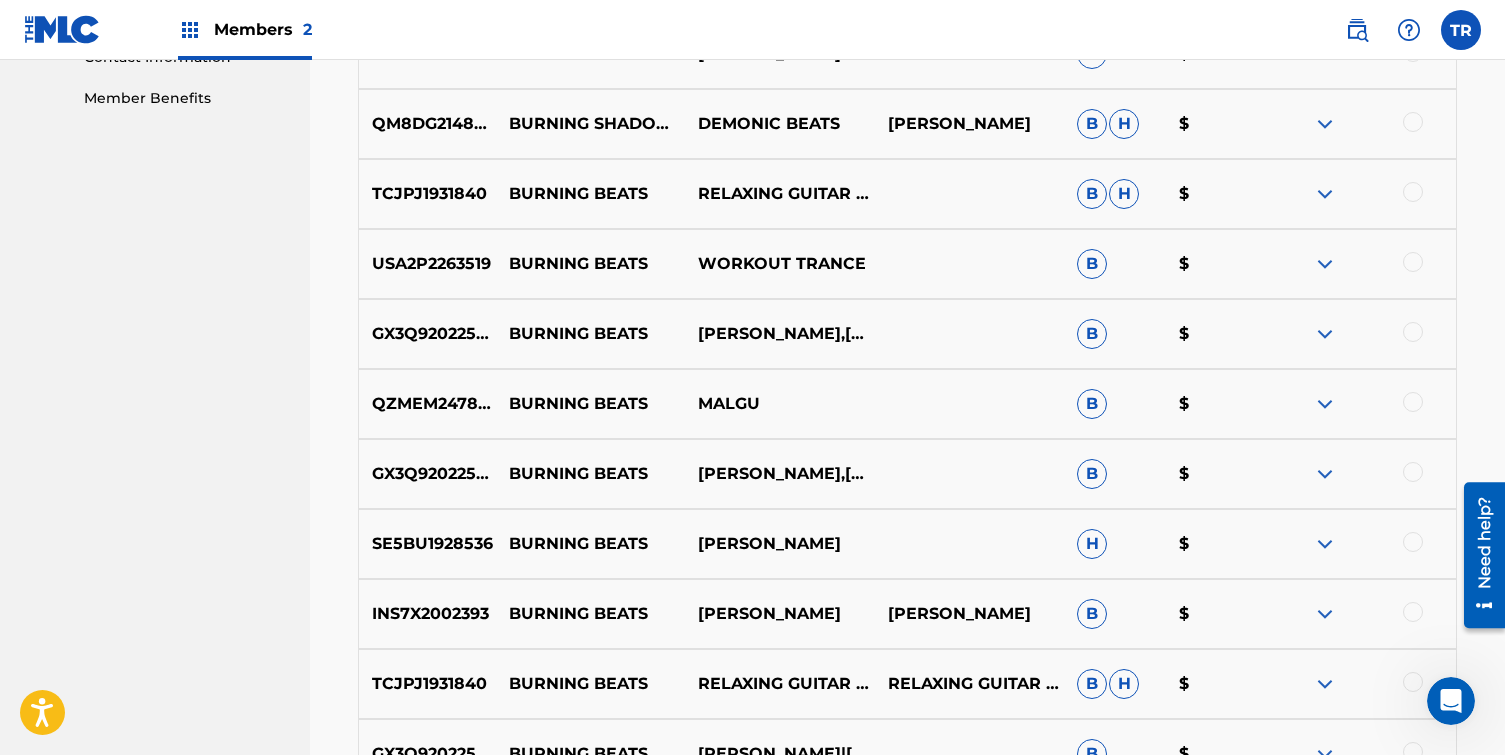 click at bounding box center (1361, 544) 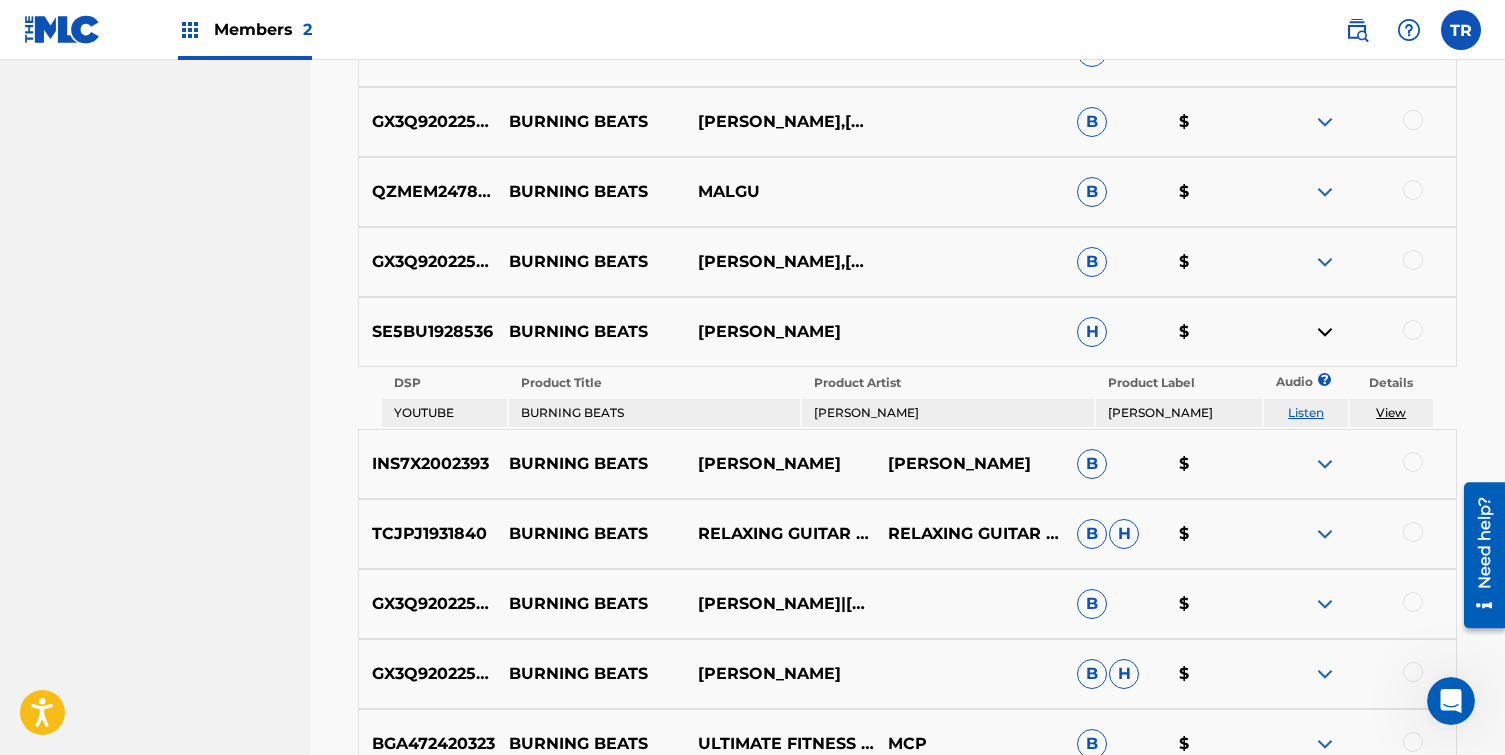 scroll, scrollTop: 1234, scrollLeft: 0, axis: vertical 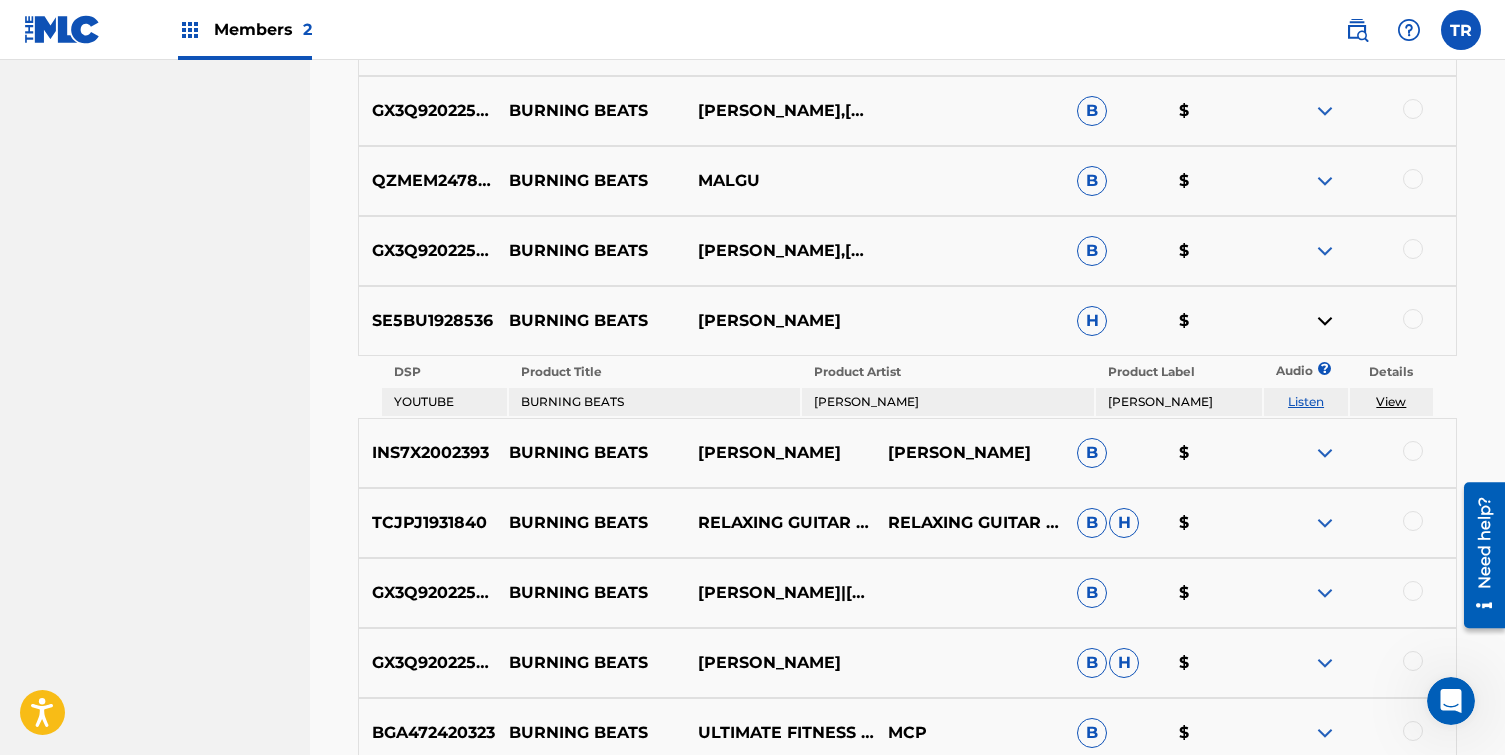click at bounding box center [1325, 523] 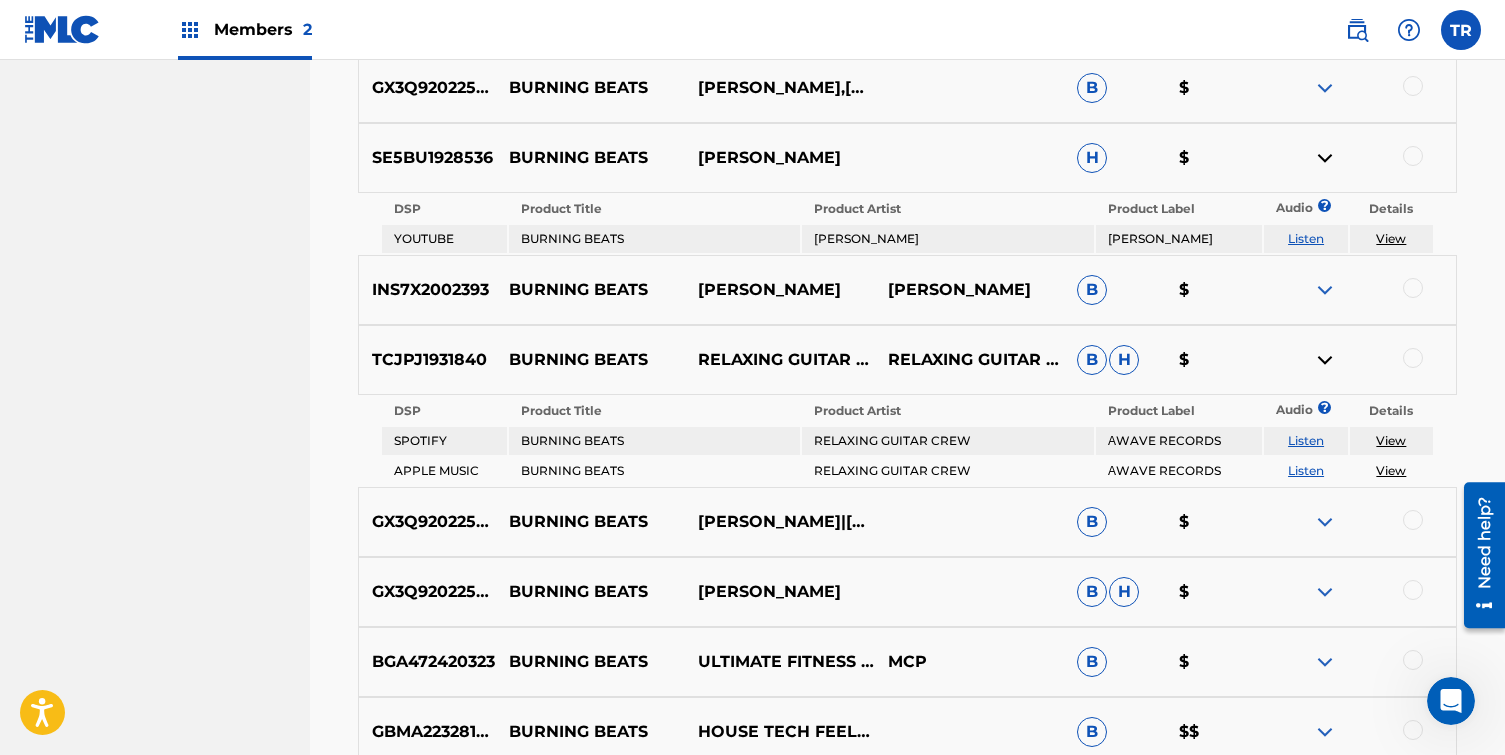 scroll, scrollTop: 1408, scrollLeft: 0, axis: vertical 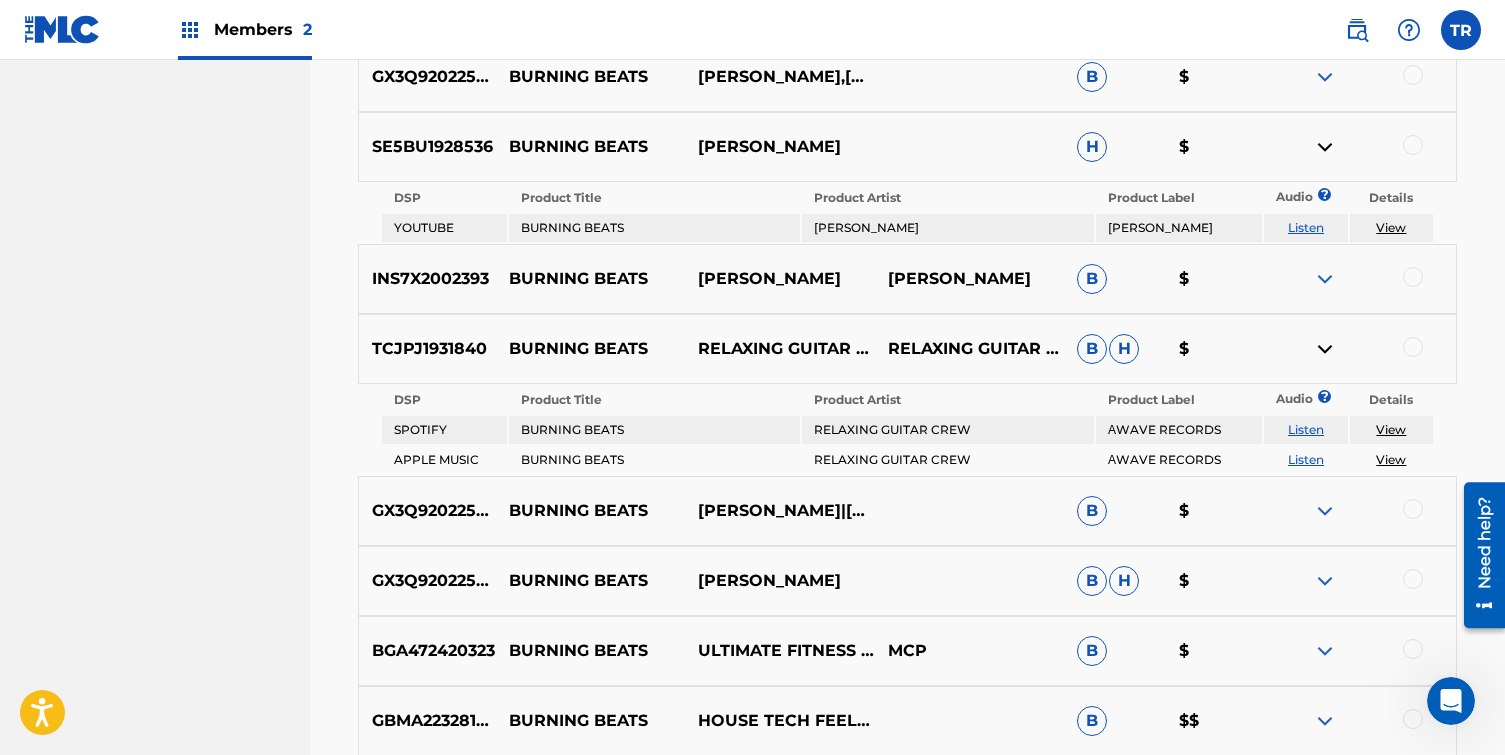 click at bounding box center [1325, 511] 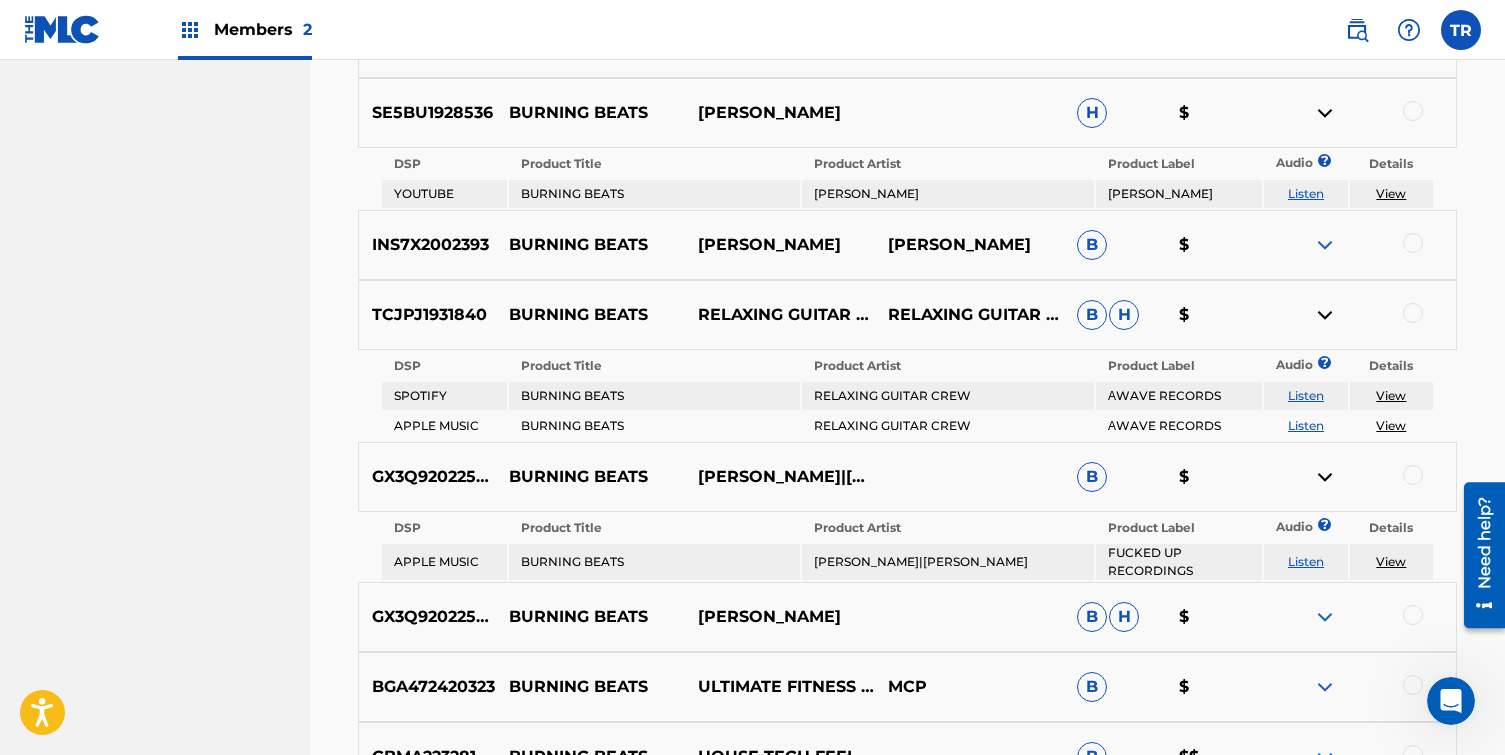scroll, scrollTop: 1446, scrollLeft: 0, axis: vertical 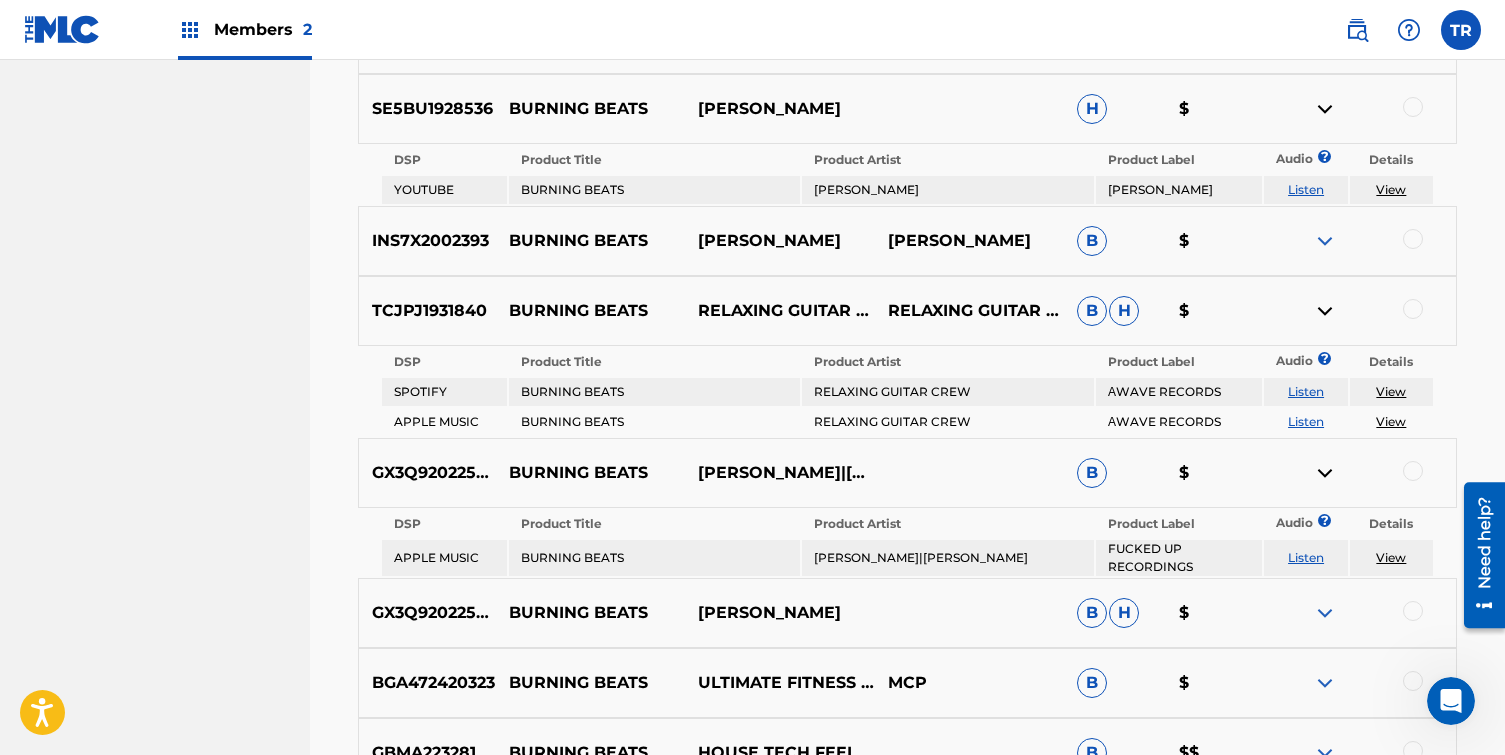 click on "View" at bounding box center [1391, 391] 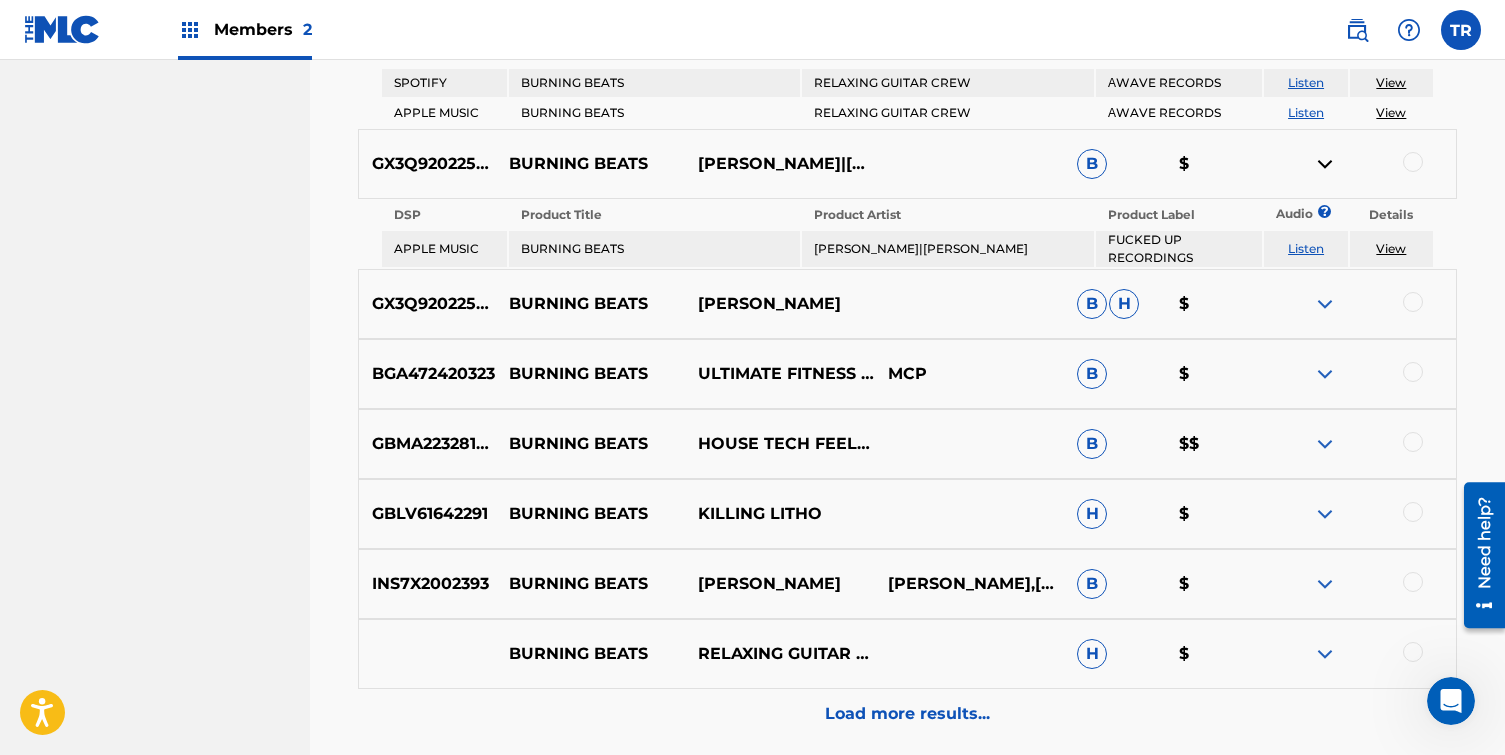scroll, scrollTop: 1935, scrollLeft: 0, axis: vertical 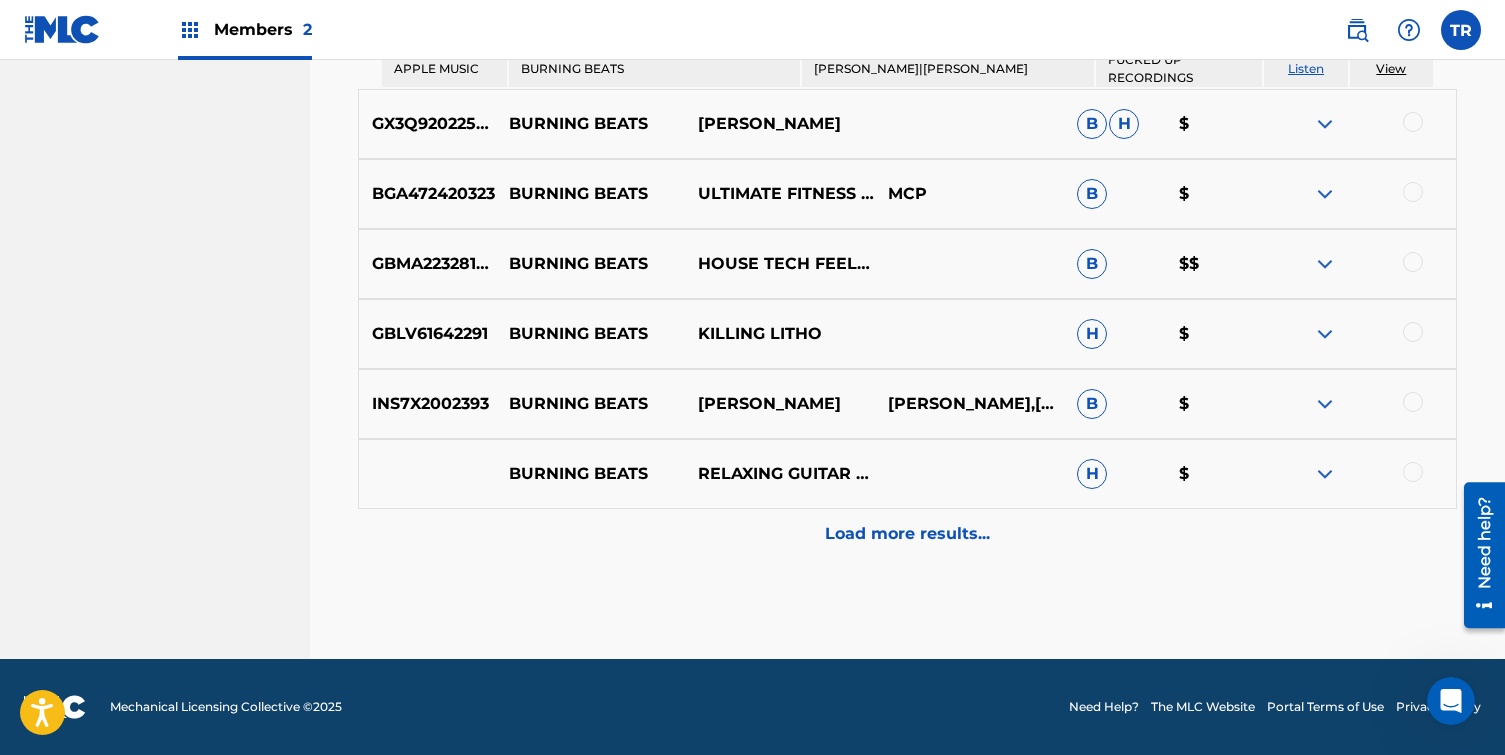 click on "Load more results..." at bounding box center (907, 534) 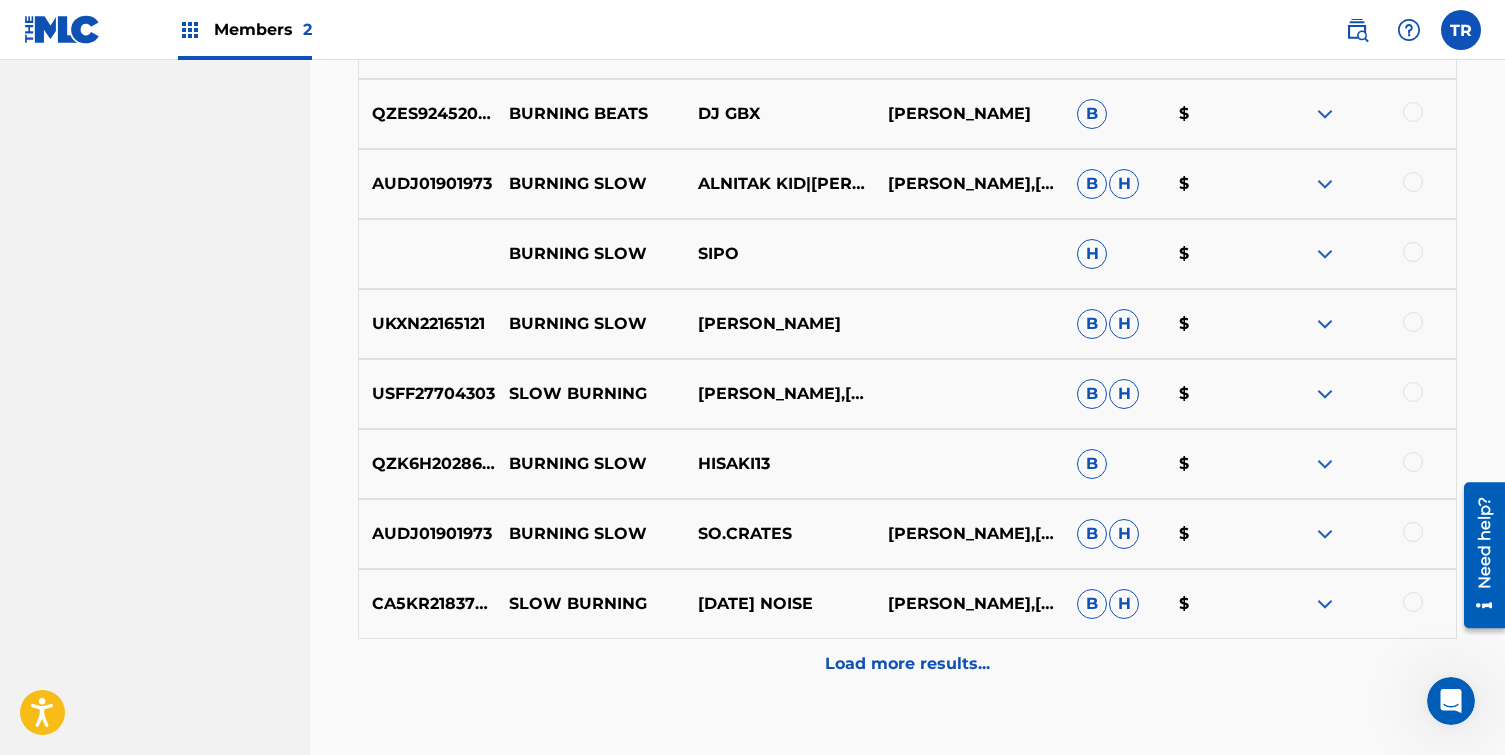scroll, scrollTop: 2411, scrollLeft: 0, axis: vertical 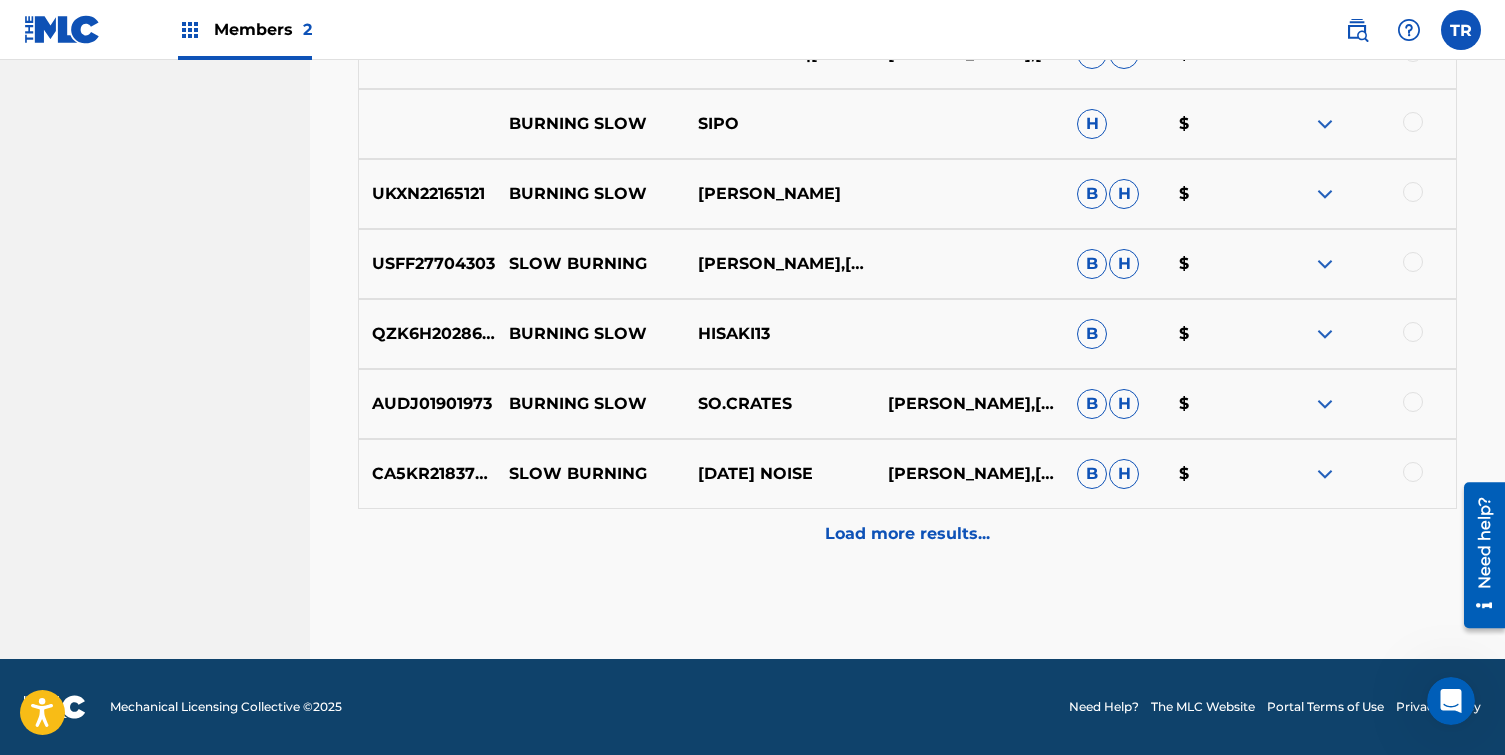 click on "Load more results..." at bounding box center (907, 534) 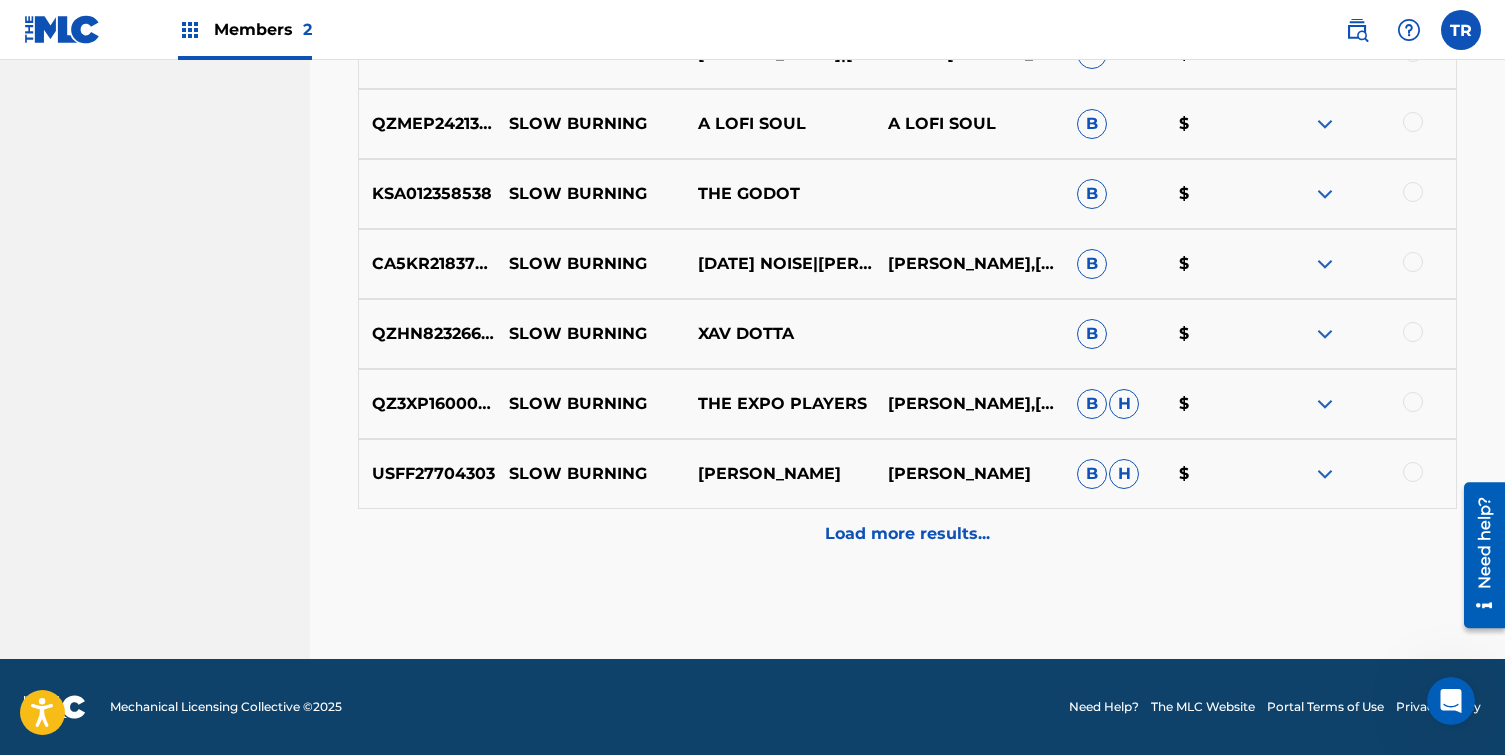 click on "Load more results..." at bounding box center (907, 534) 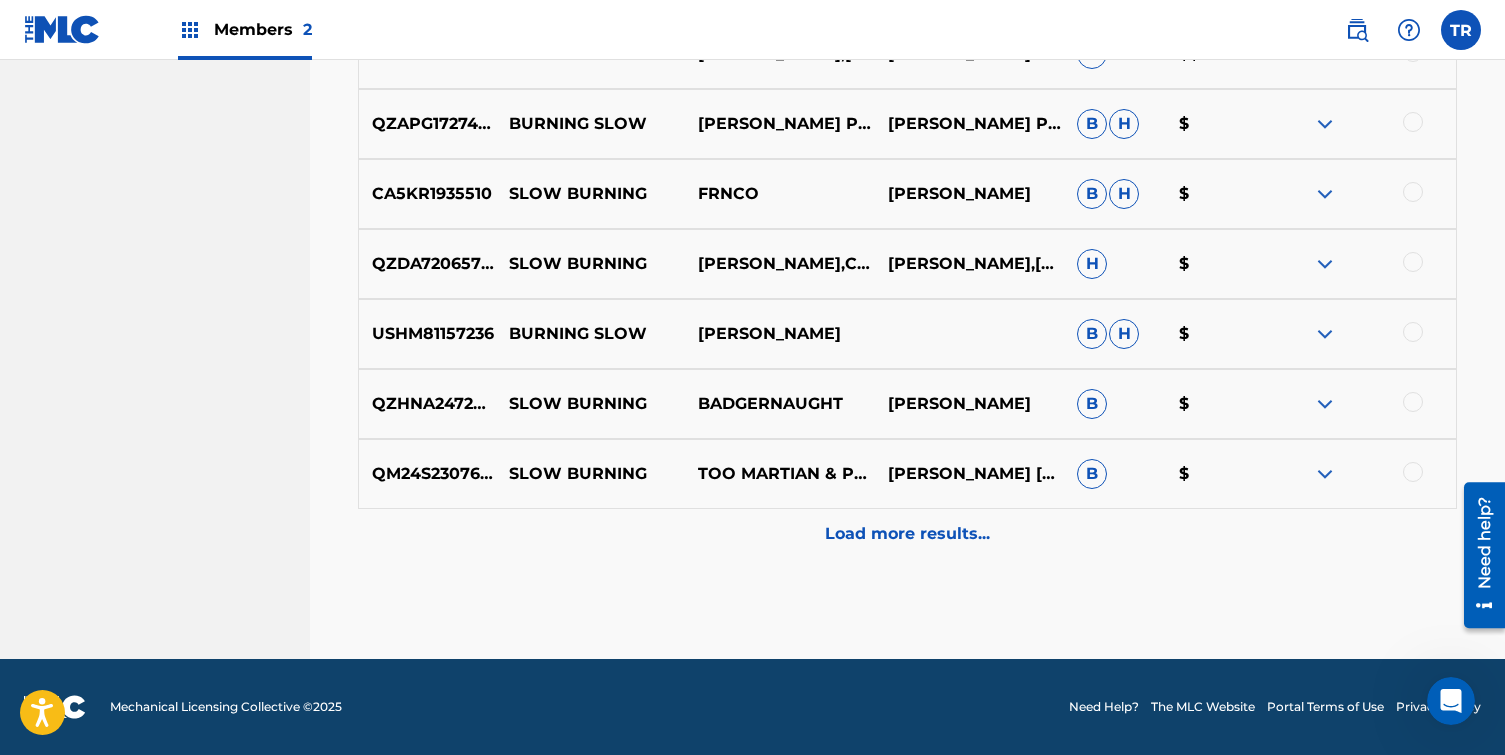 click on "Load more results..." at bounding box center [907, 534] 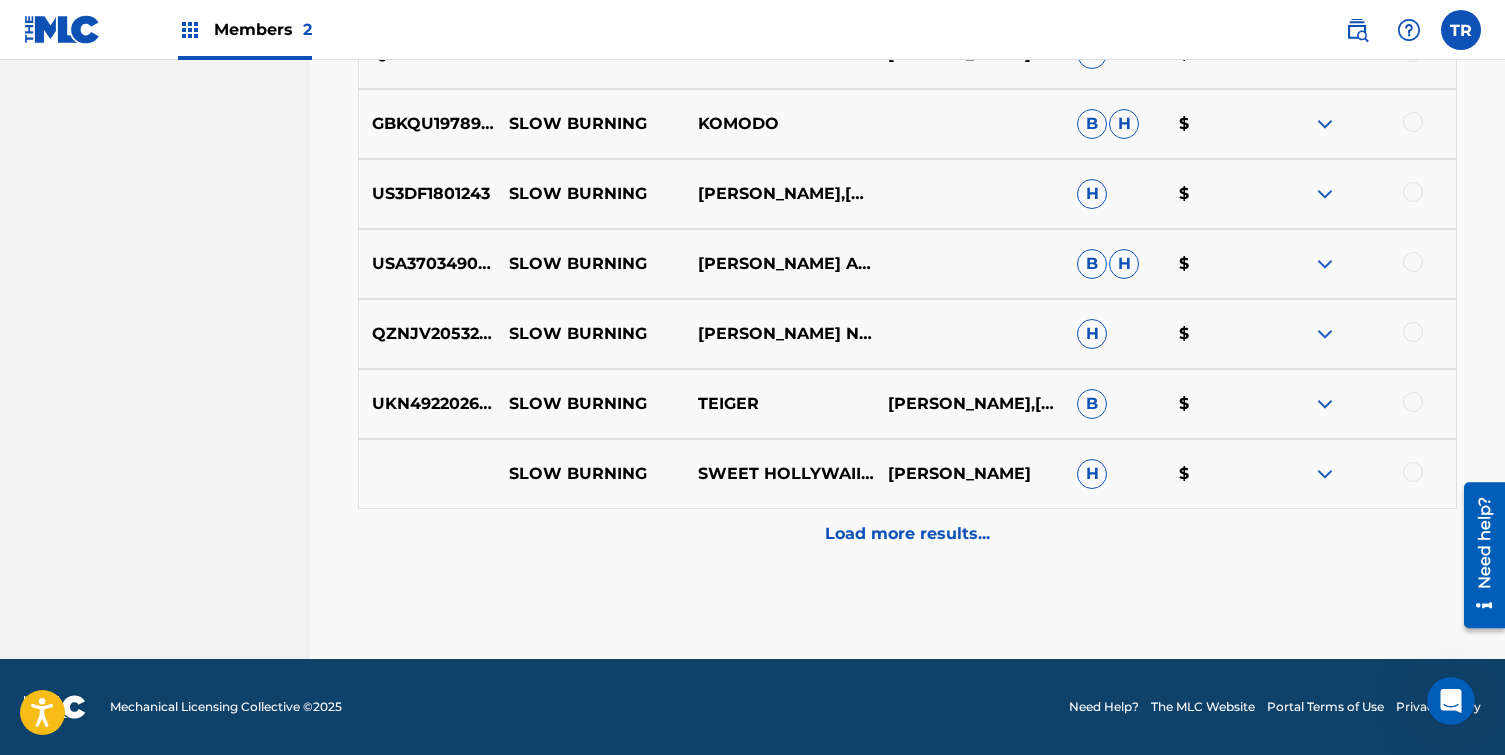 click on "Load more results..." at bounding box center (907, 534) 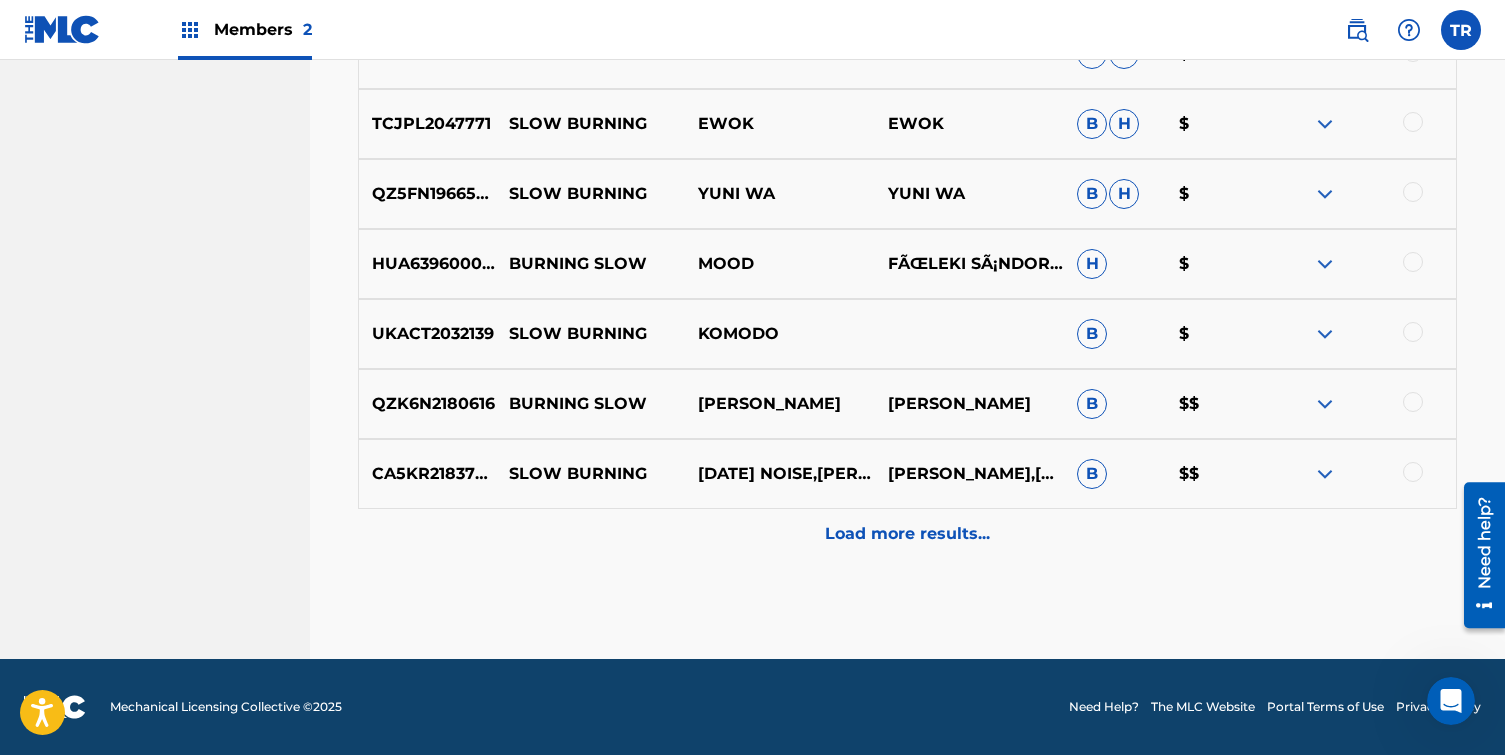 click on "Load more results..." at bounding box center [907, 534] 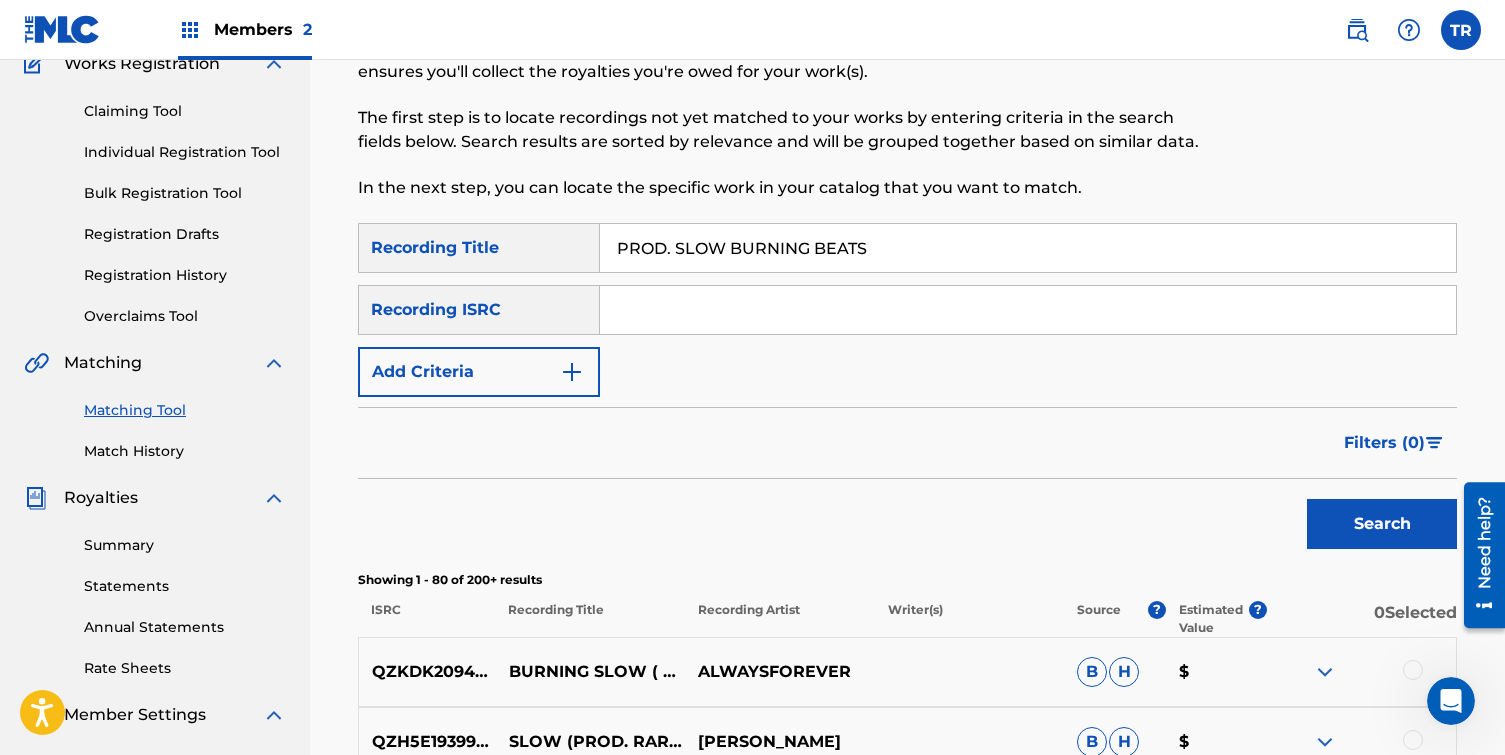 scroll, scrollTop: 0, scrollLeft: 0, axis: both 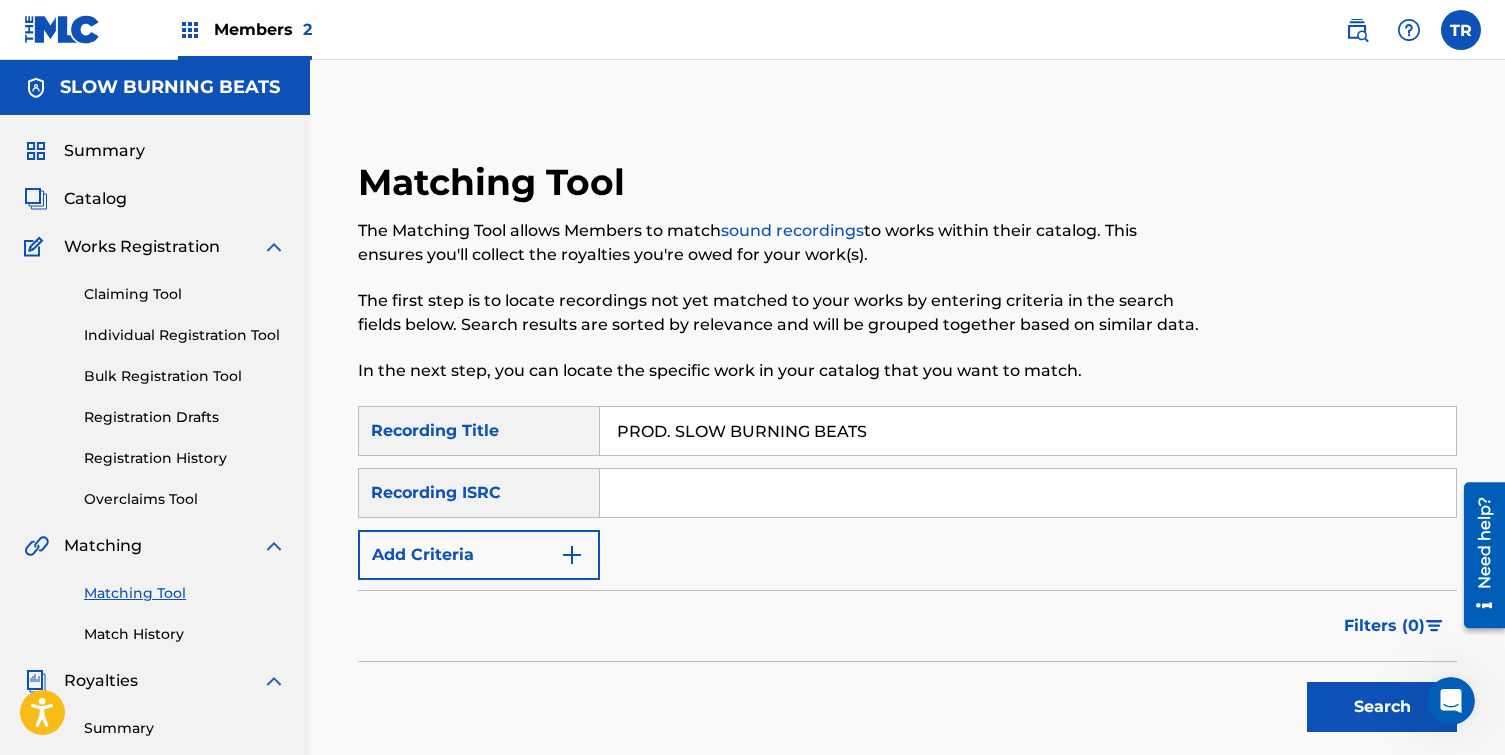 click on "Add Criteria" at bounding box center [479, 555] 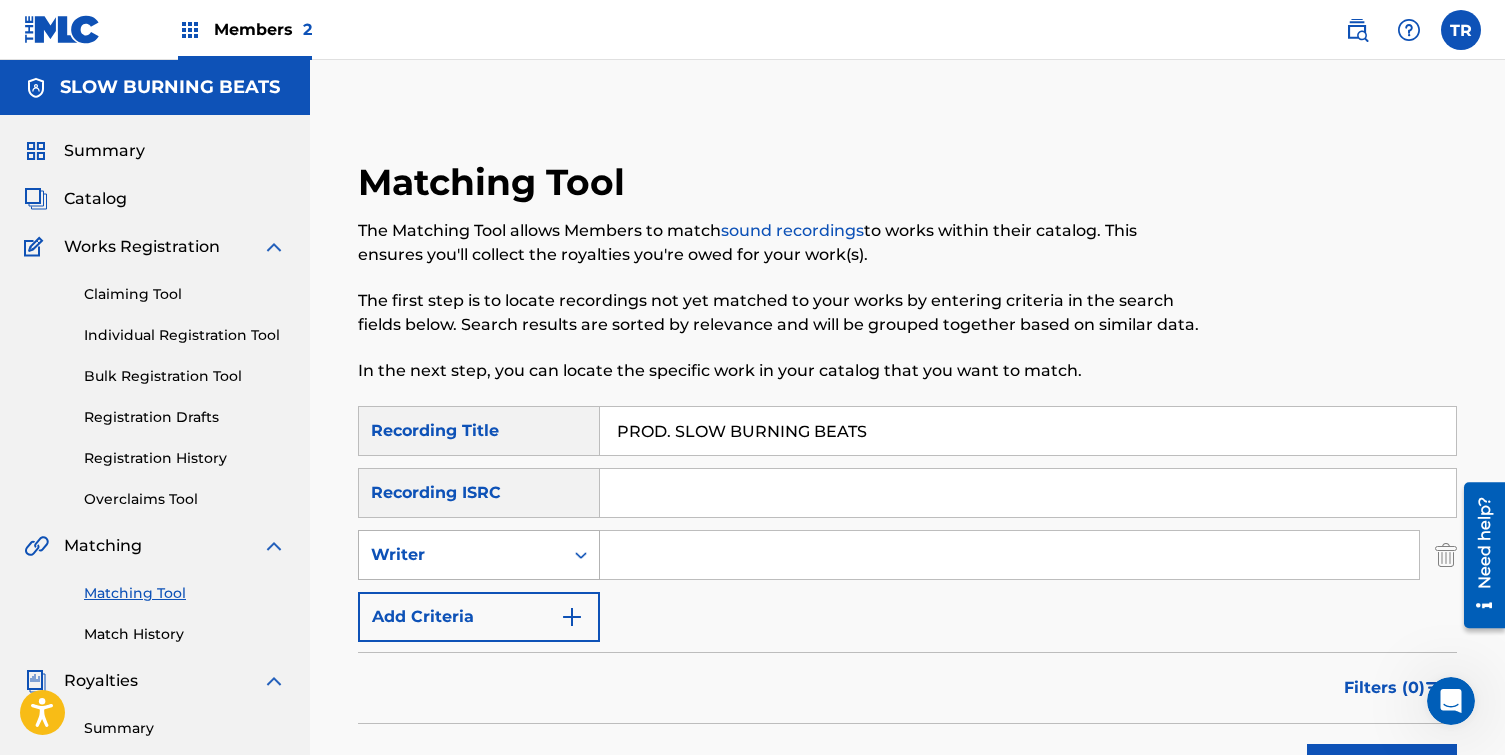 click on "Writer" at bounding box center (461, 555) 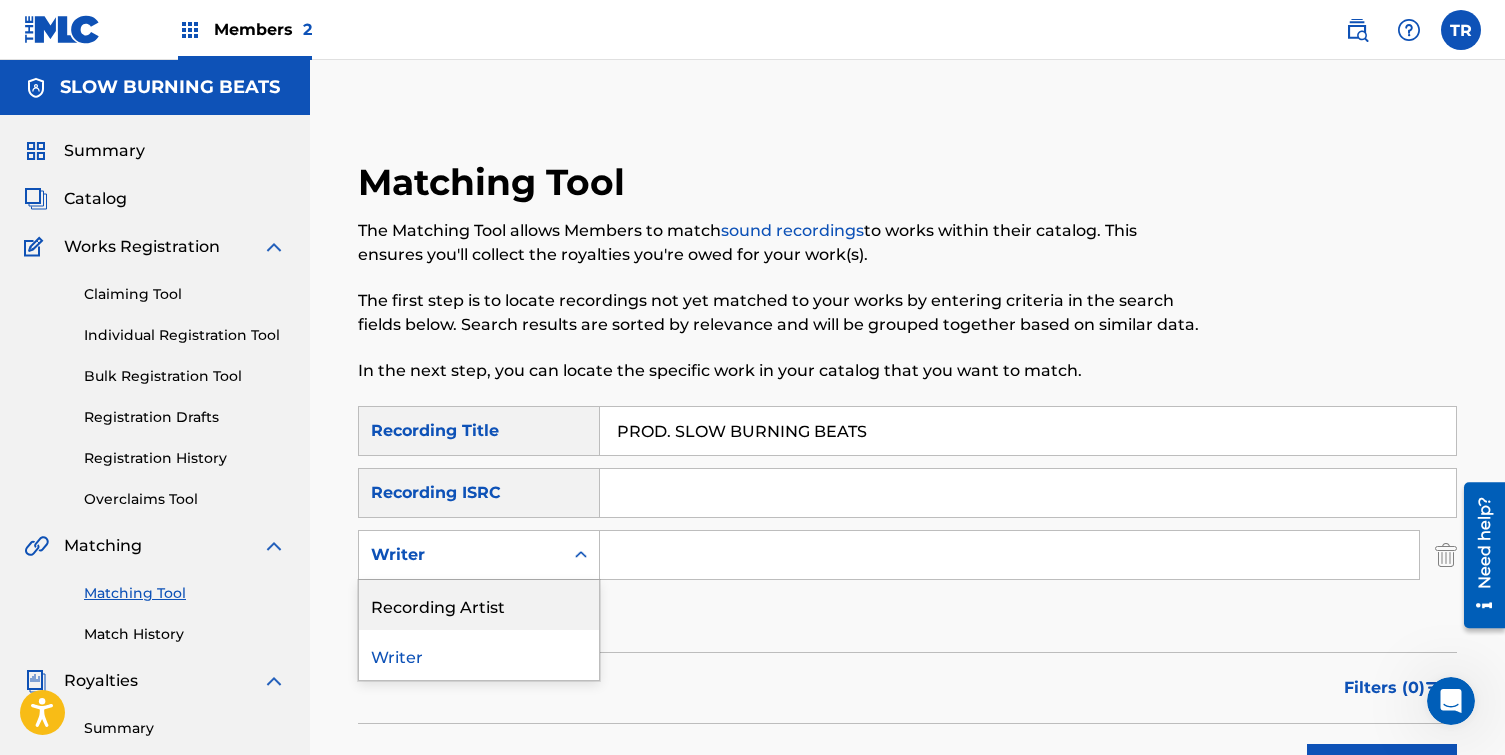click on "SearchWithCriteria9d4ef184-16f8-4a09-b715-6b6c4cbe4915 Recording Title PROD. SLOW BURNING BEATS SearchWithCriteriabb2abb86-c426-47d5-8fa5-3a6d21b574a5 Recording ISRC SearchWithCriteriaa6d0738b-2aff-4974-a5ea-099731a725f7 Recording Artist, 1 of 2. 2 results available. Use Up and Down to choose options, press Enter to select the currently focused option, press Escape to exit the menu, press Tab to select the option and exit the menu. Writer Recording Artist Writer Add Criteria" at bounding box center [907, 524] 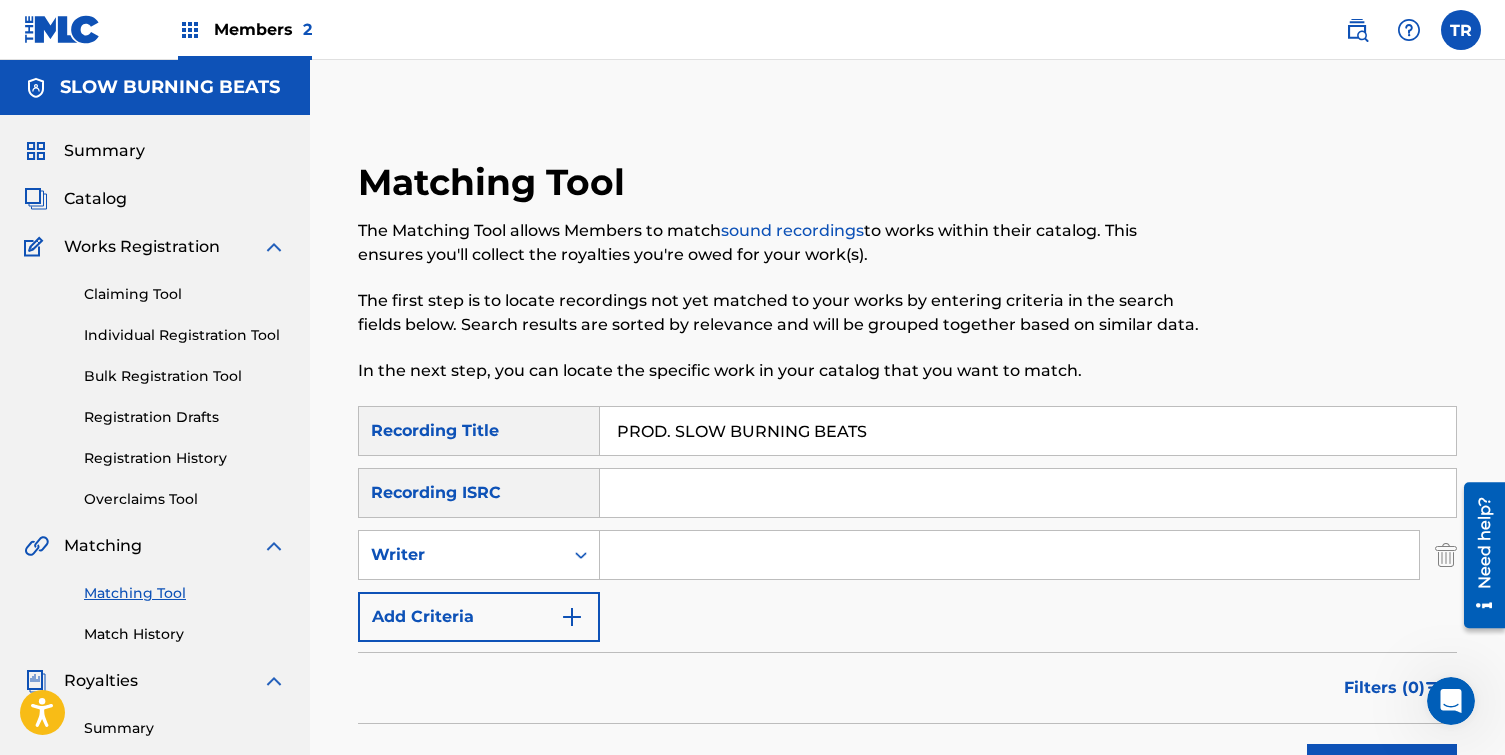click on "Add Criteria" at bounding box center [479, 617] 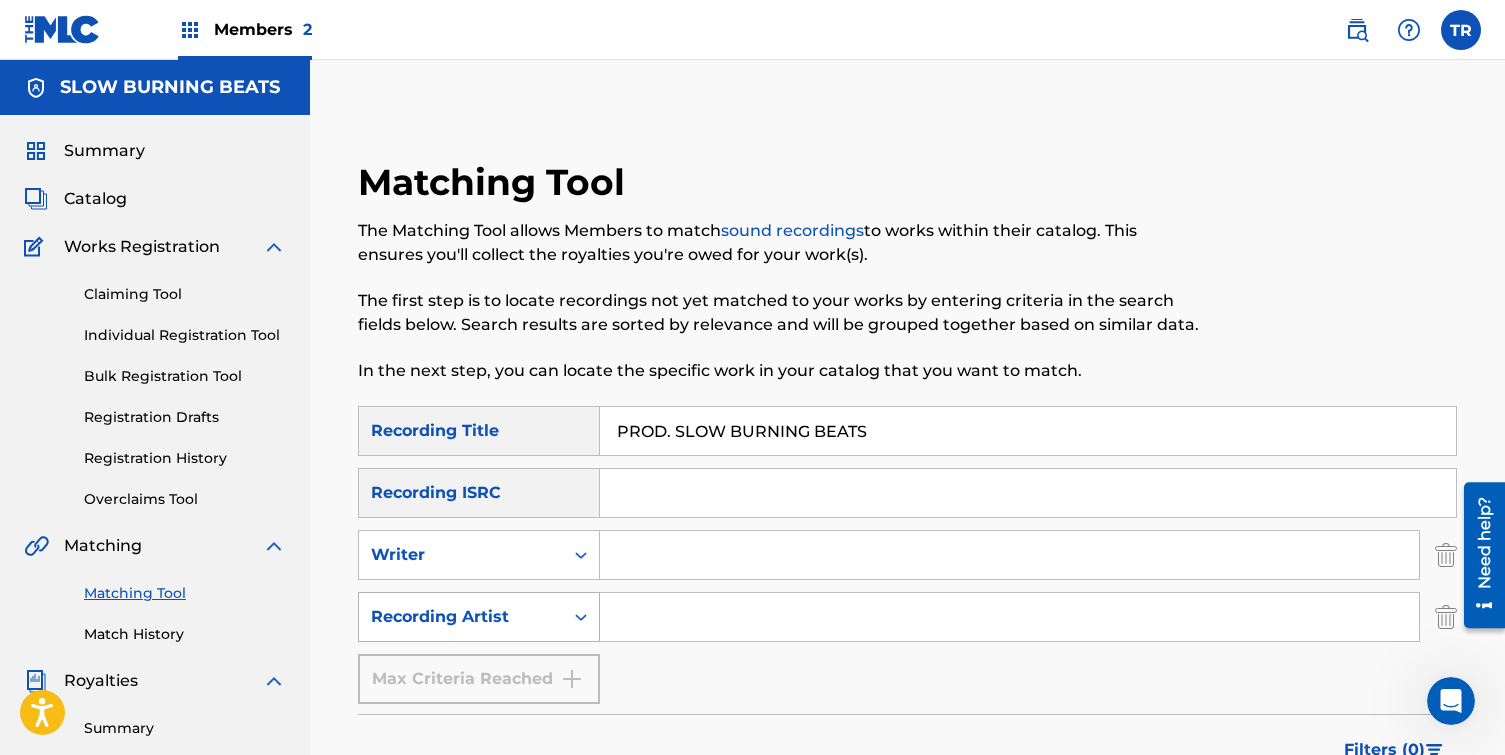 click 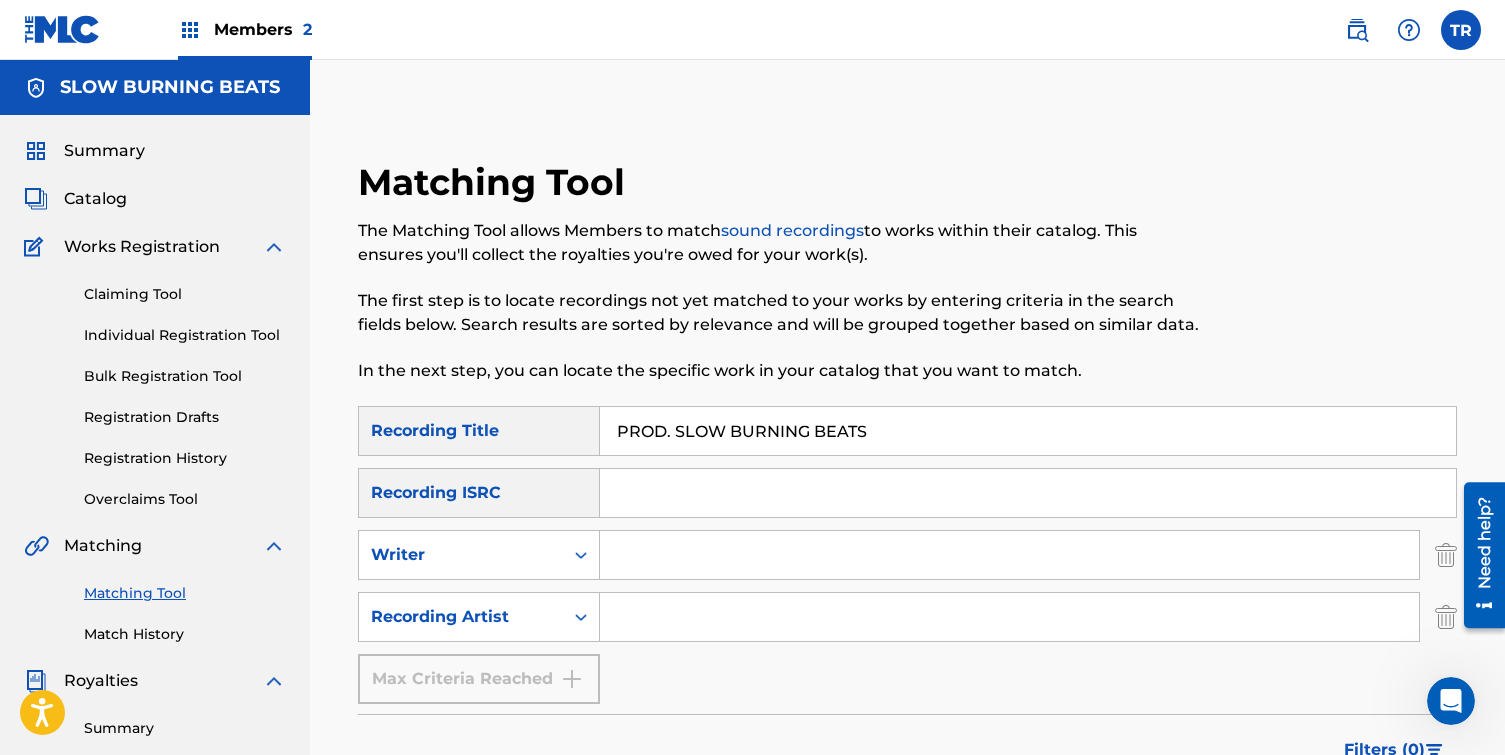 click at bounding box center (1009, 555) 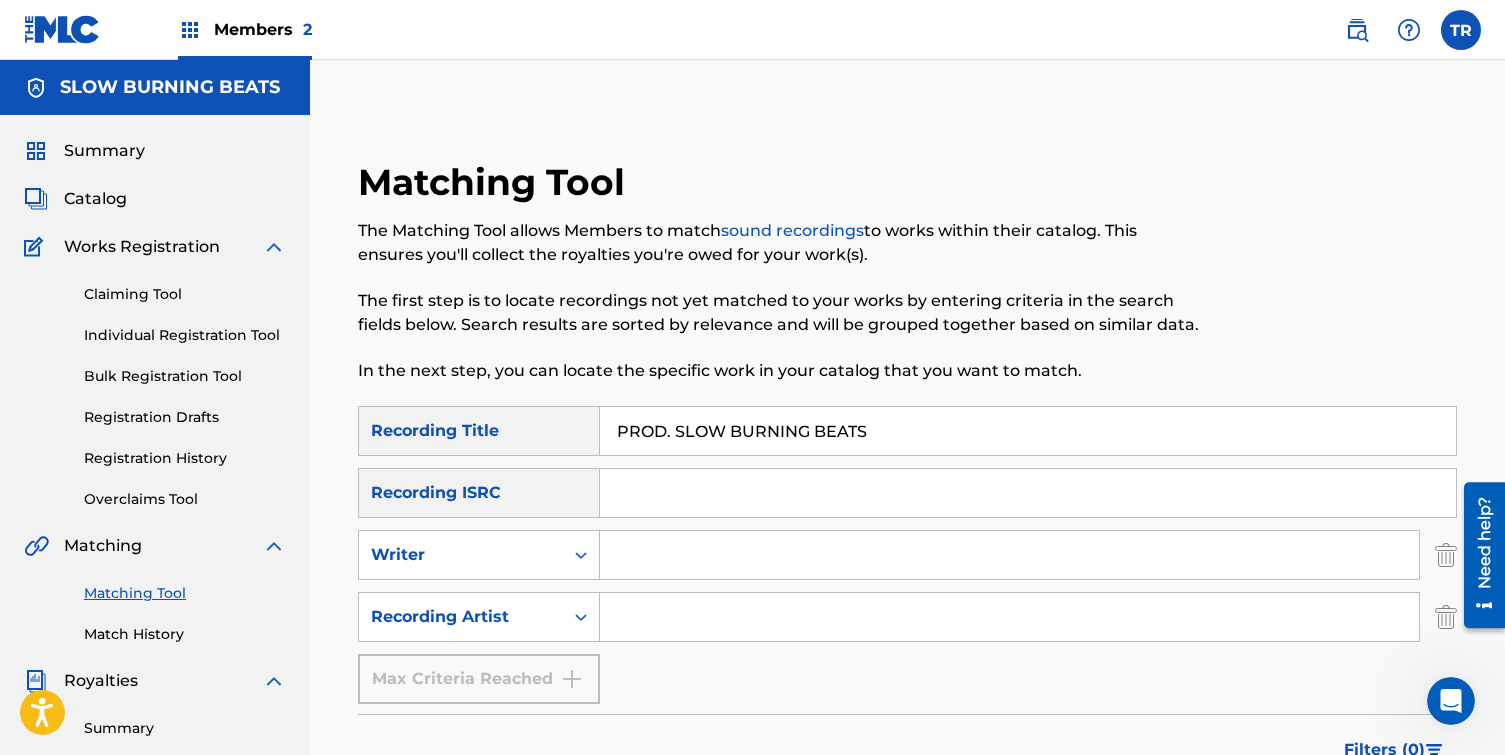 click on "PROD. SLOW BURNING BEATS" at bounding box center (1028, 431) 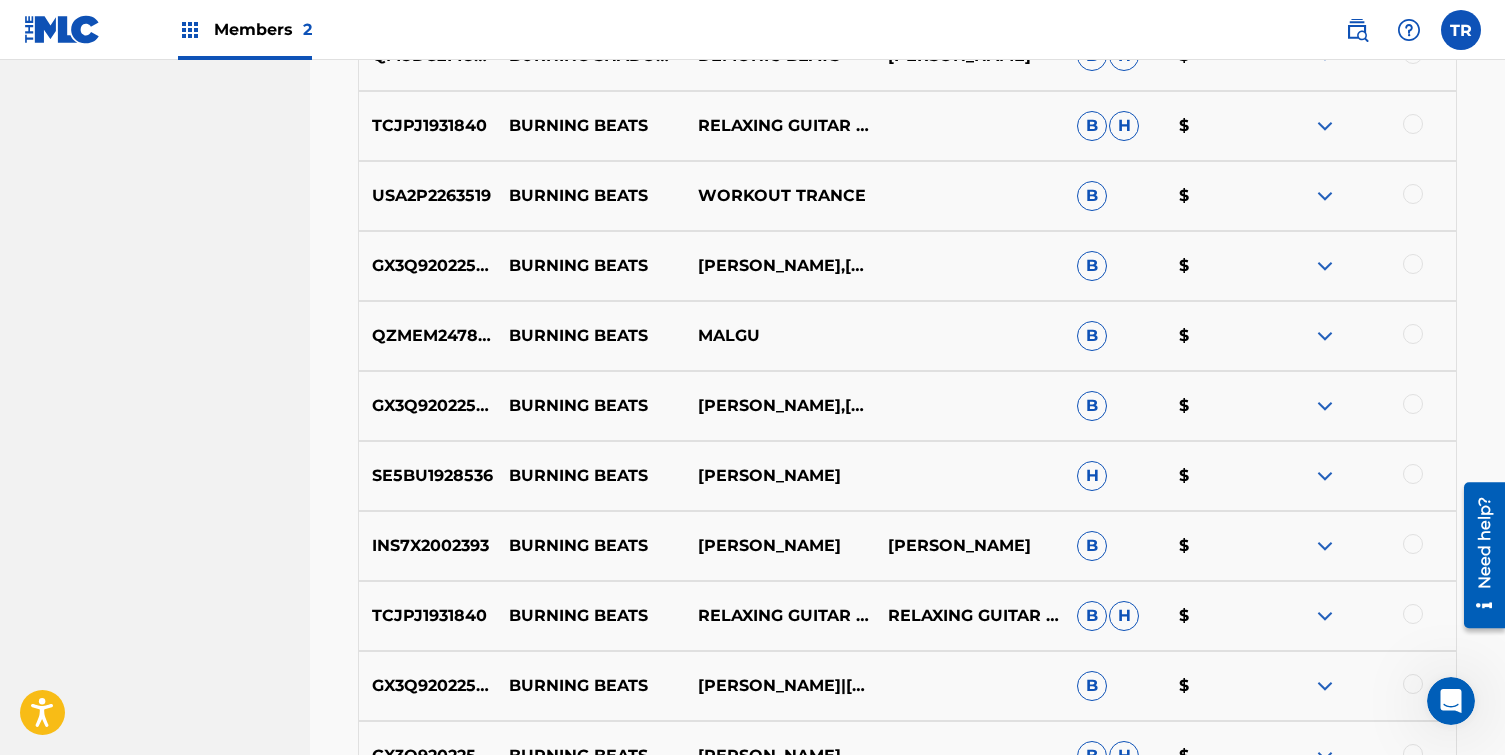 scroll, scrollTop: 1221, scrollLeft: 0, axis: vertical 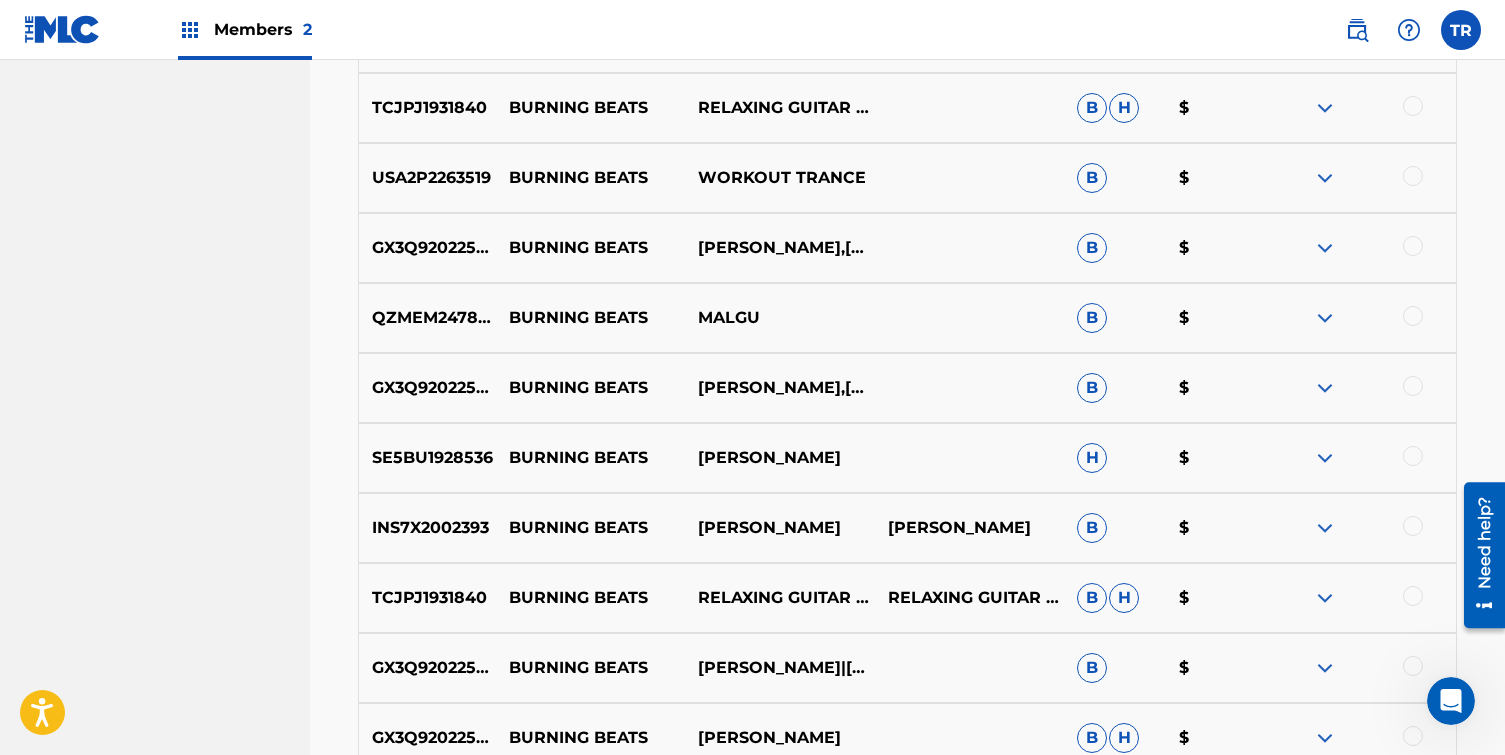 type 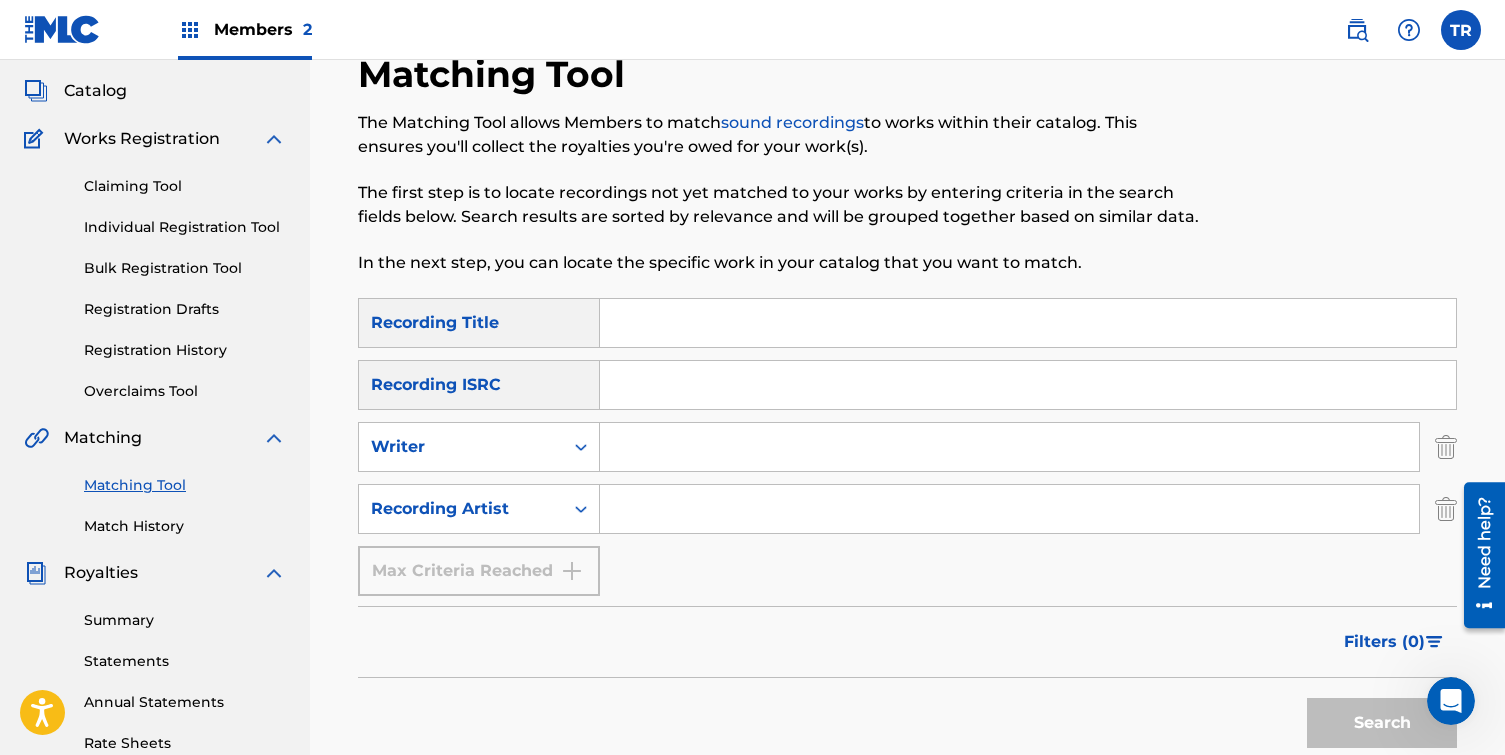 scroll, scrollTop: 255, scrollLeft: 0, axis: vertical 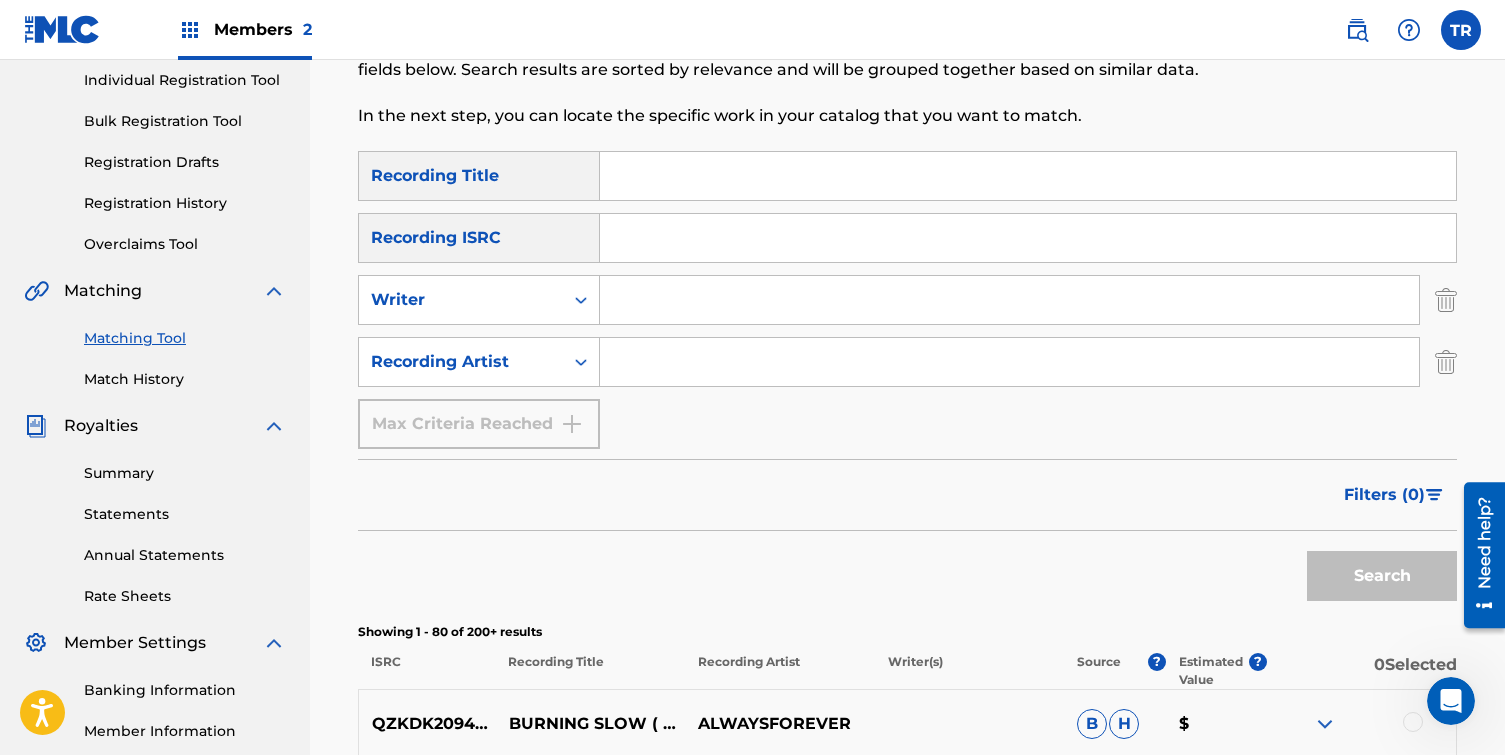 click on "Summary" at bounding box center [185, 473] 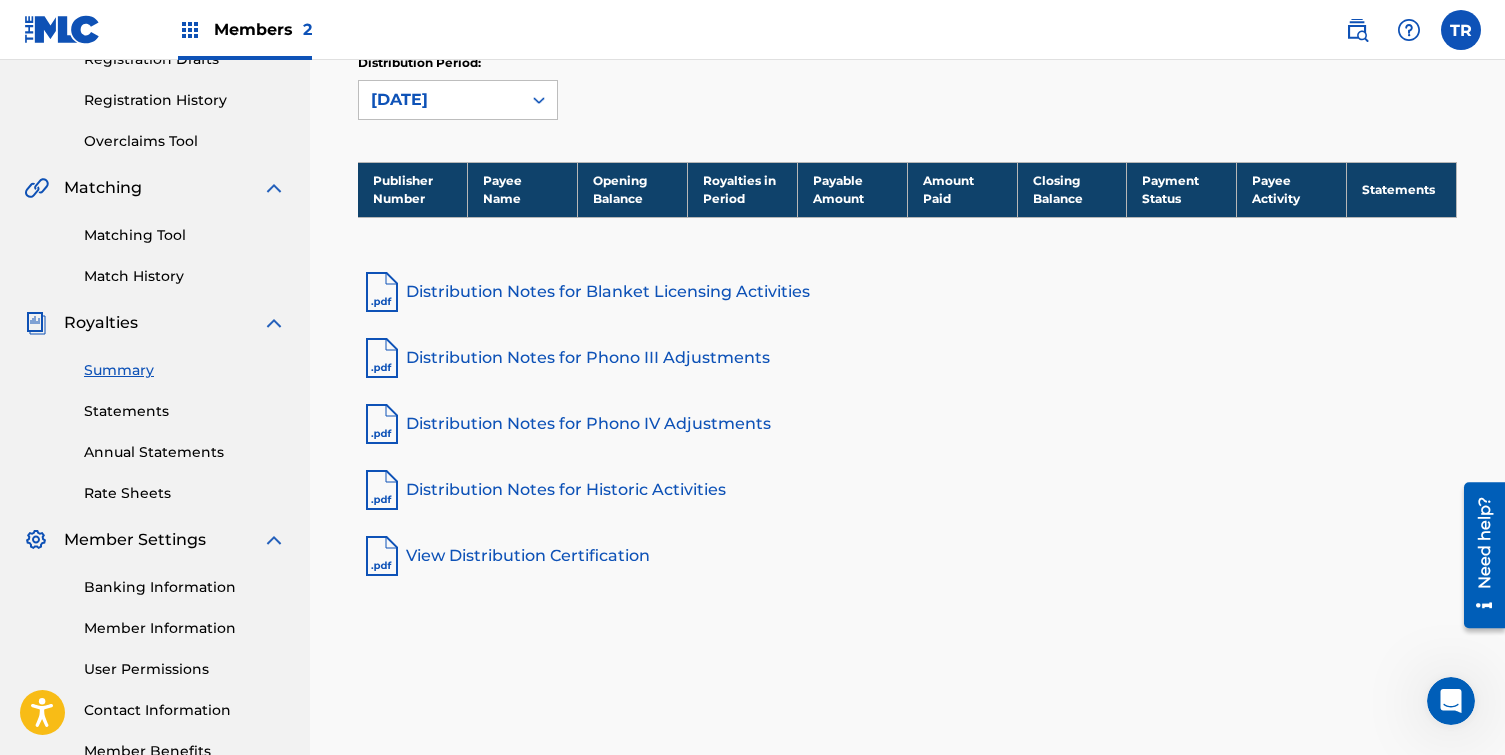 scroll, scrollTop: 362, scrollLeft: 0, axis: vertical 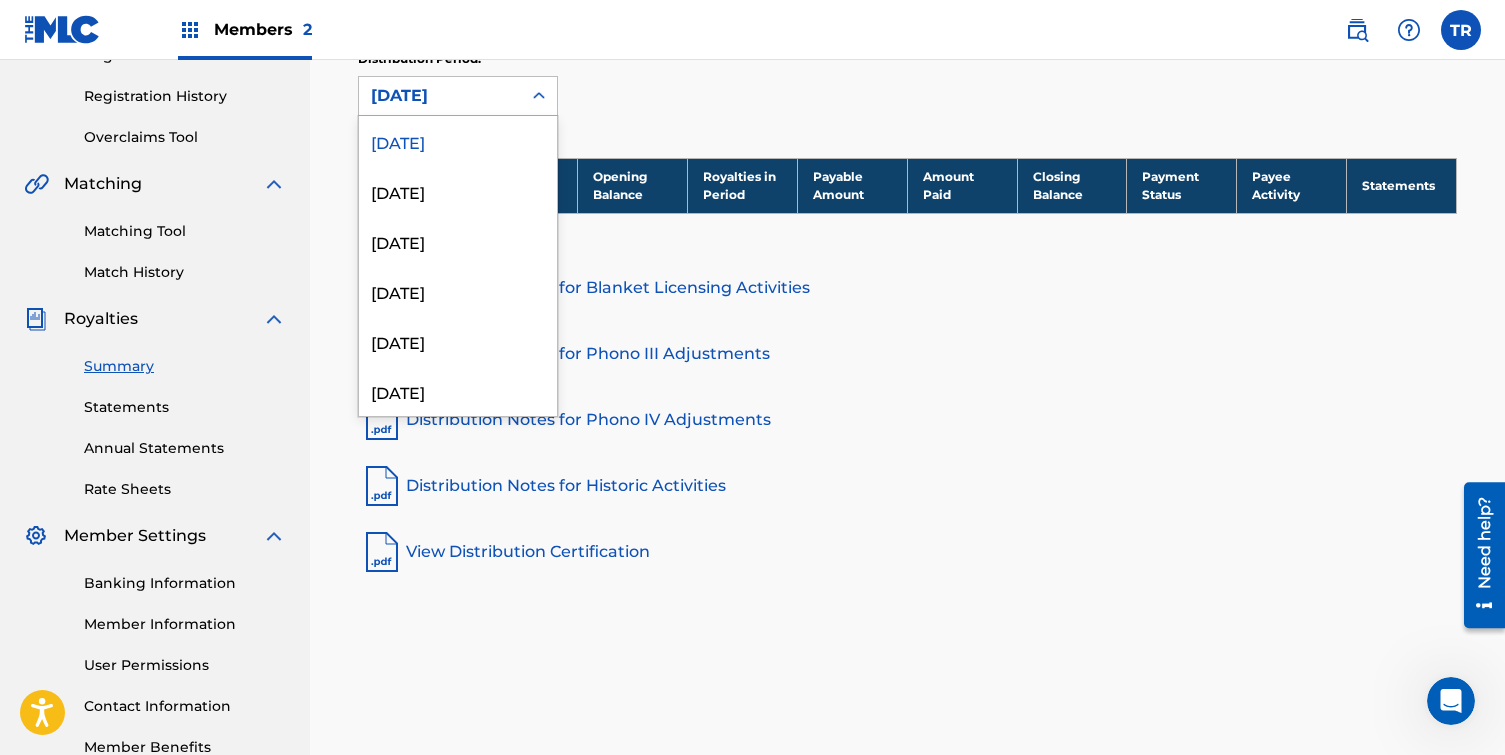 click on "June 2025" at bounding box center [440, 96] 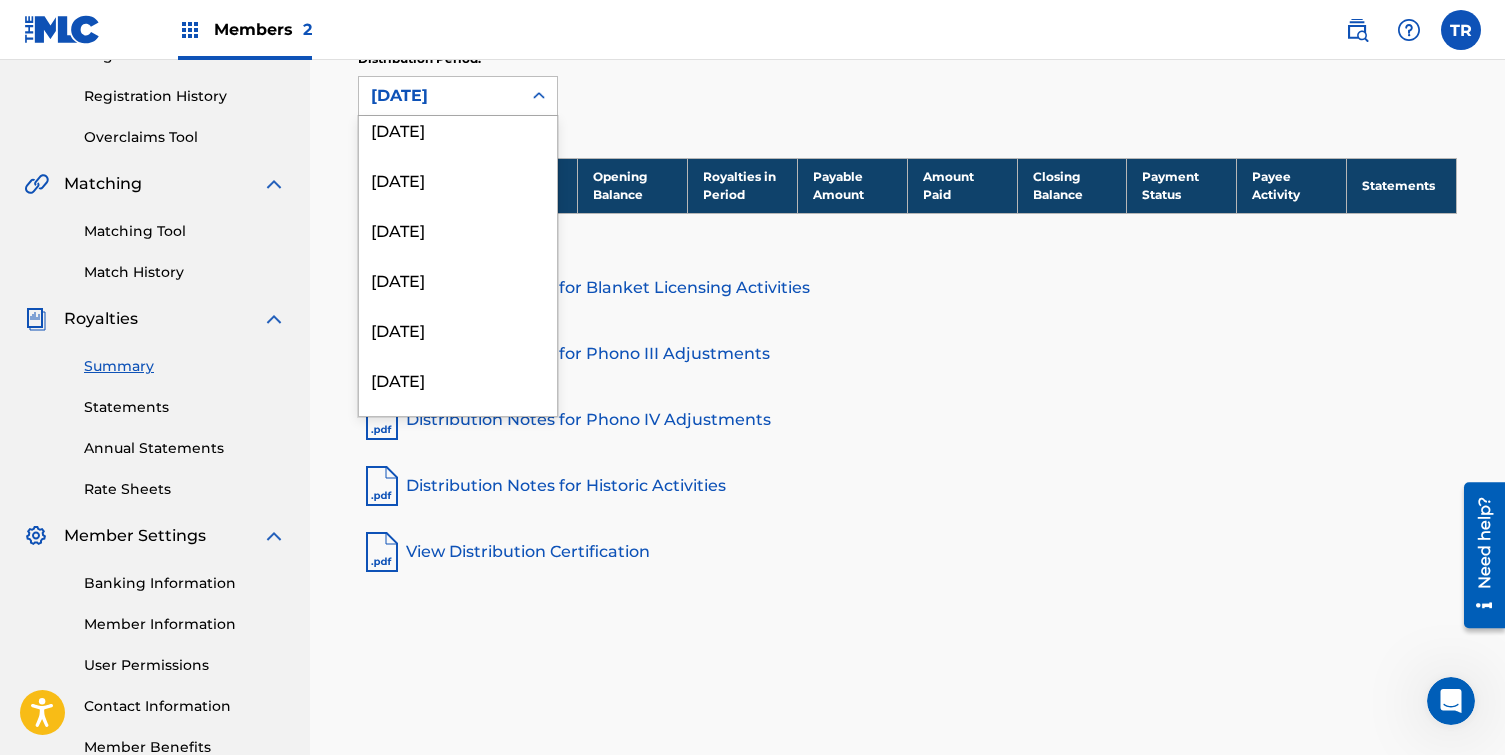 scroll, scrollTop: 2118, scrollLeft: 0, axis: vertical 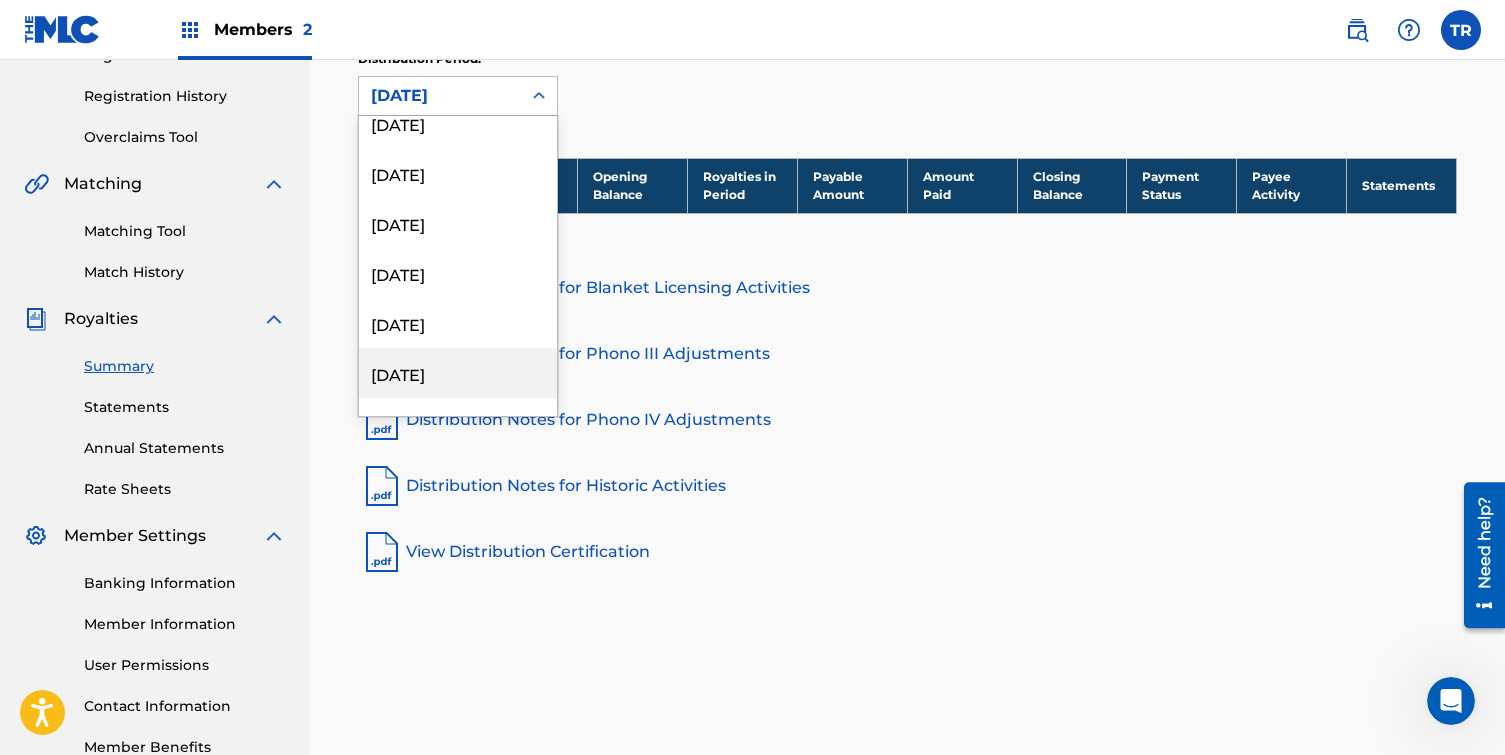 click on "July 2021" at bounding box center [458, 373] 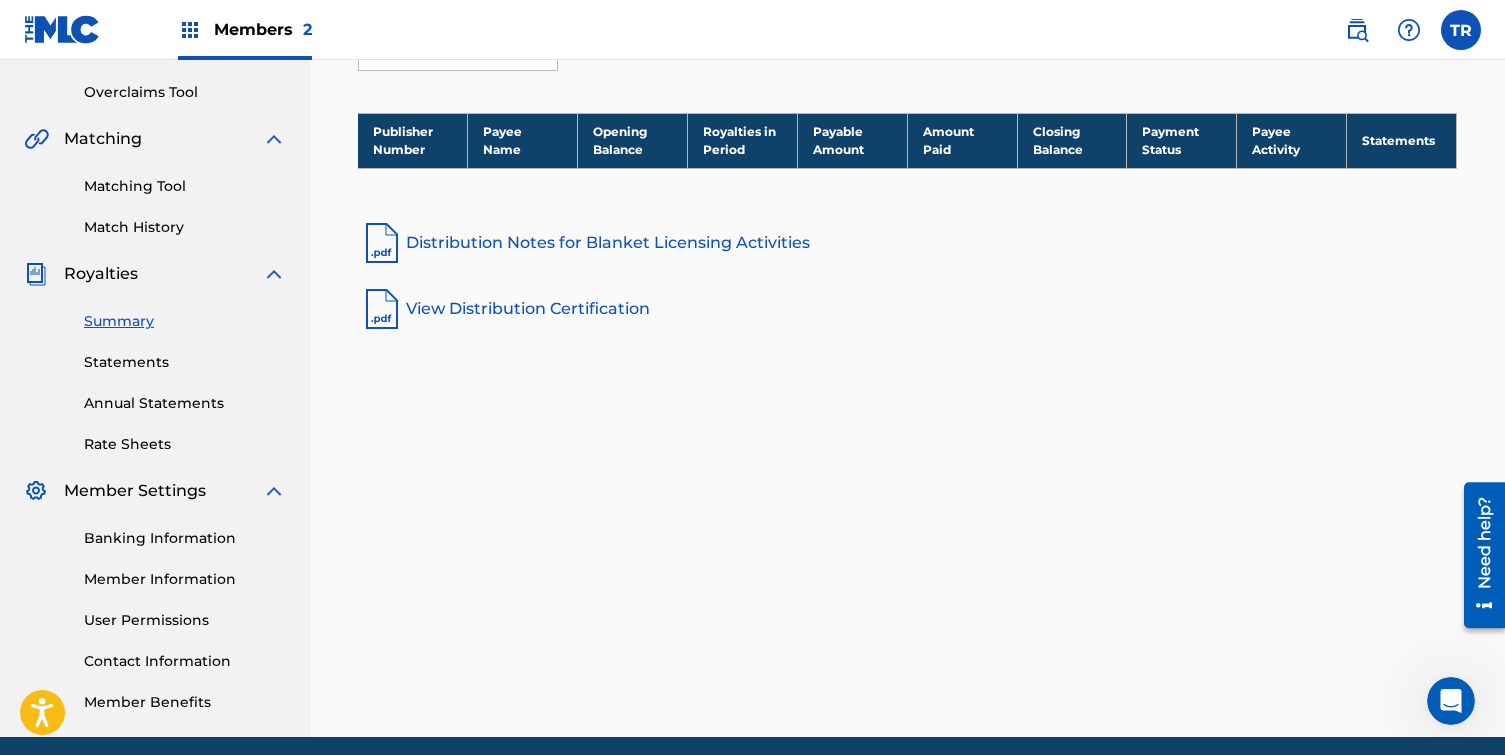scroll, scrollTop: 194, scrollLeft: 0, axis: vertical 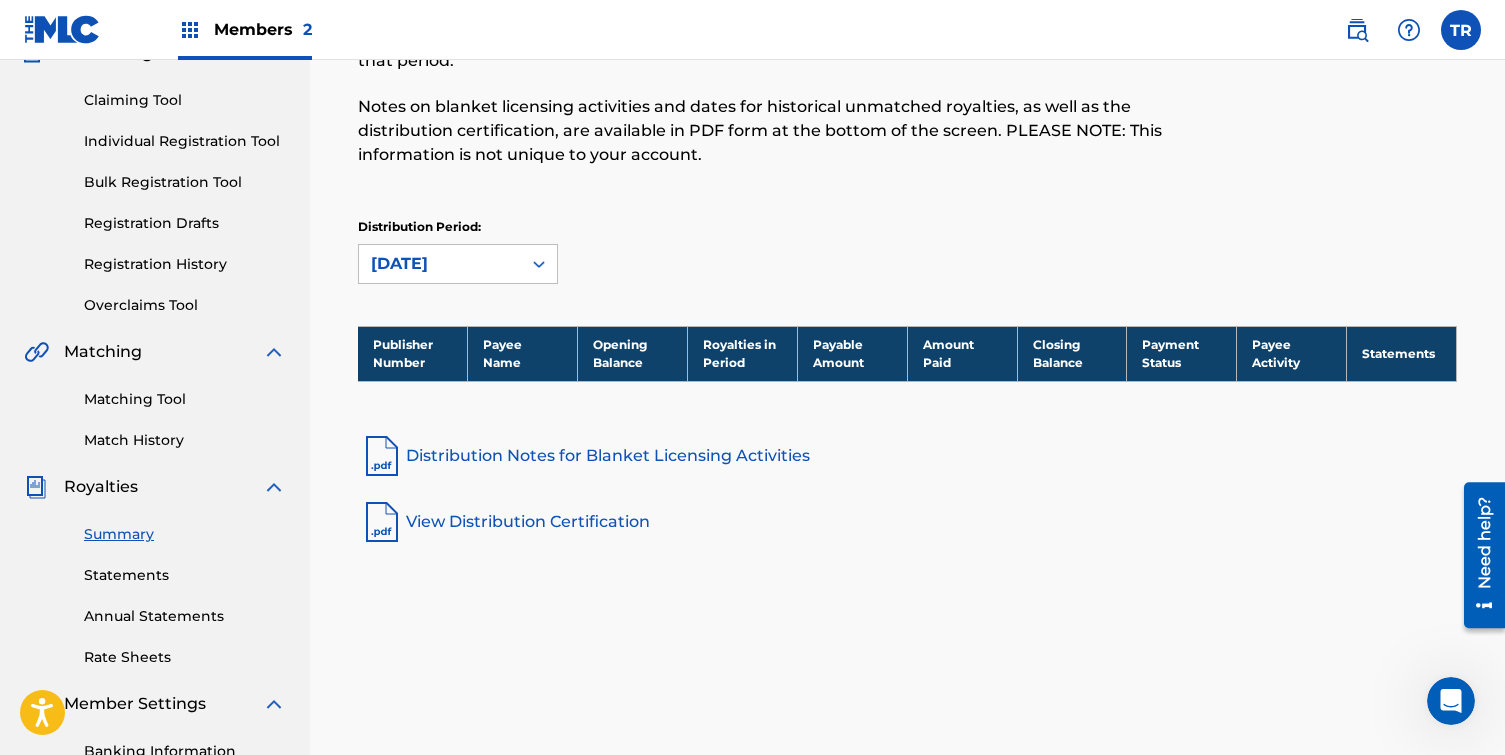 click on "Distribution Period: option July 2021, selected. July 2021" at bounding box center [458, 251] 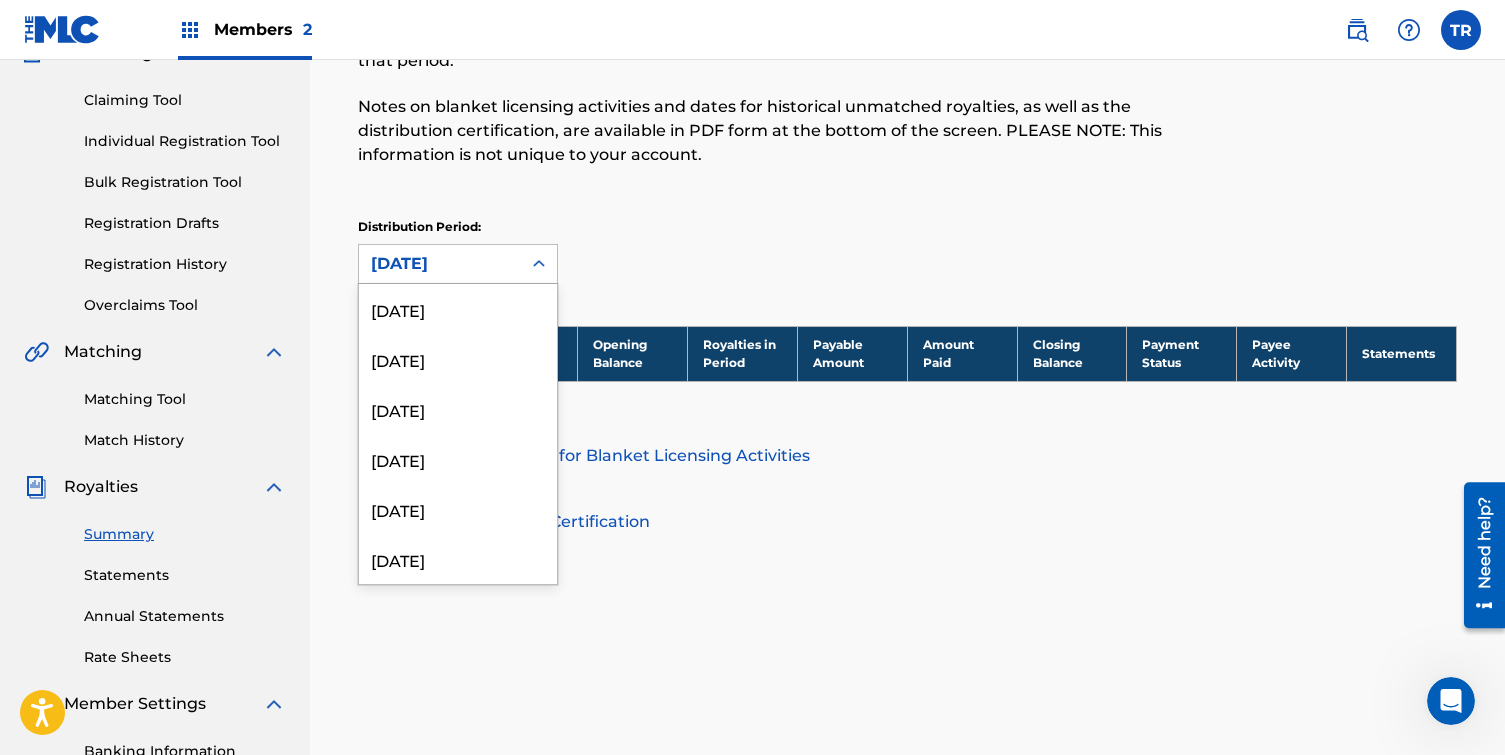 click on "July 2021" at bounding box center [440, 264] 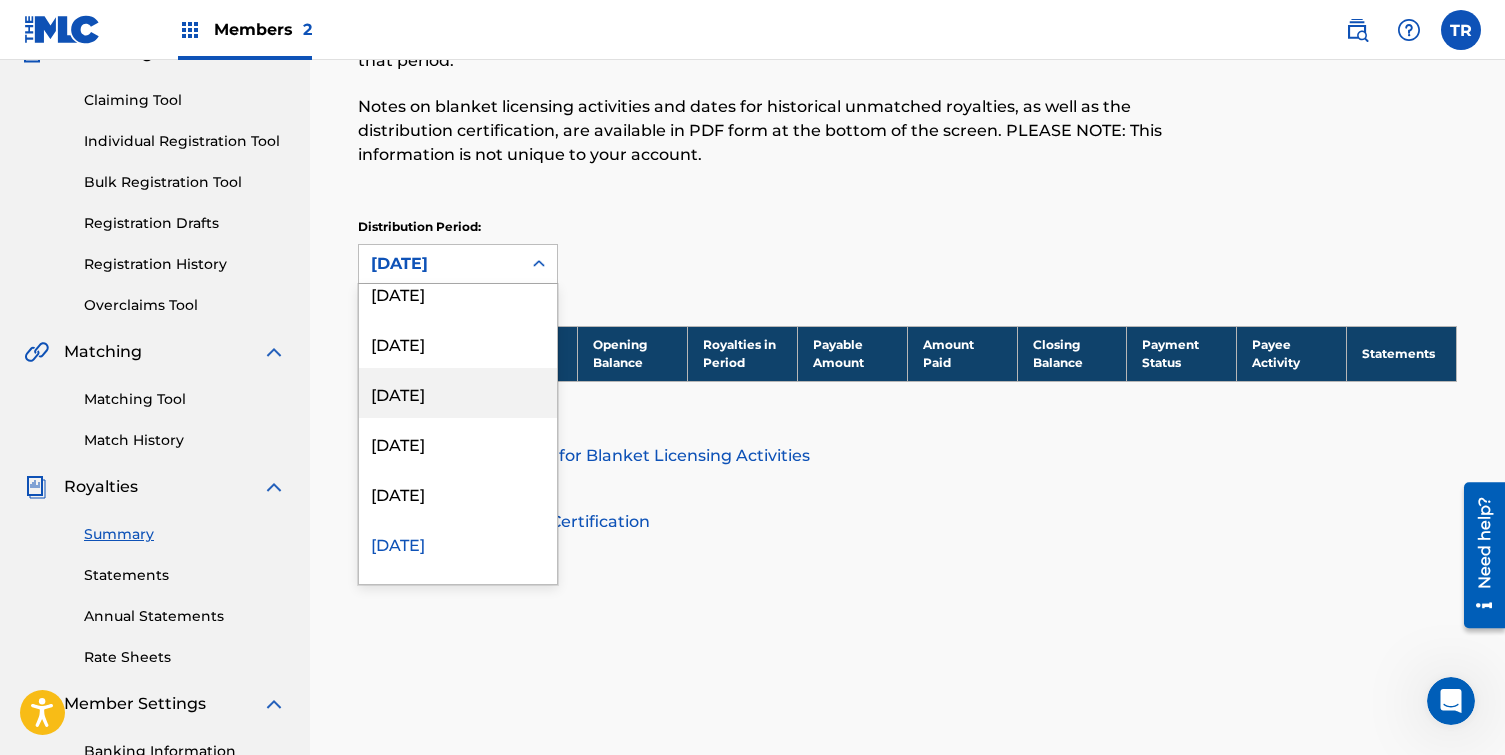 click on "October 2021" at bounding box center [458, 393] 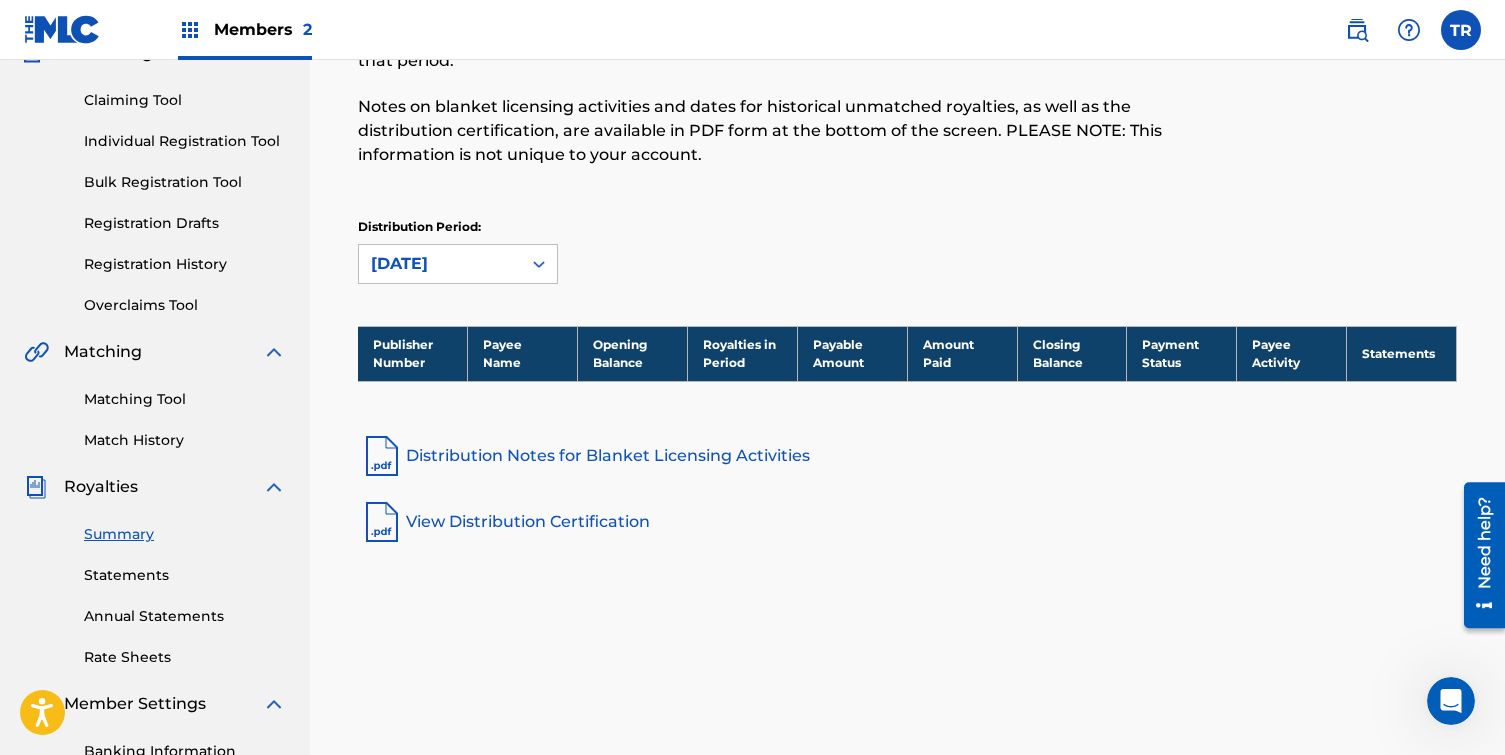 click on "Distribution Period: October 2021" at bounding box center [907, 260] 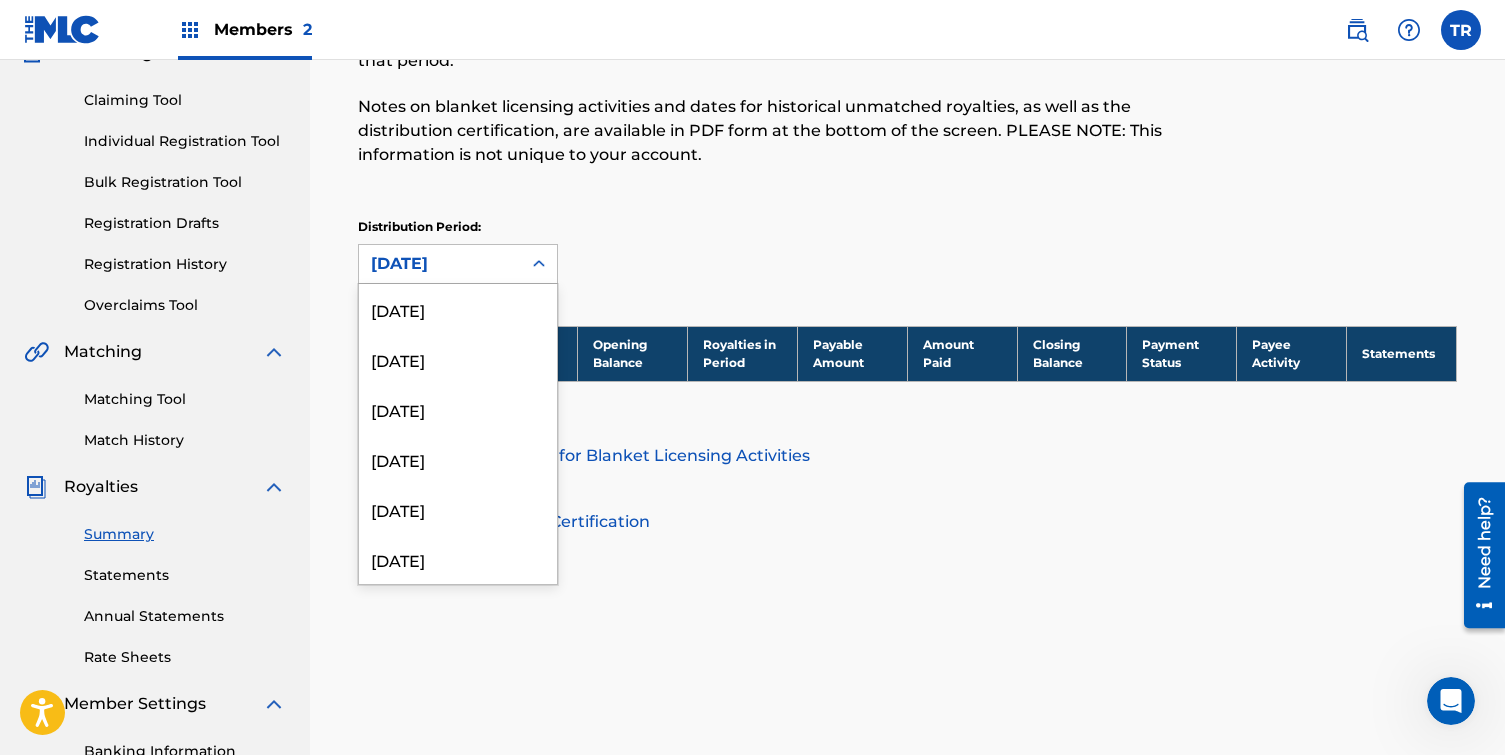 click on "October 2021" at bounding box center [440, 264] 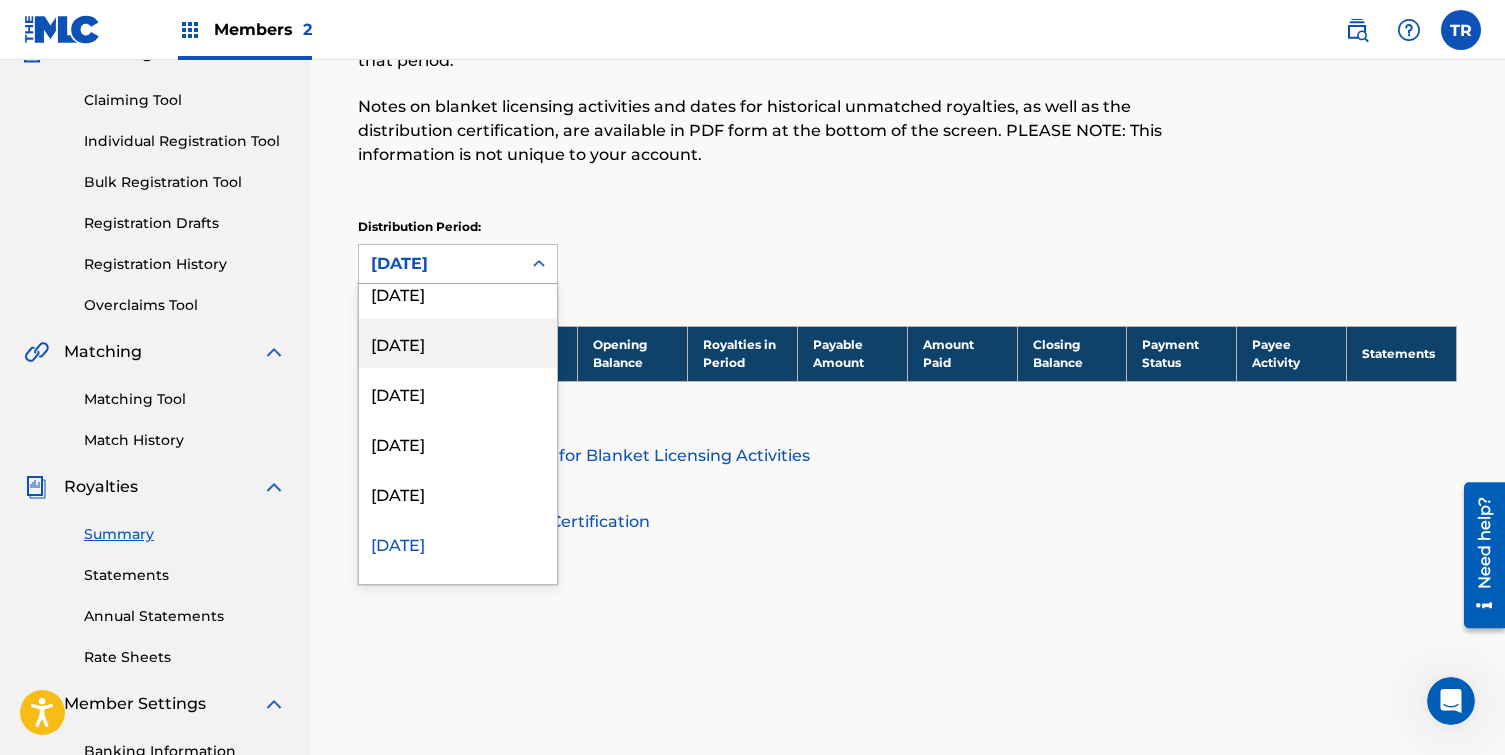 click on "February 2022" at bounding box center (458, 343) 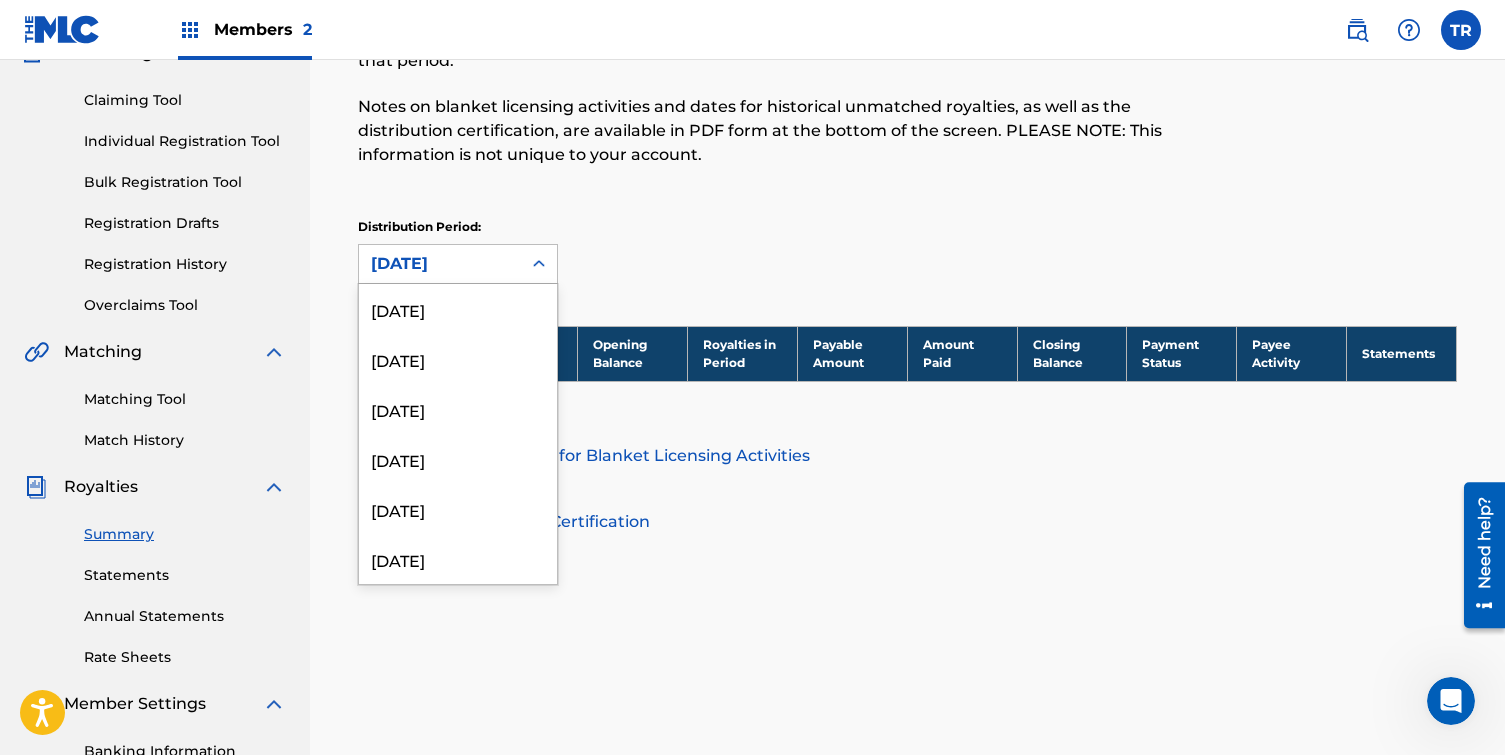 click on "February 2022" at bounding box center [440, 264] 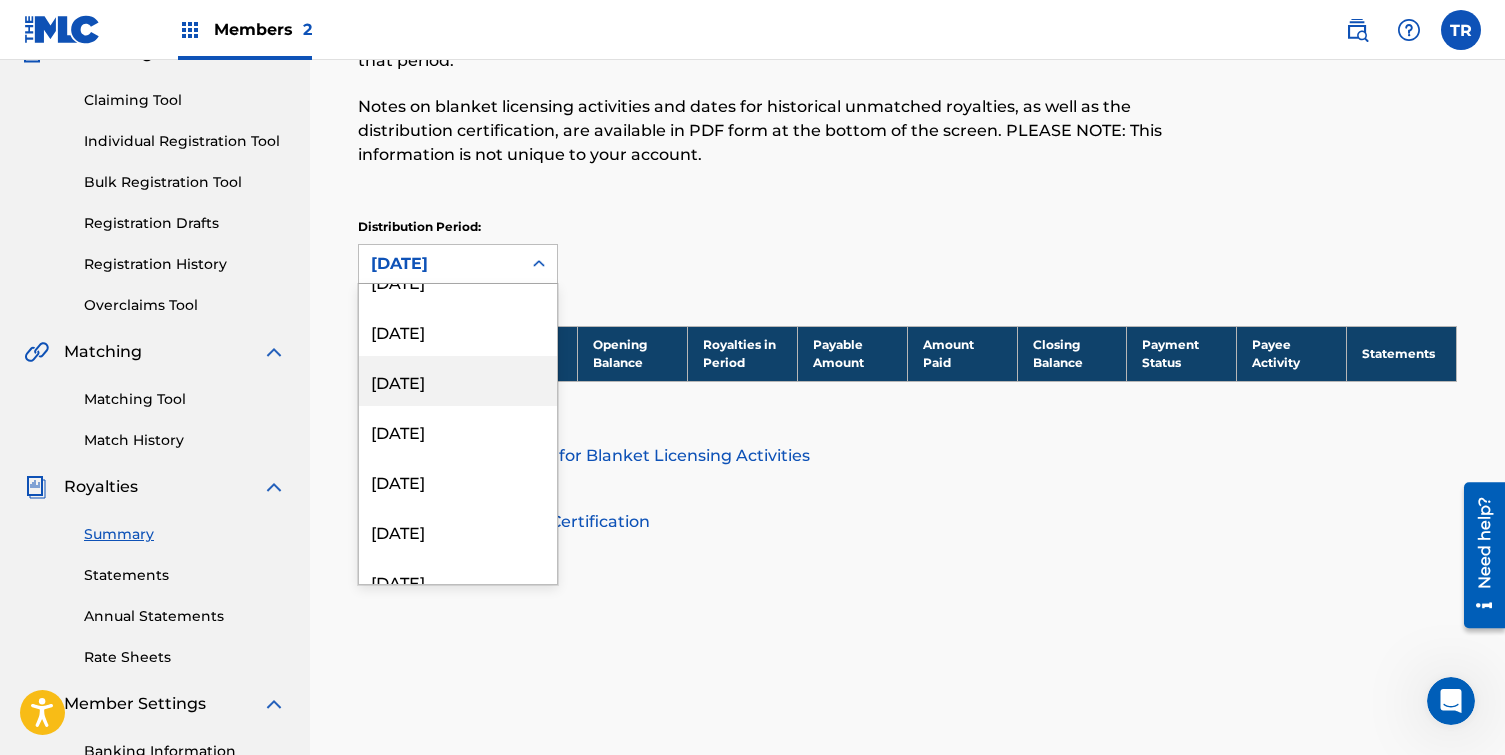 scroll, scrollTop: 112, scrollLeft: 0, axis: vertical 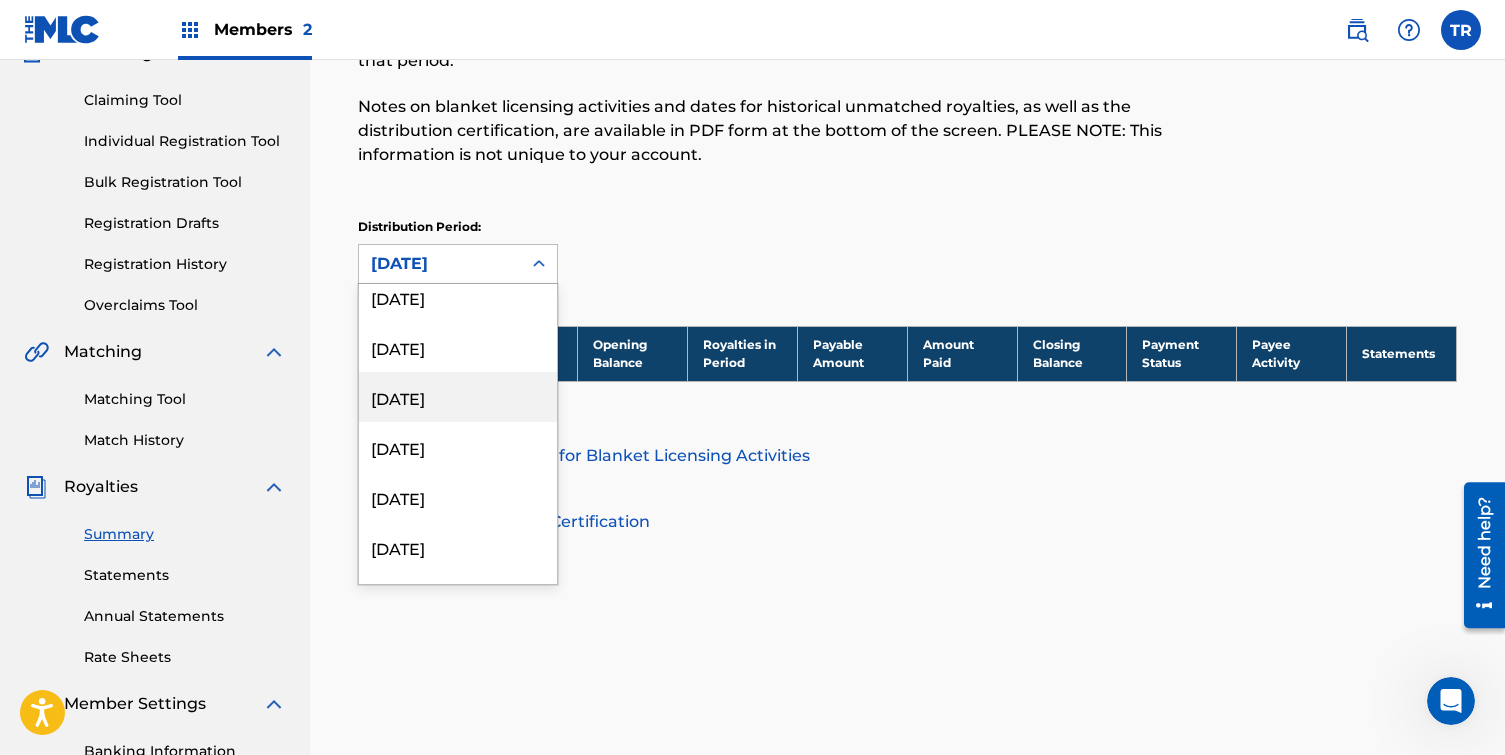click on "February 2025" at bounding box center [458, 397] 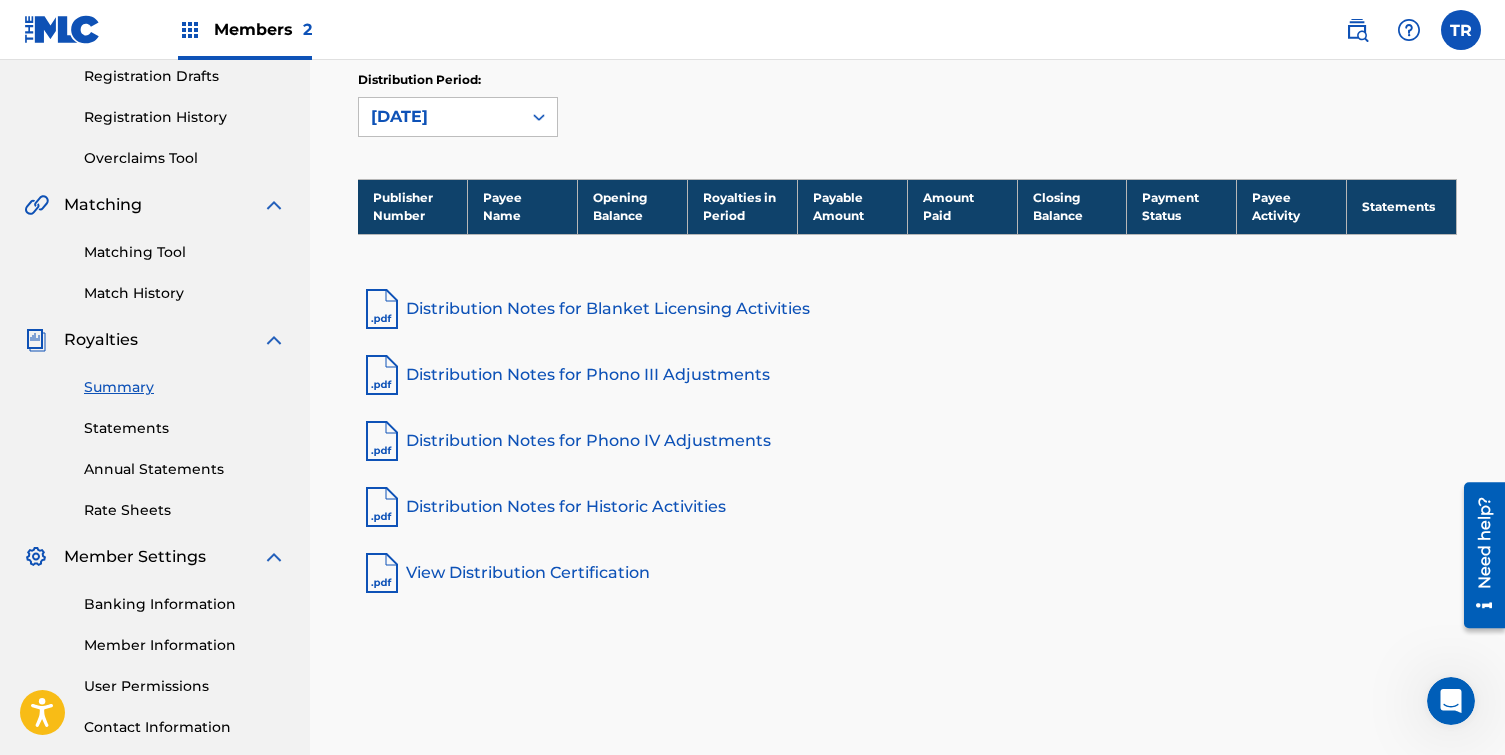 scroll, scrollTop: 360, scrollLeft: 0, axis: vertical 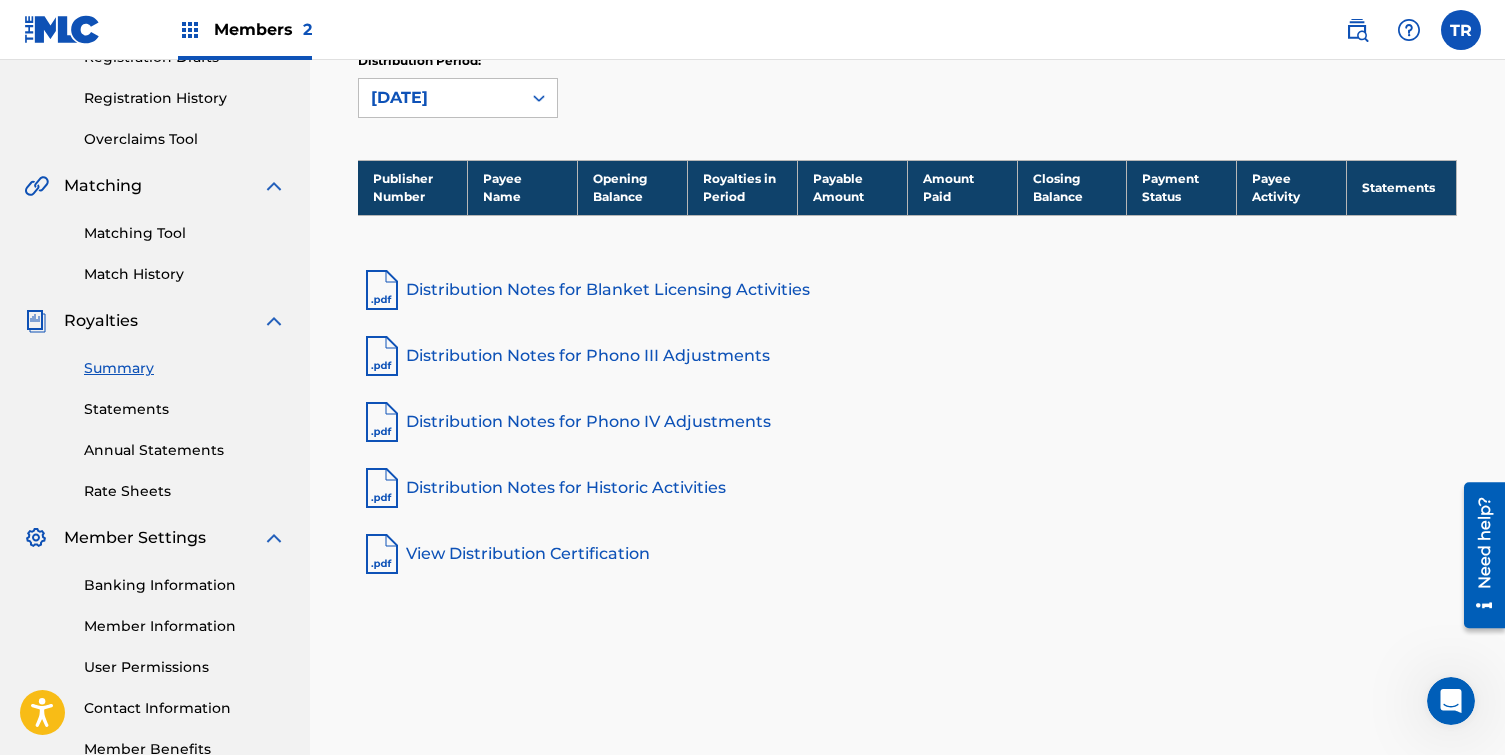 click on "Distribution Notes for Phono III Adjustments" at bounding box center [907, 356] 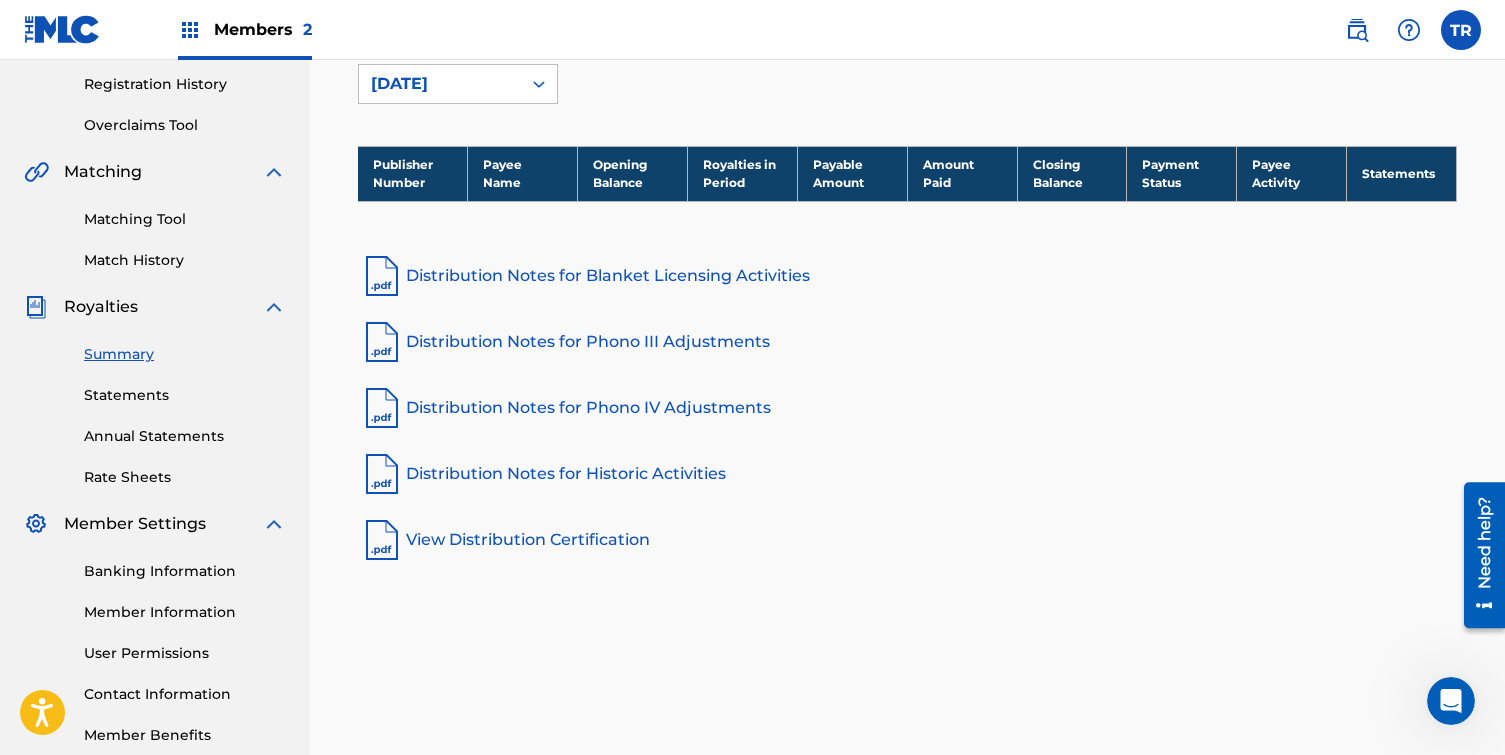 scroll, scrollTop: 380, scrollLeft: 0, axis: vertical 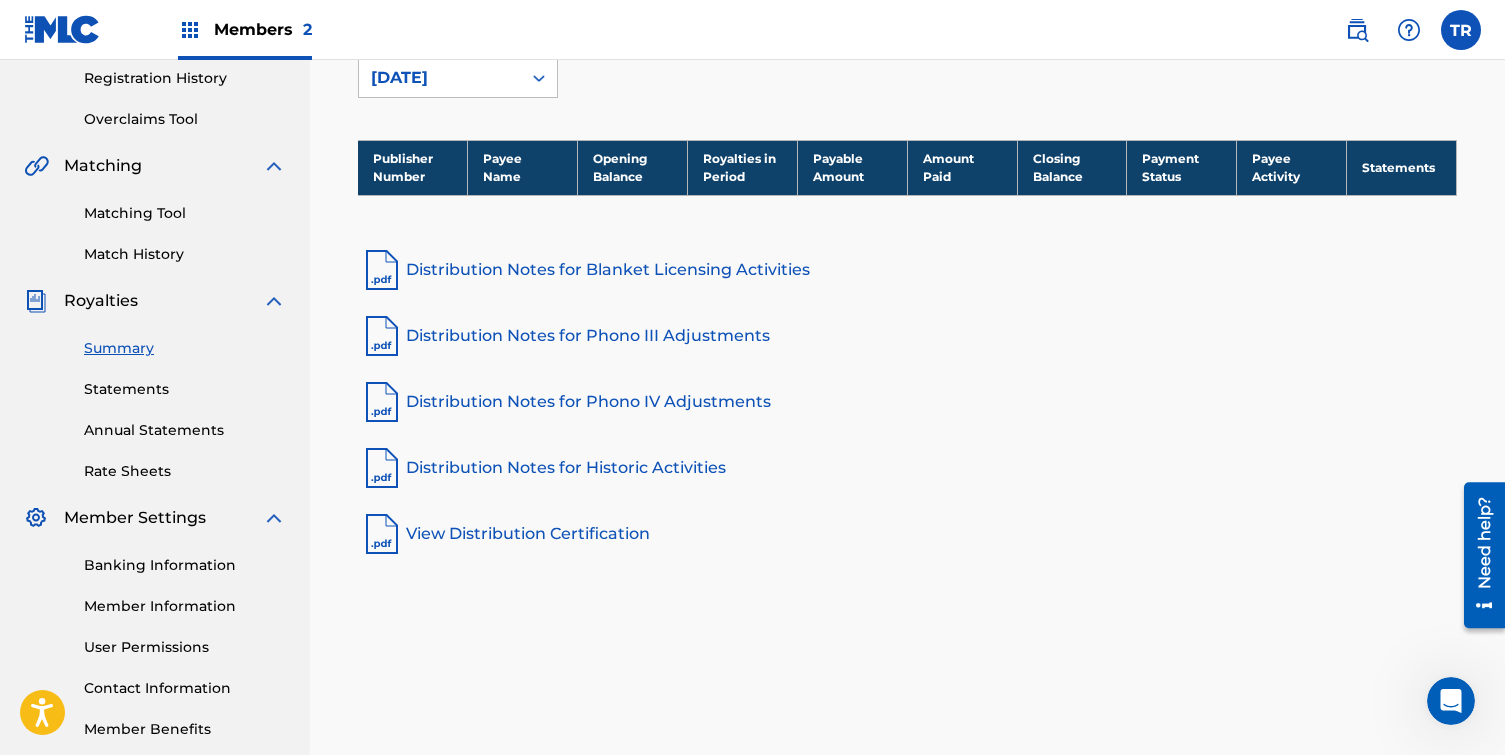 click on "Banking Information" at bounding box center (185, 565) 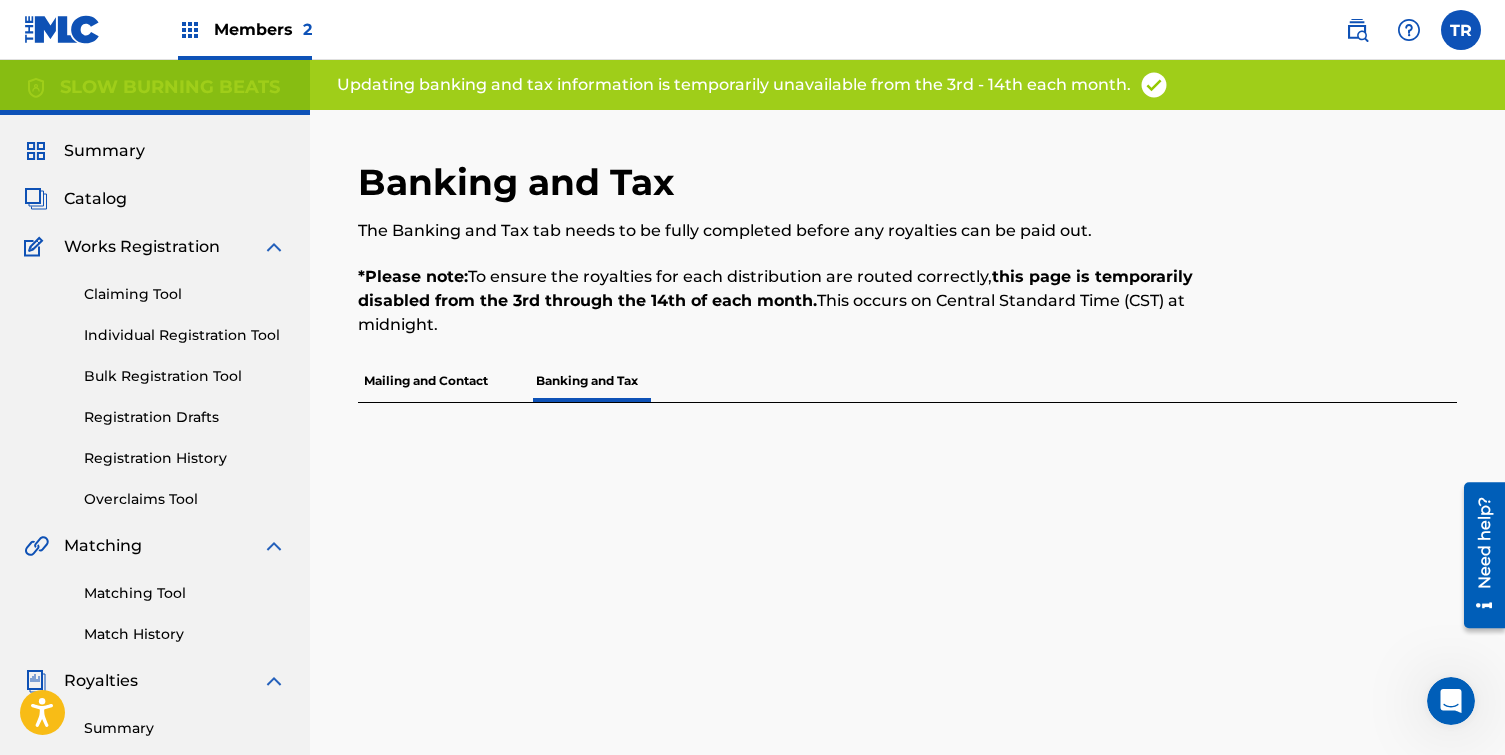 click on "Mailing and Contact" at bounding box center (426, 381) 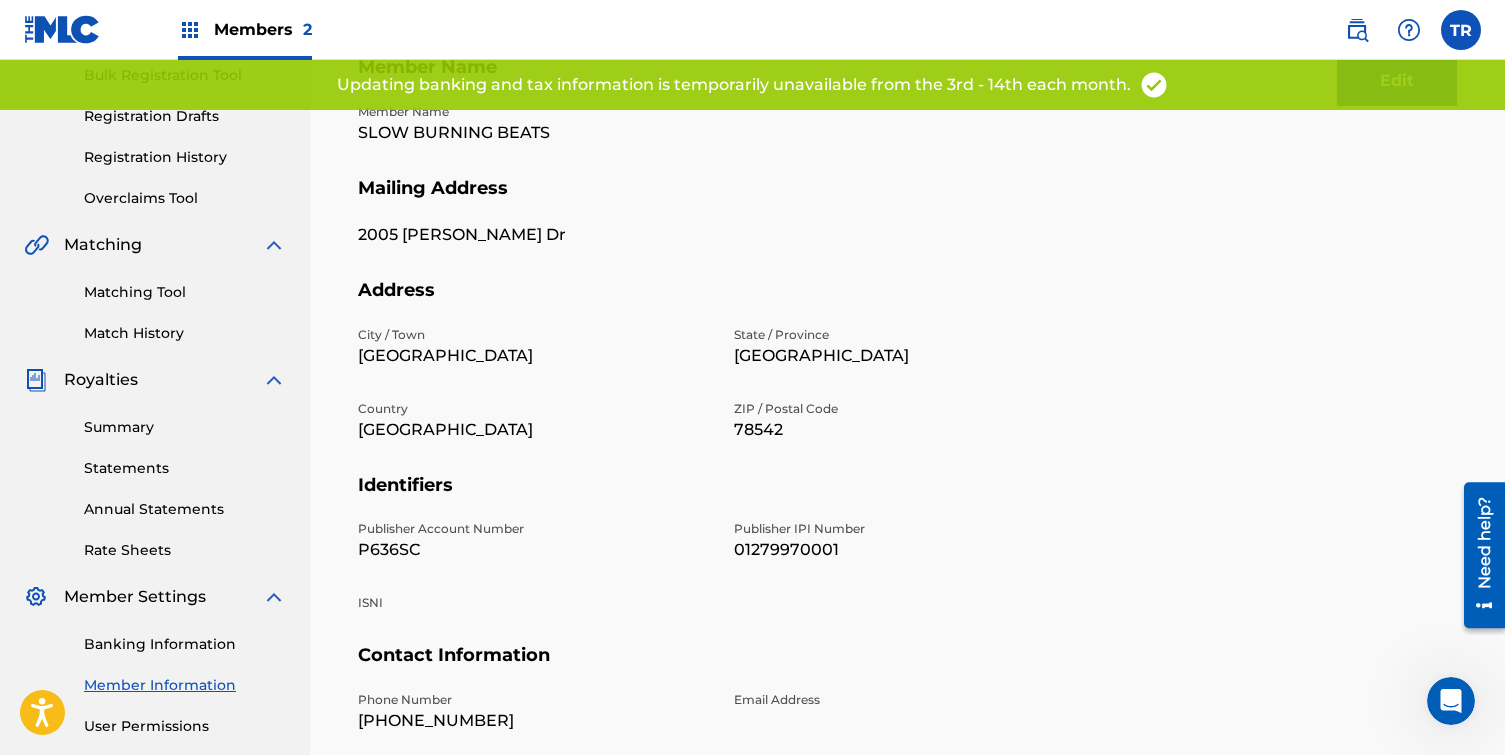 scroll, scrollTop: 0, scrollLeft: 0, axis: both 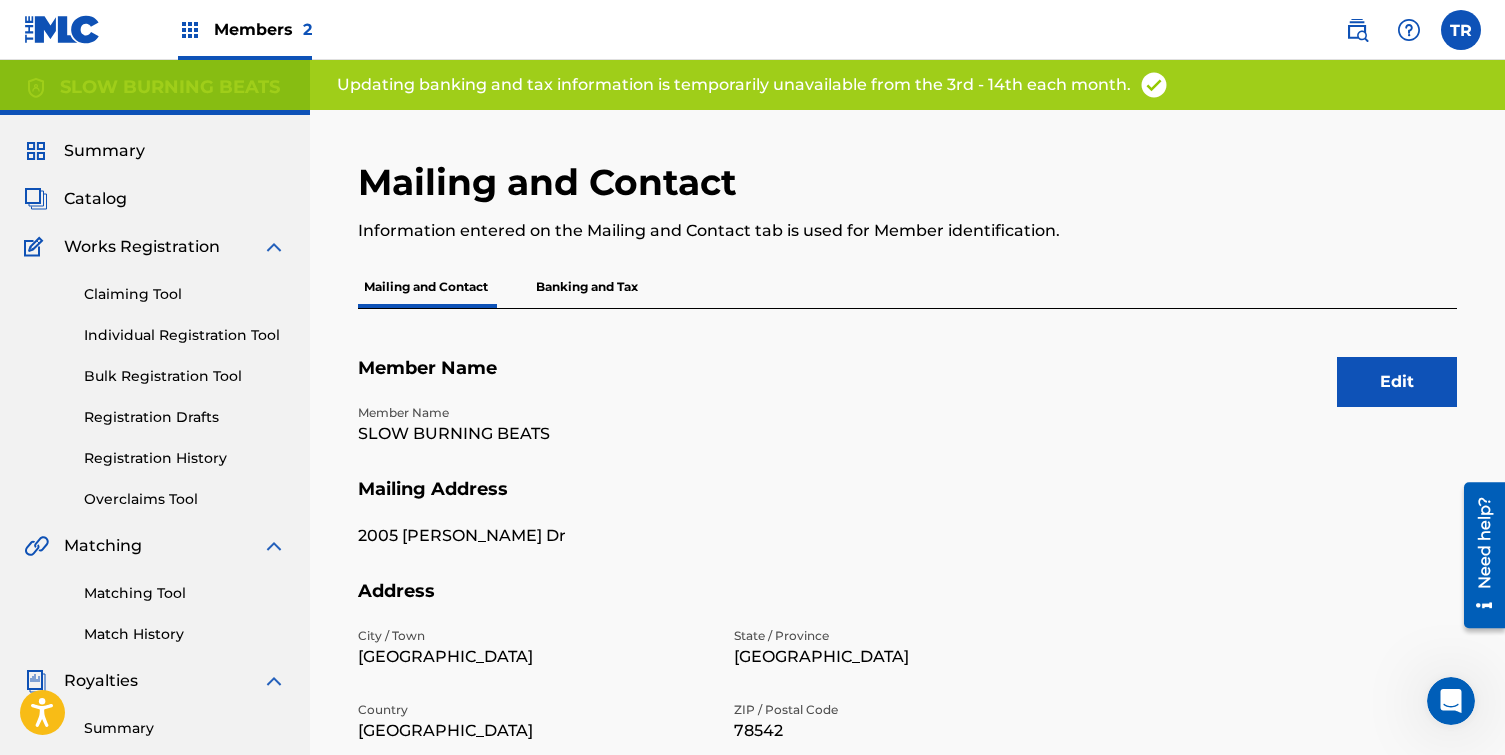 click on "Banking and Tax" at bounding box center [587, 287] 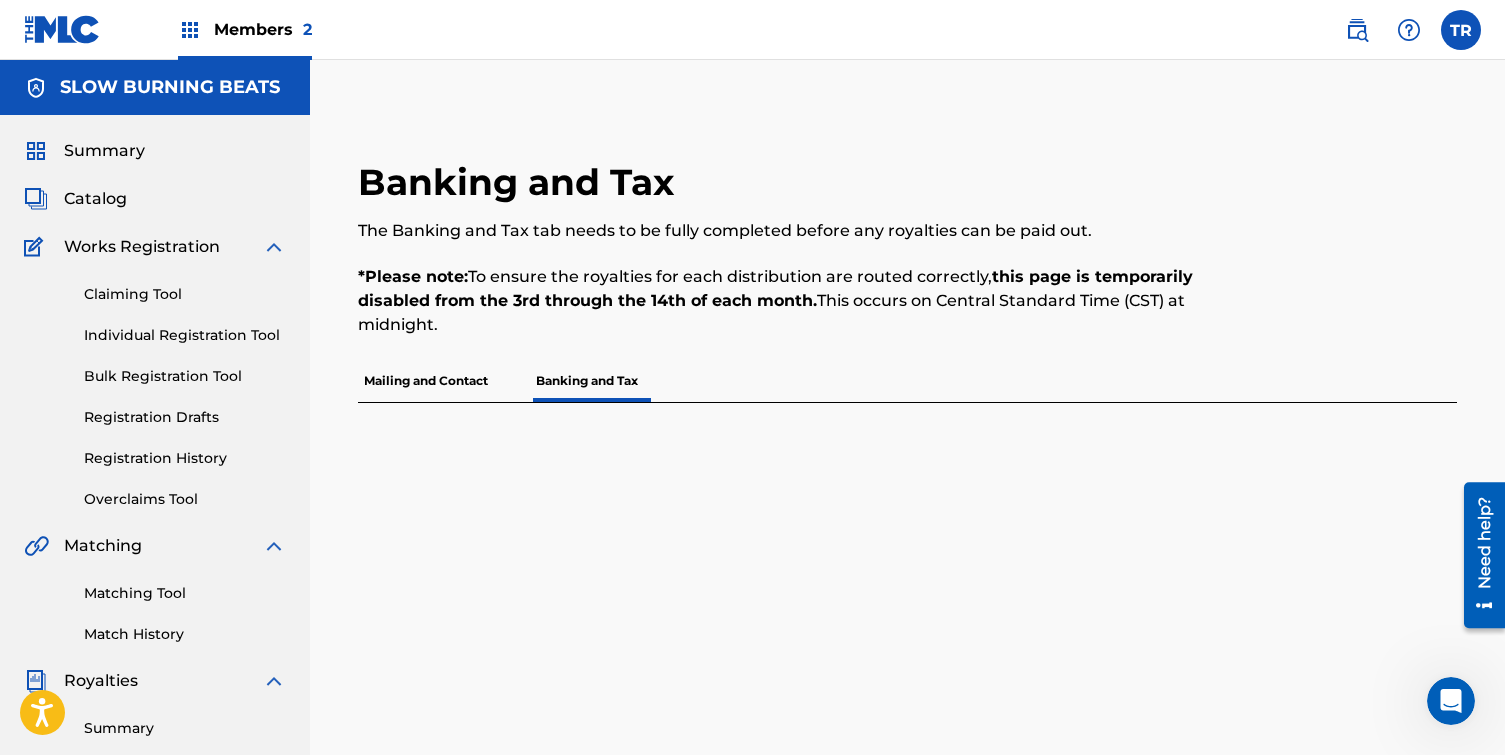 click at bounding box center [62, 29] 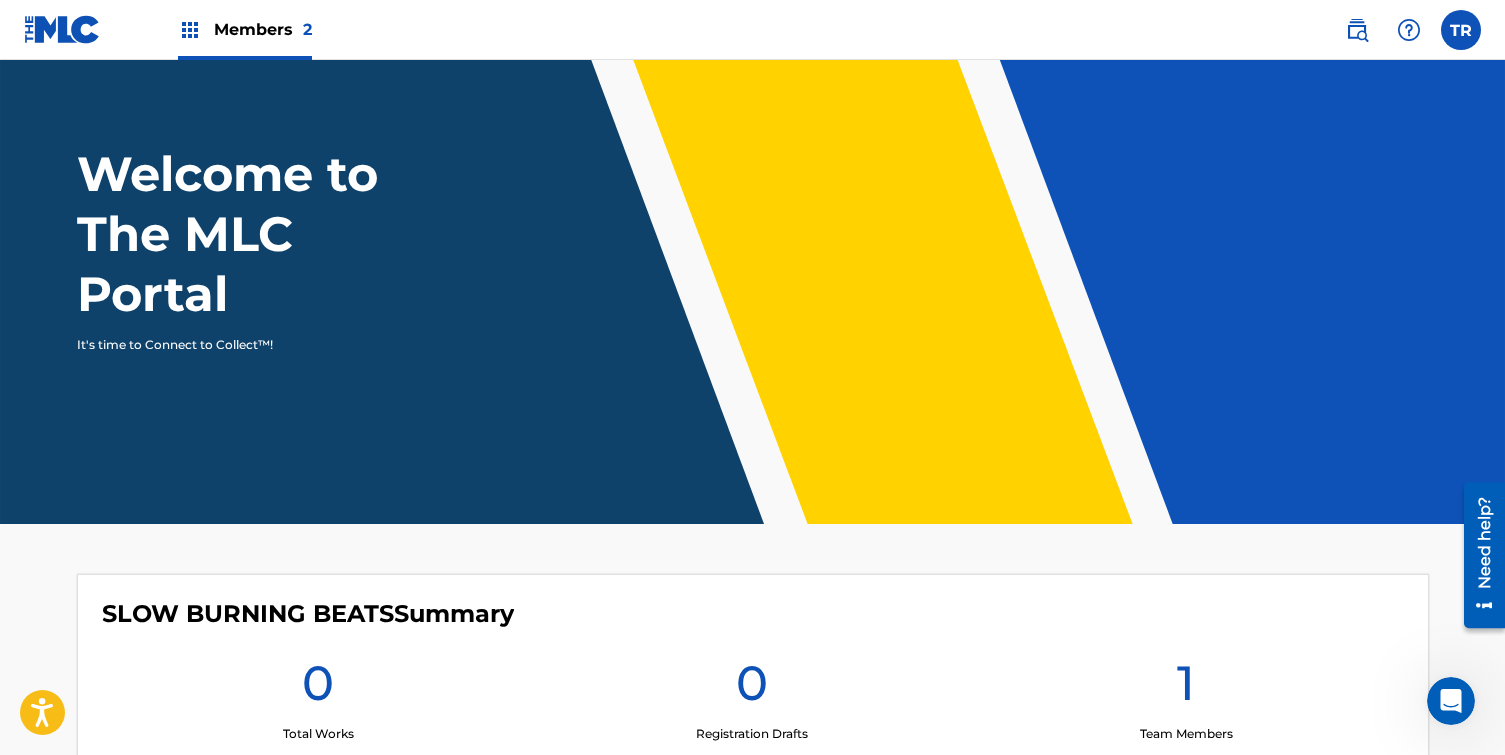 scroll, scrollTop: 0, scrollLeft: 0, axis: both 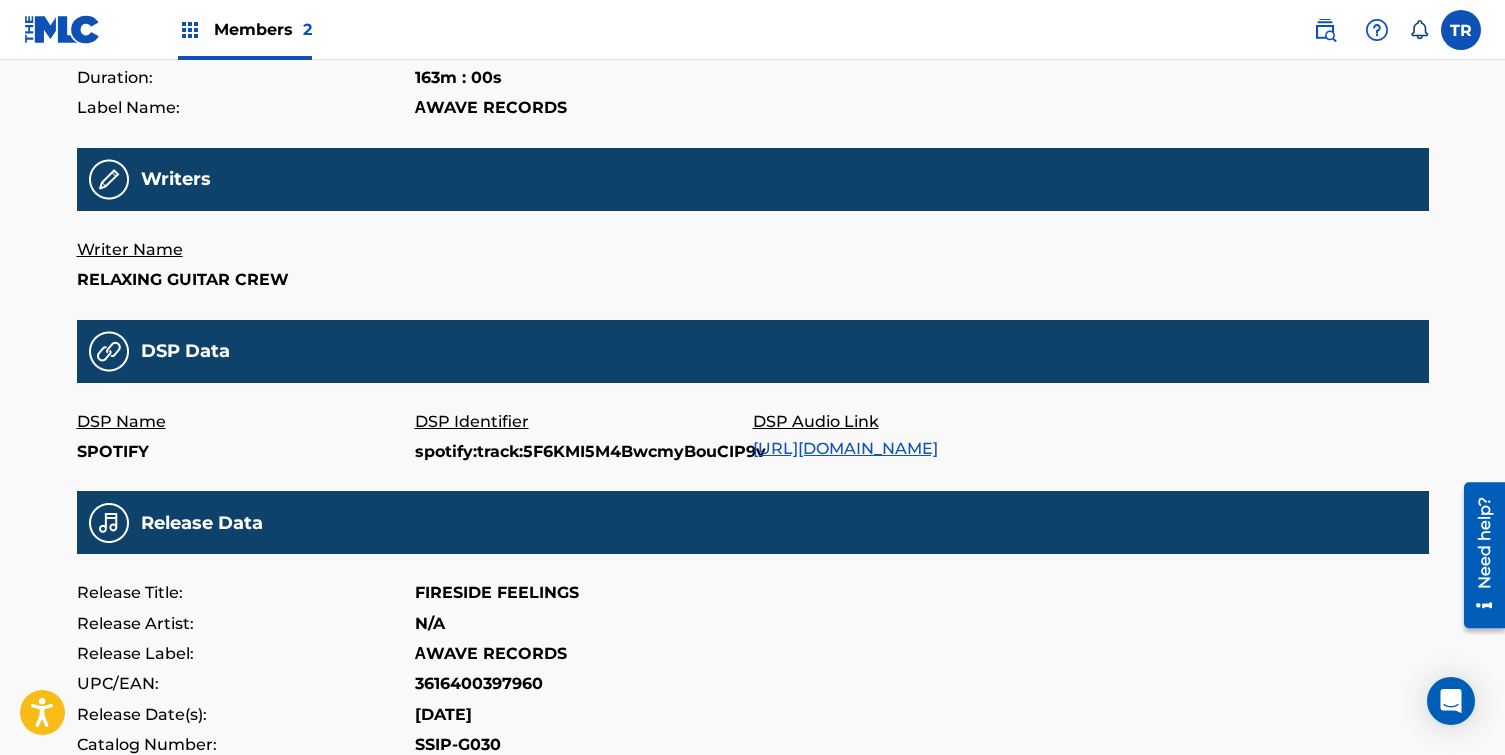 click on "[URL][DOMAIN_NAME]" at bounding box center (845, 448) 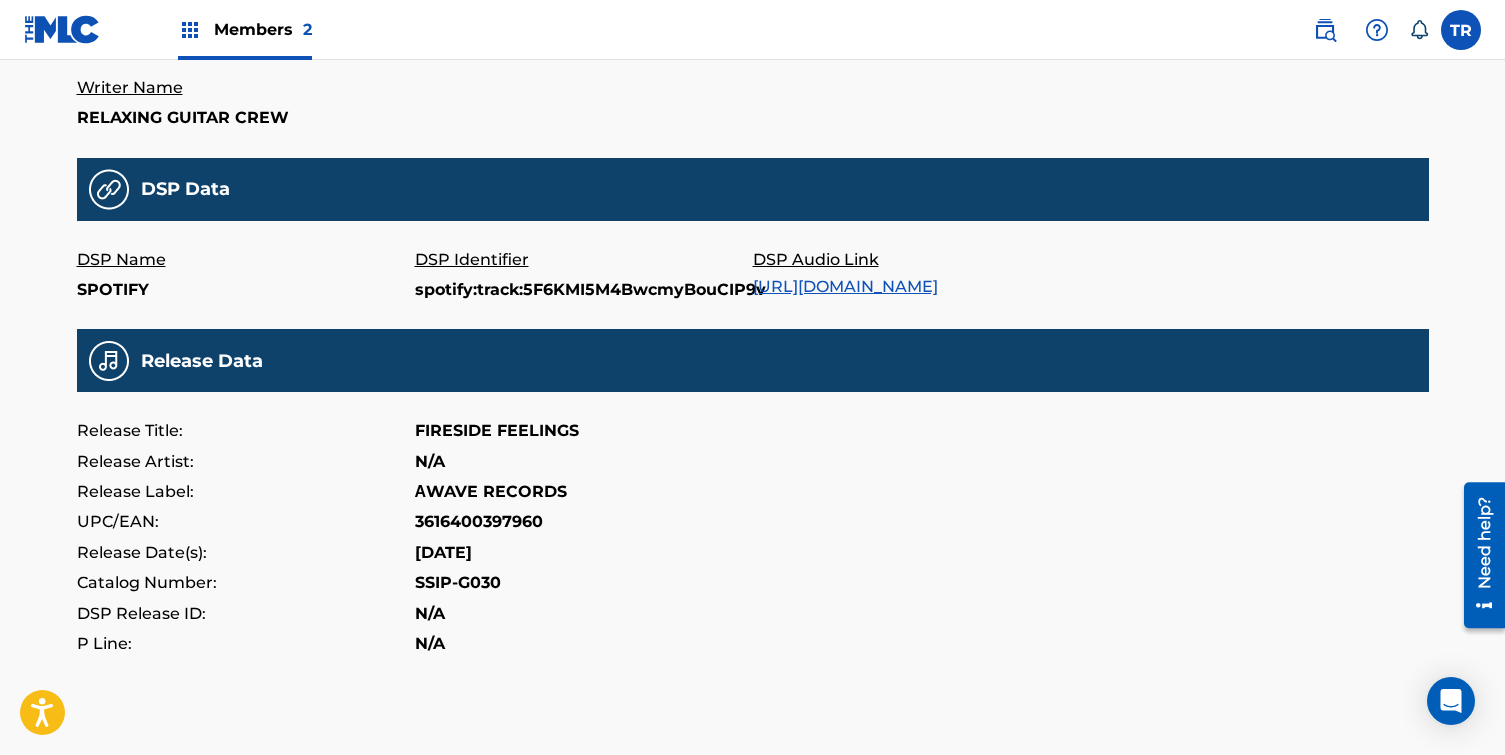 scroll, scrollTop: 553, scrollLeft: 0, axis: vertical 